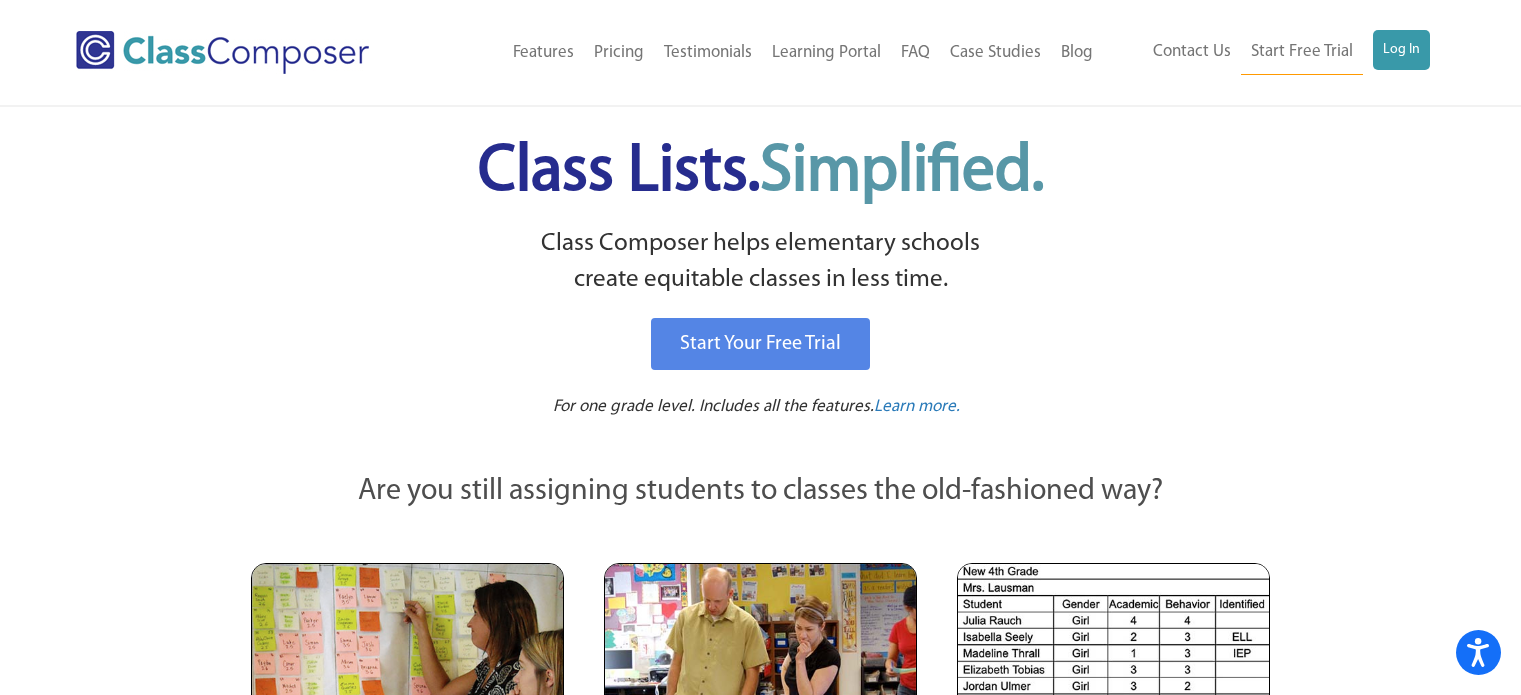scroll, scrollTop: 0, scrollLeft: 0, axis: both 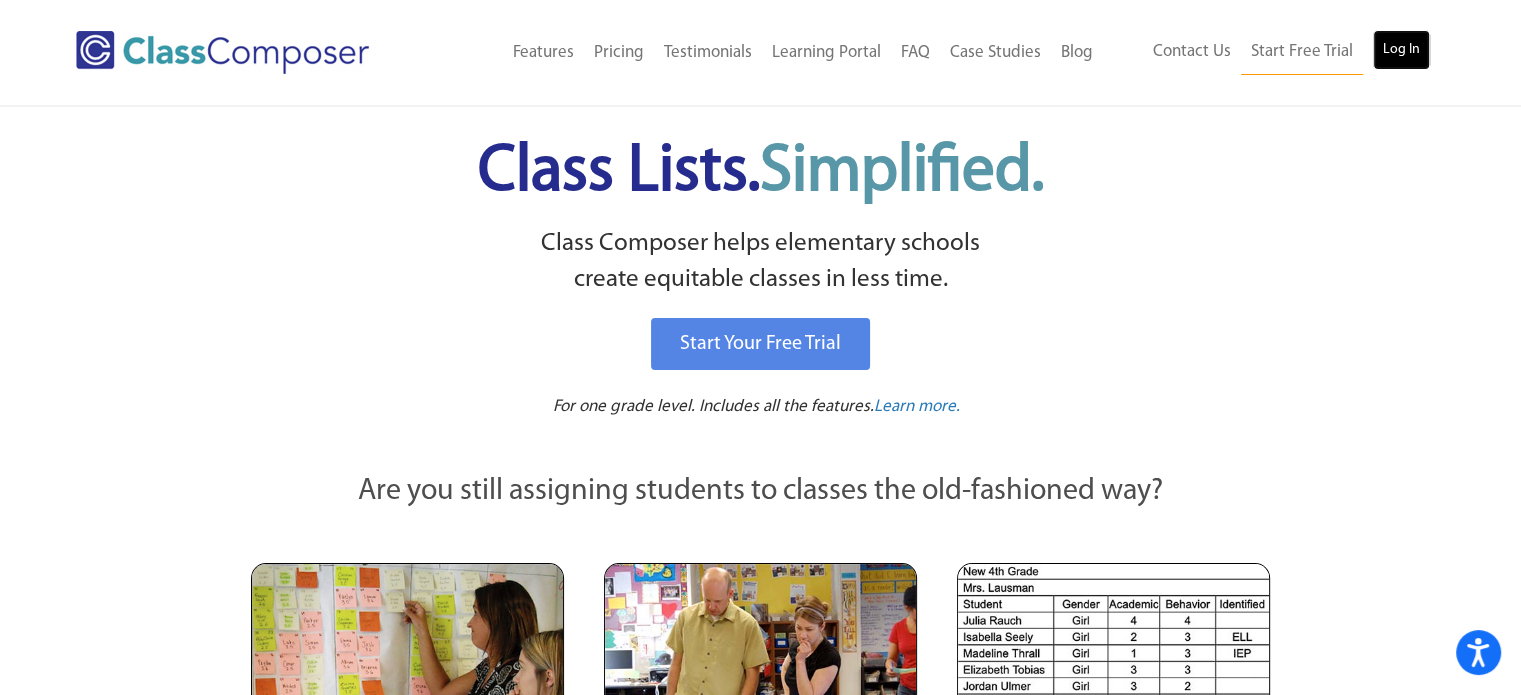 click on "Log In" at bounding box center (1401, 50) 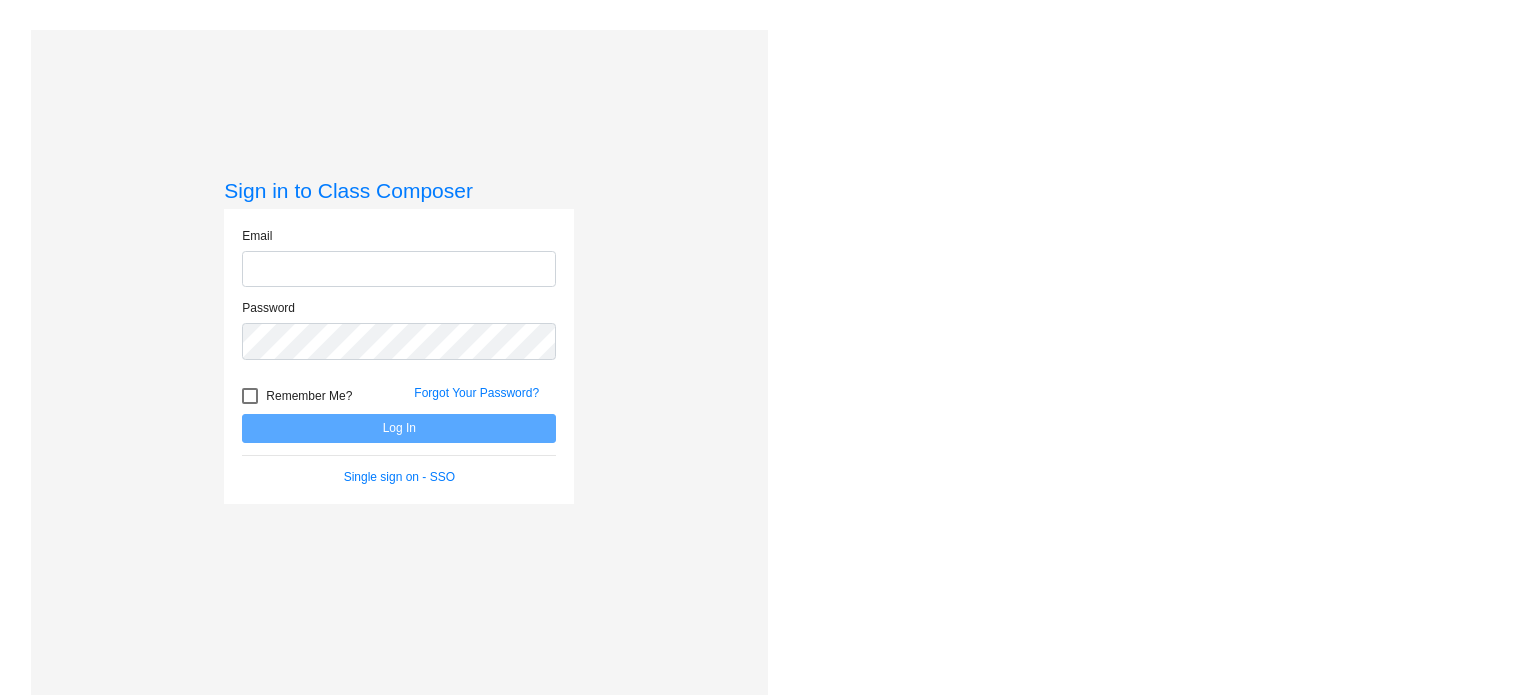 scroll, scrollTop: 0, scrollLeft: 0, axis: both 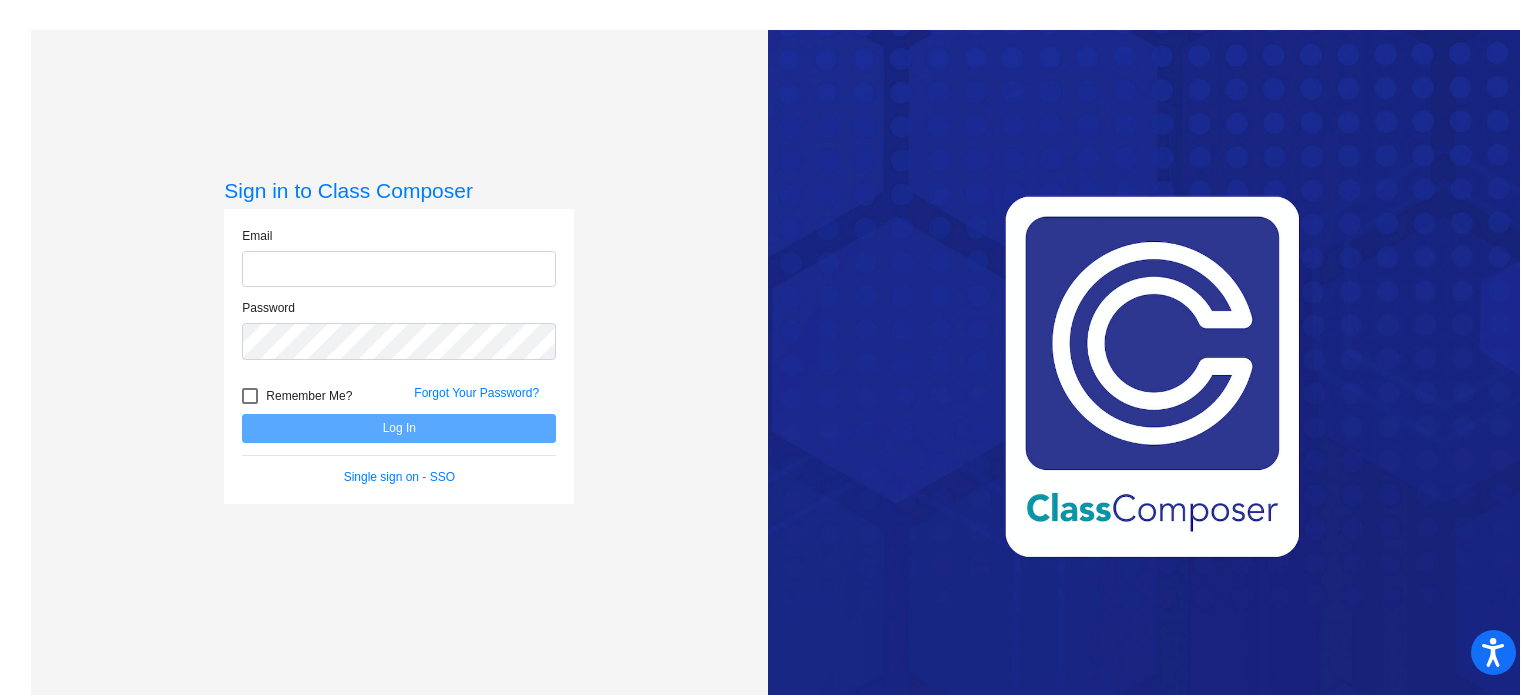 type on "[EMAIL]" 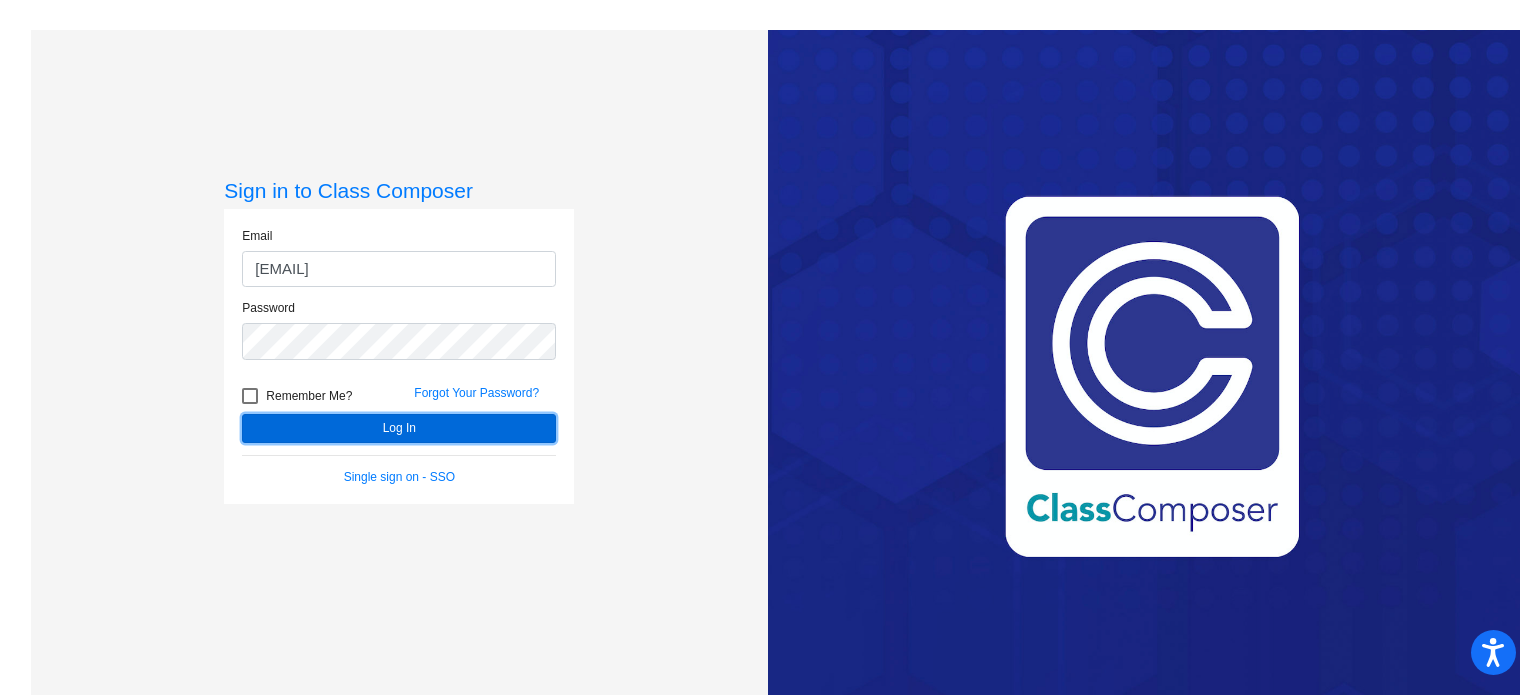 click on "Log In" 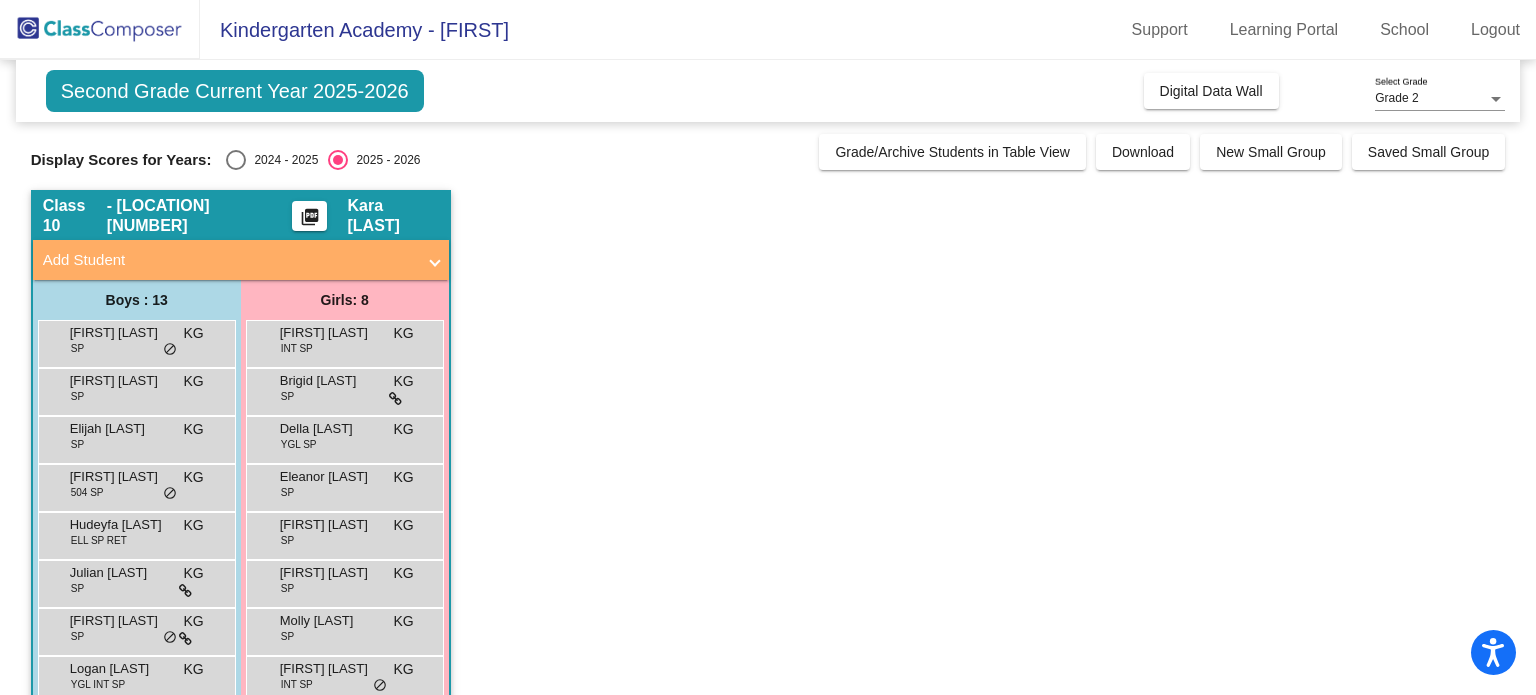 scroll, scrollTop: 0, scrollLeft: 0, axis: both 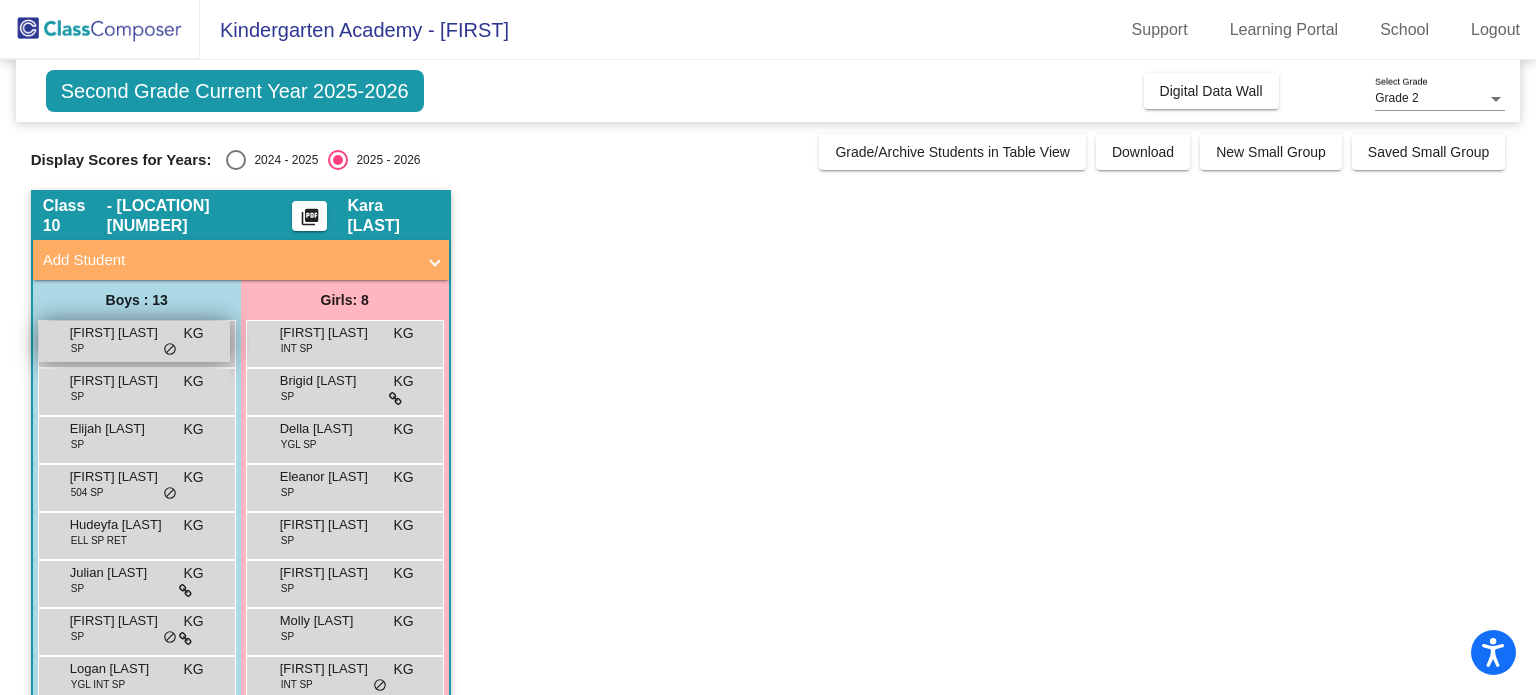 click on "[FIRST] [LAST]" at bounding box center [120, 333] 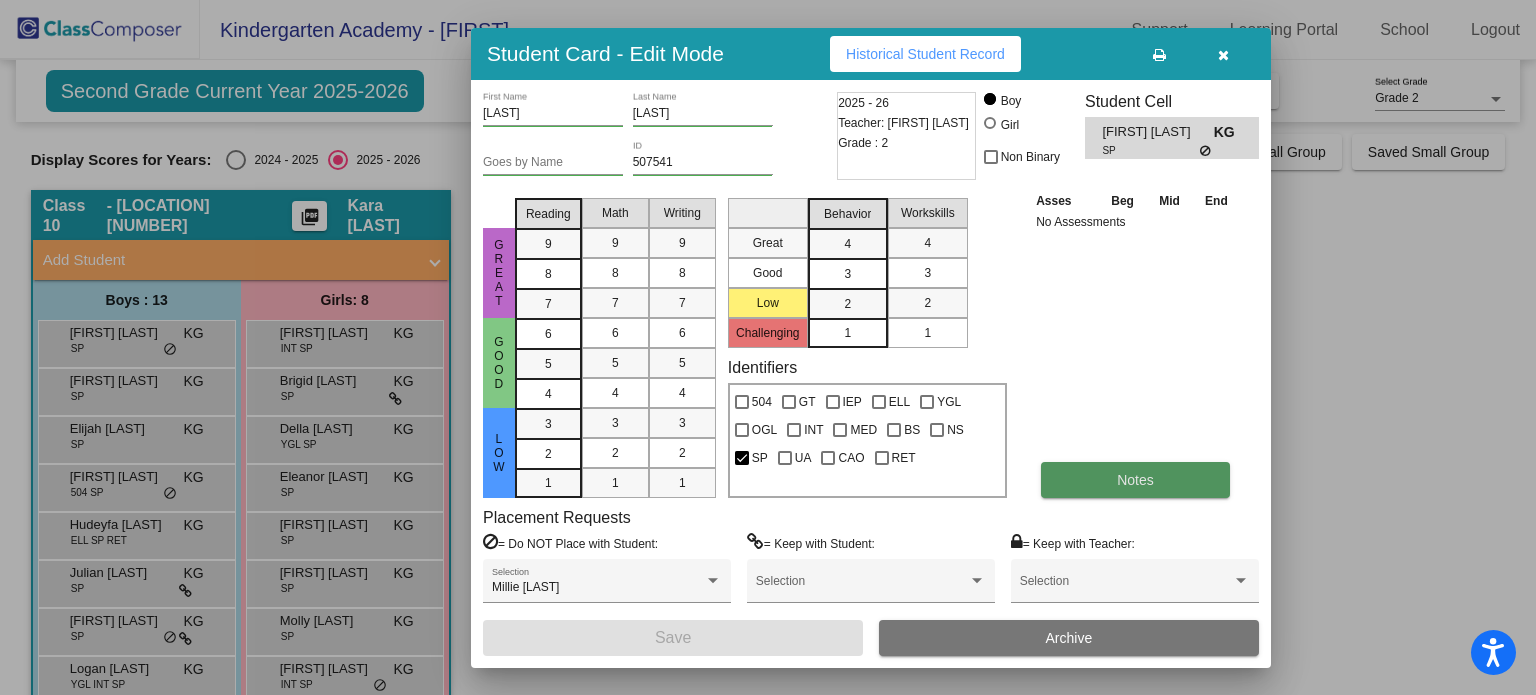 click on "Notes" at bounding box center (1135, 480) 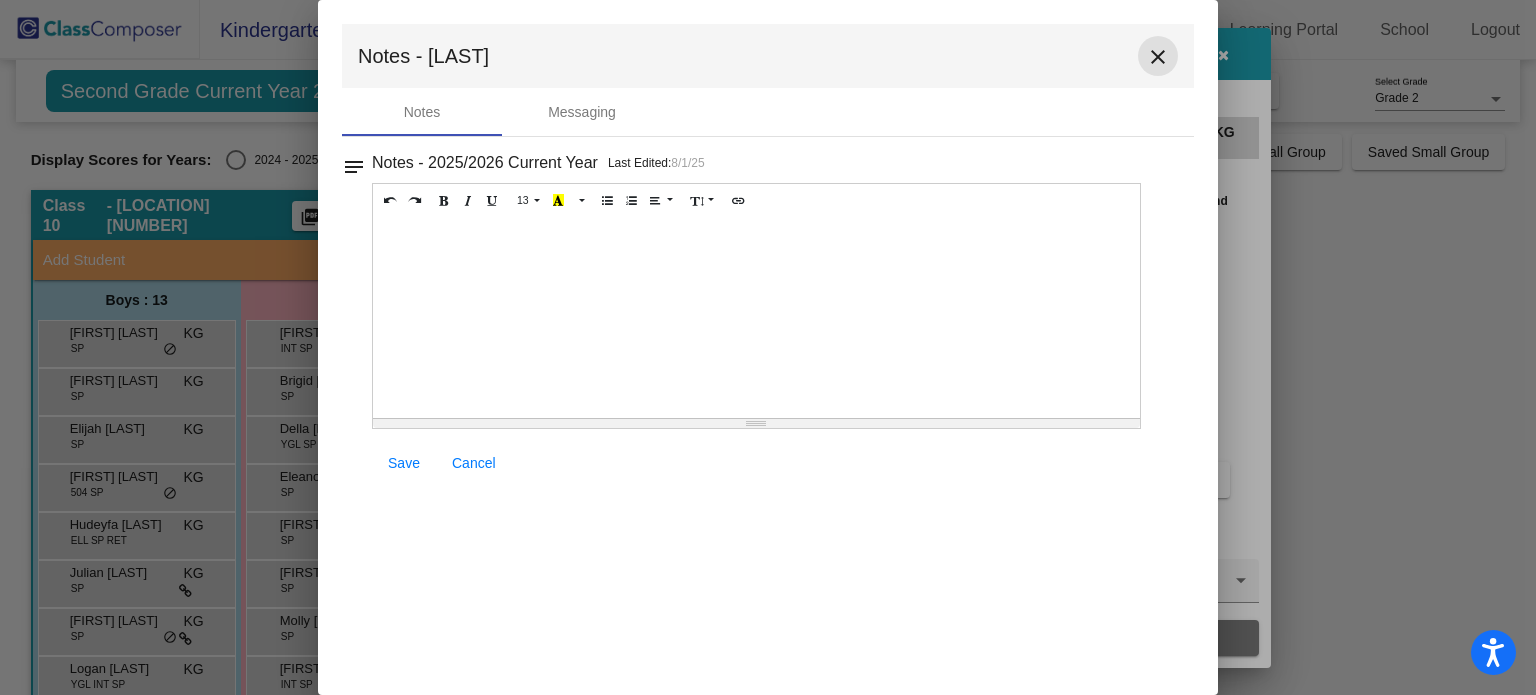 click on "close" at bounding box center (1158, 57) 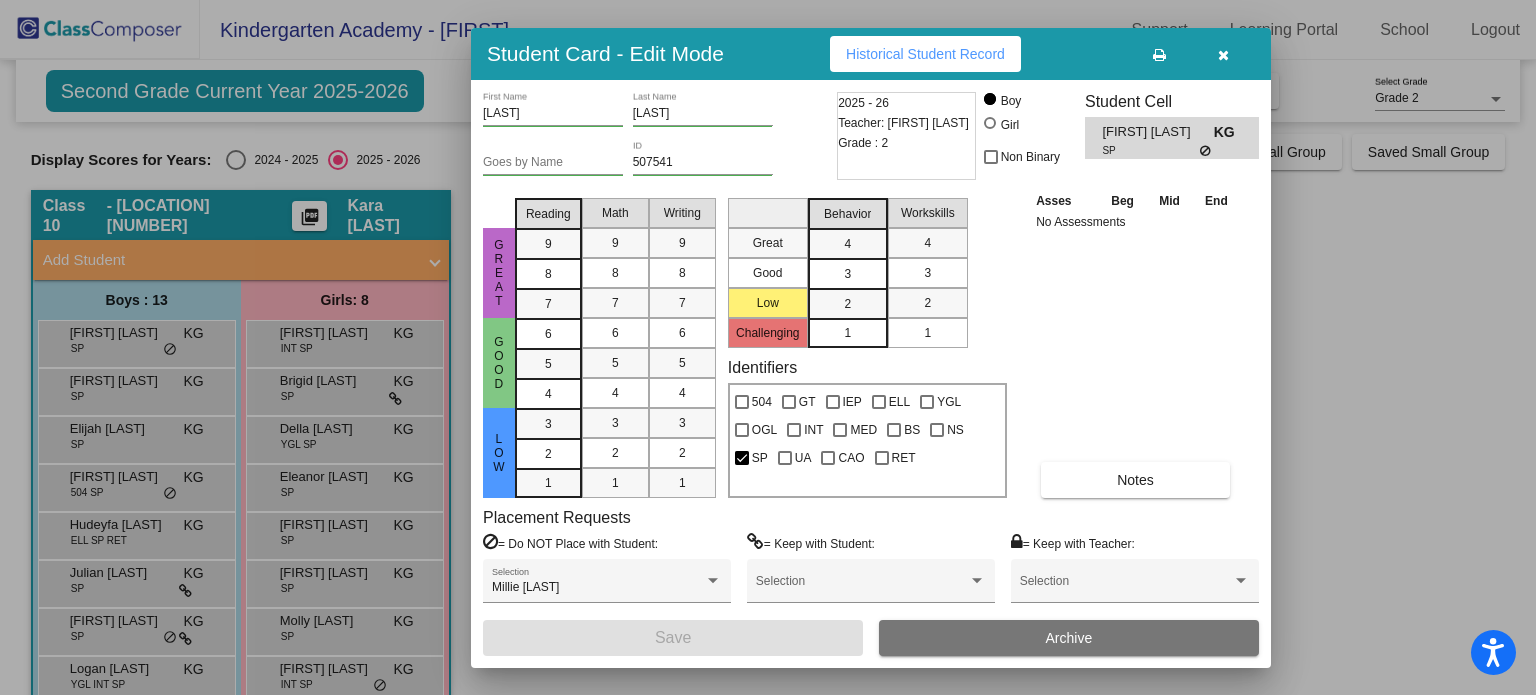 click on "Historical Student Record" at bounding box center (925, 54) 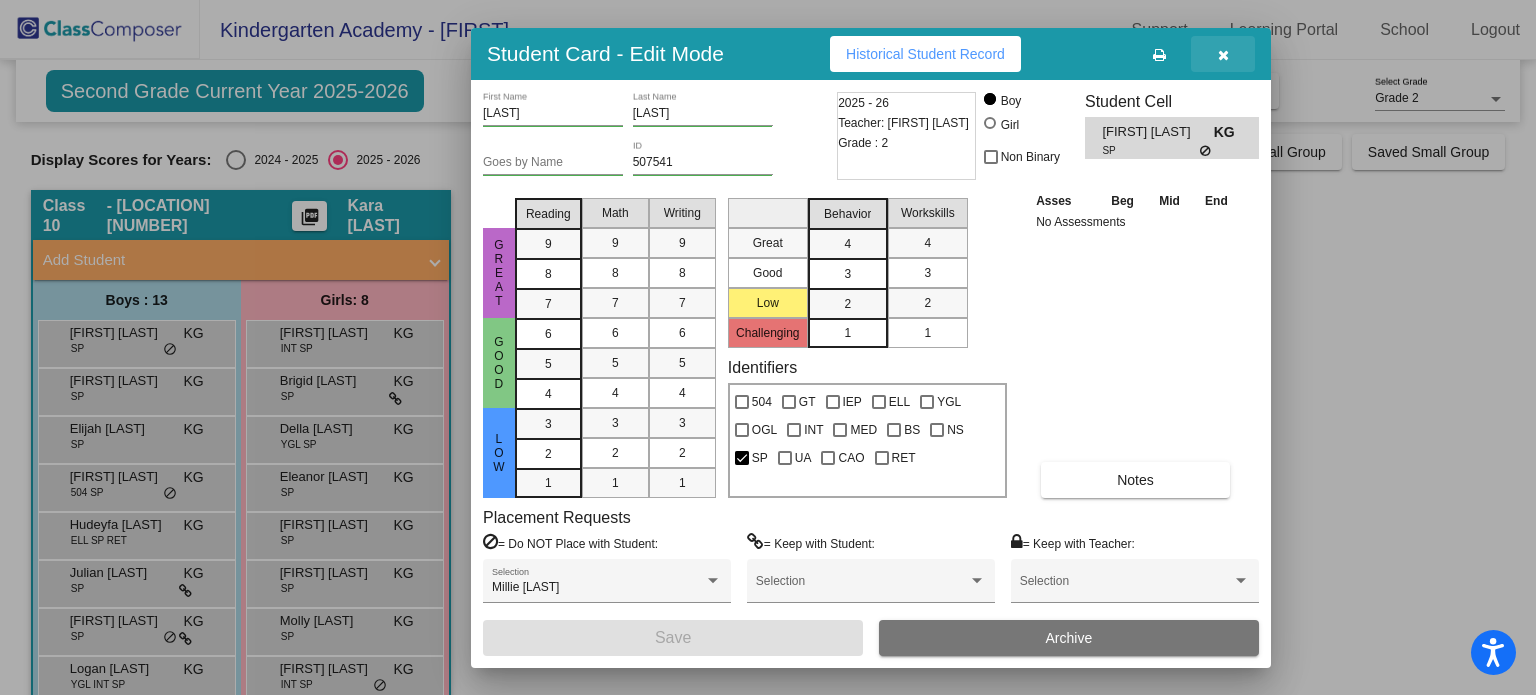 click at bounding box center (1223, 55) 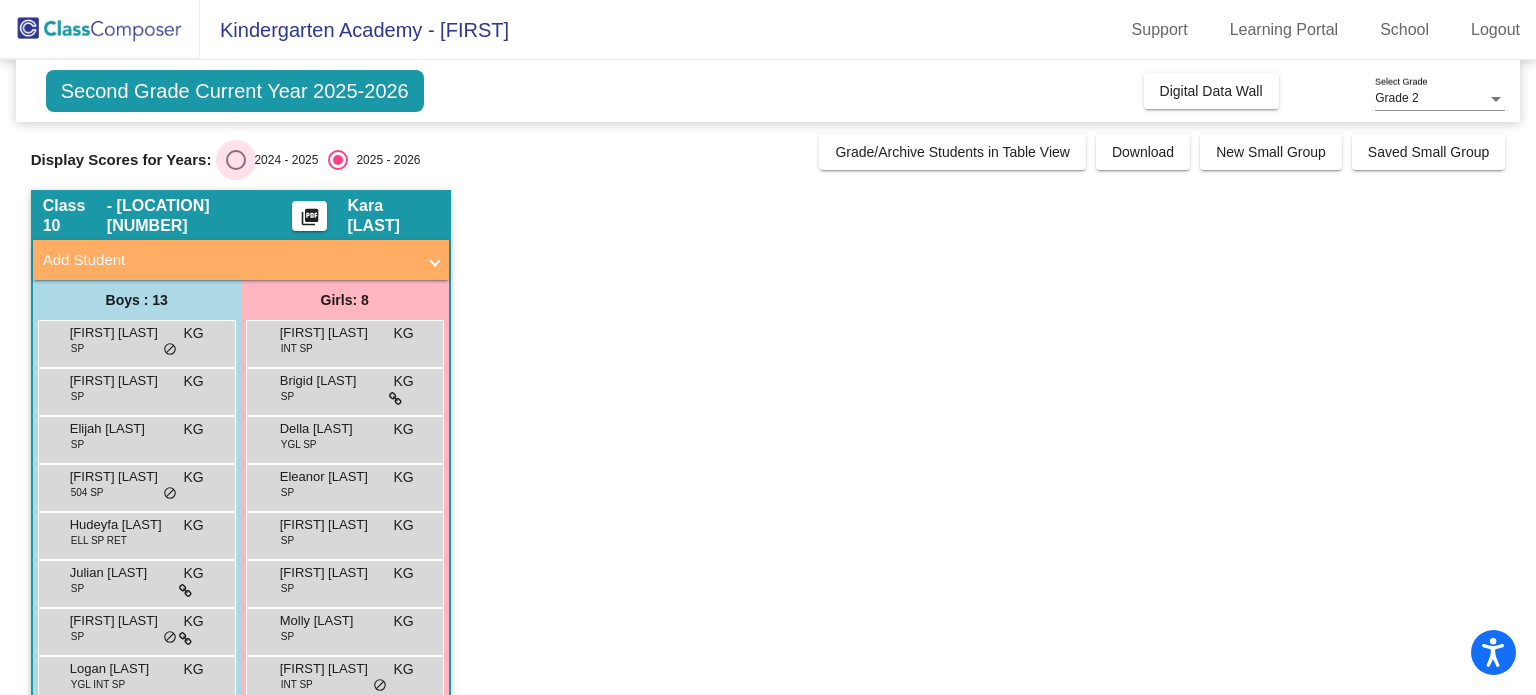 click at bounding box center [236, 160] 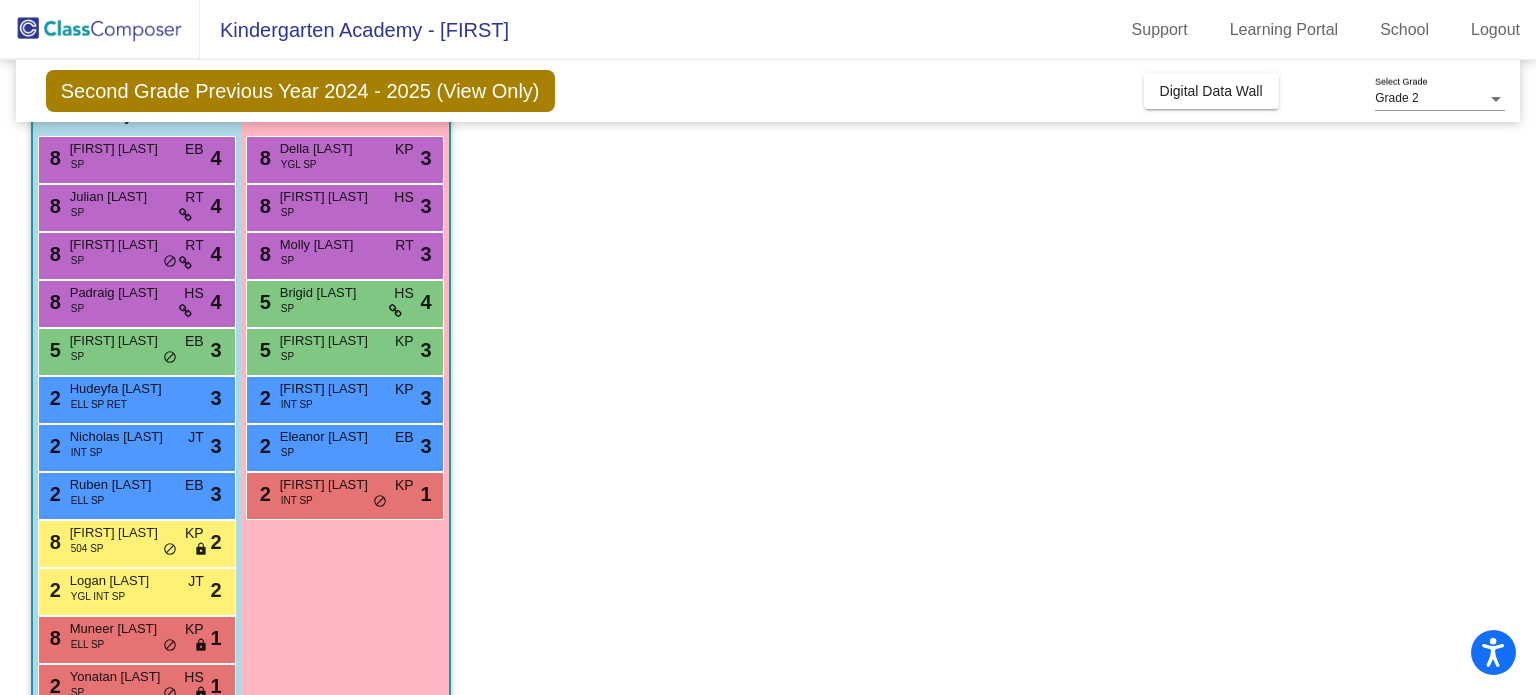 scroll, scrollTop: 167, scrollLeft: 0, axis: vertical 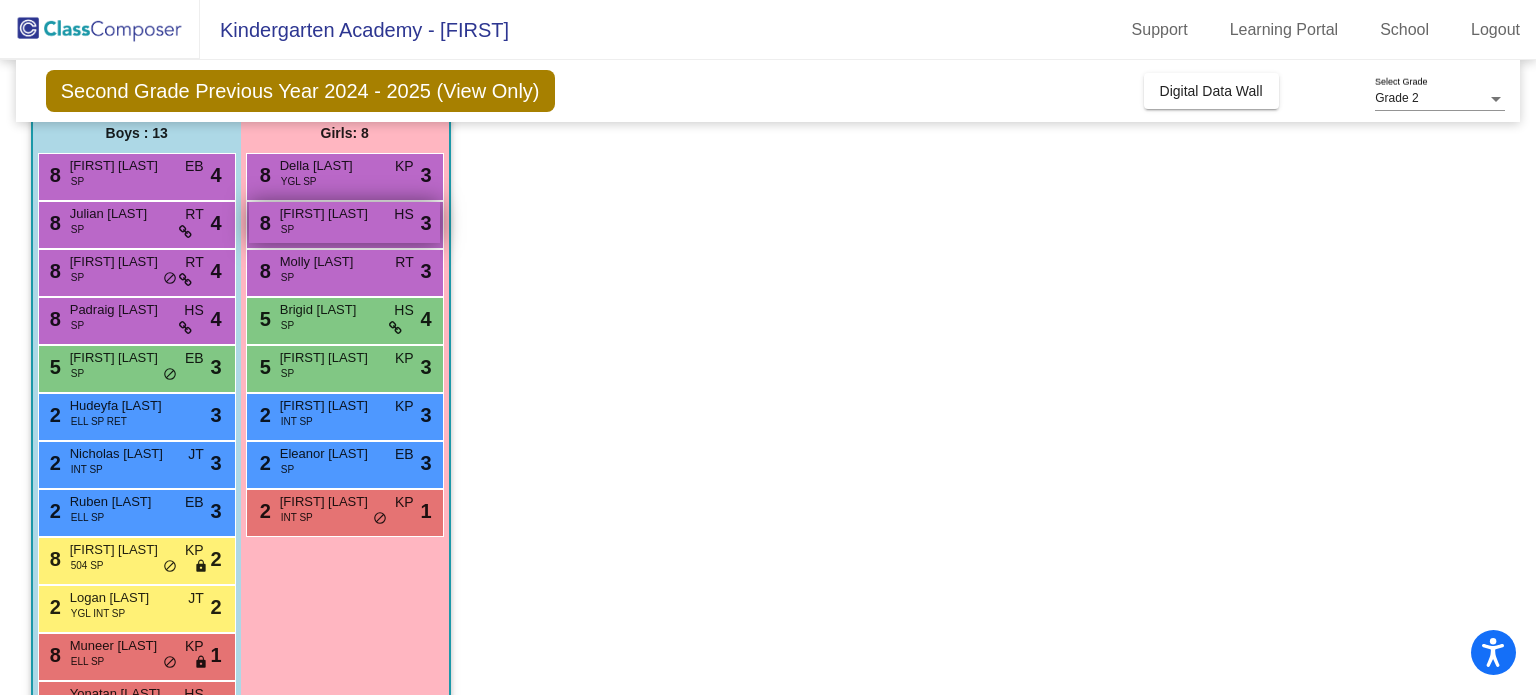 click on "[NUMBER] [STREET] [STREET_NAME] SP HS lock do_not_disturb_alt 3" at bounding box center [344, 222] 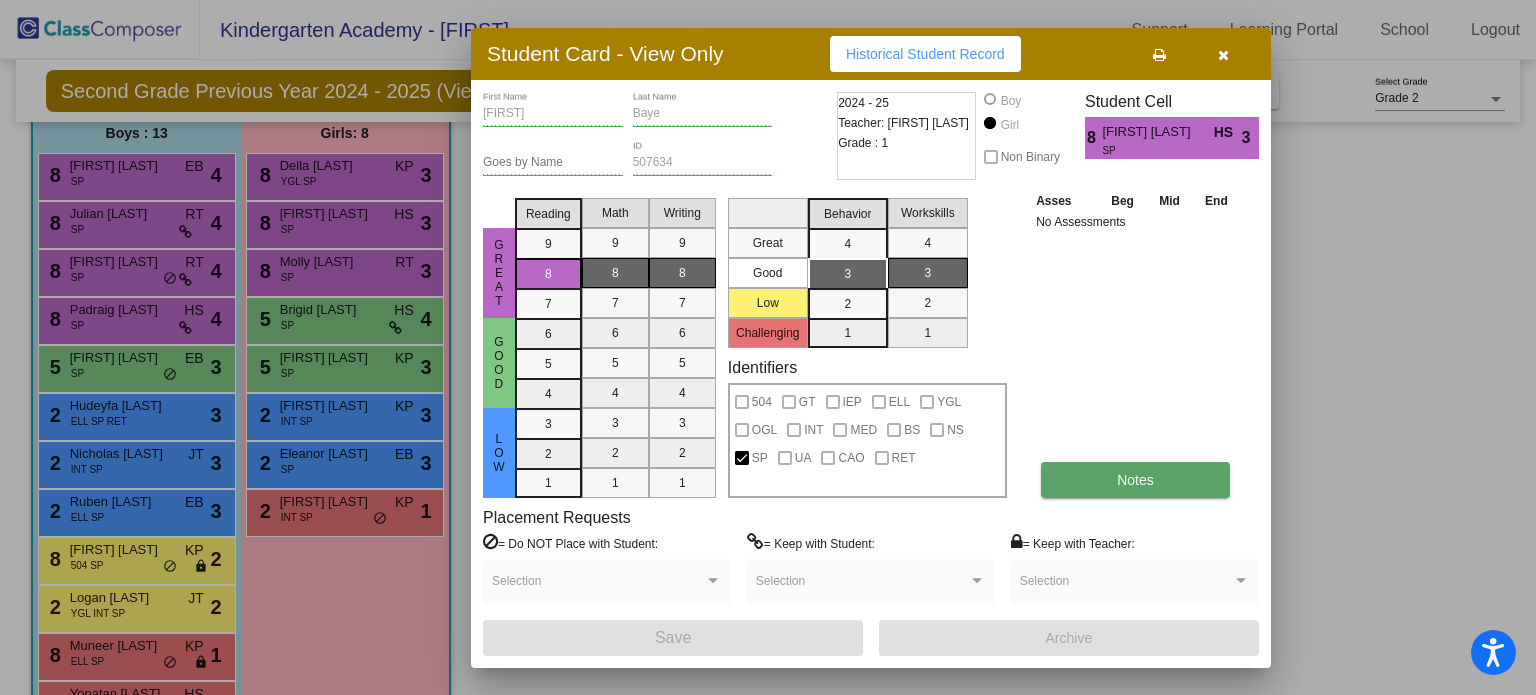 click on "Notes" at bounding box center [1135, 480] 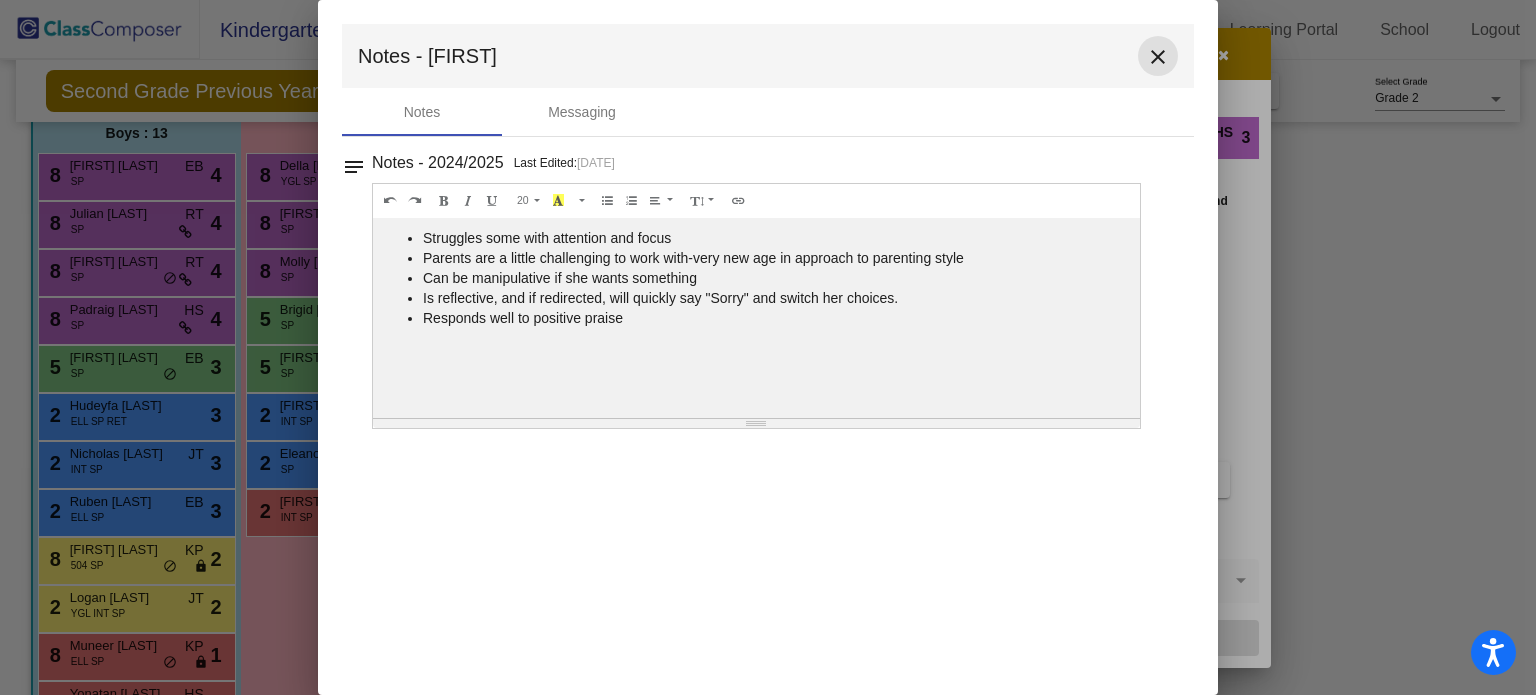 click on "close" at bounding box center (1158, 57) 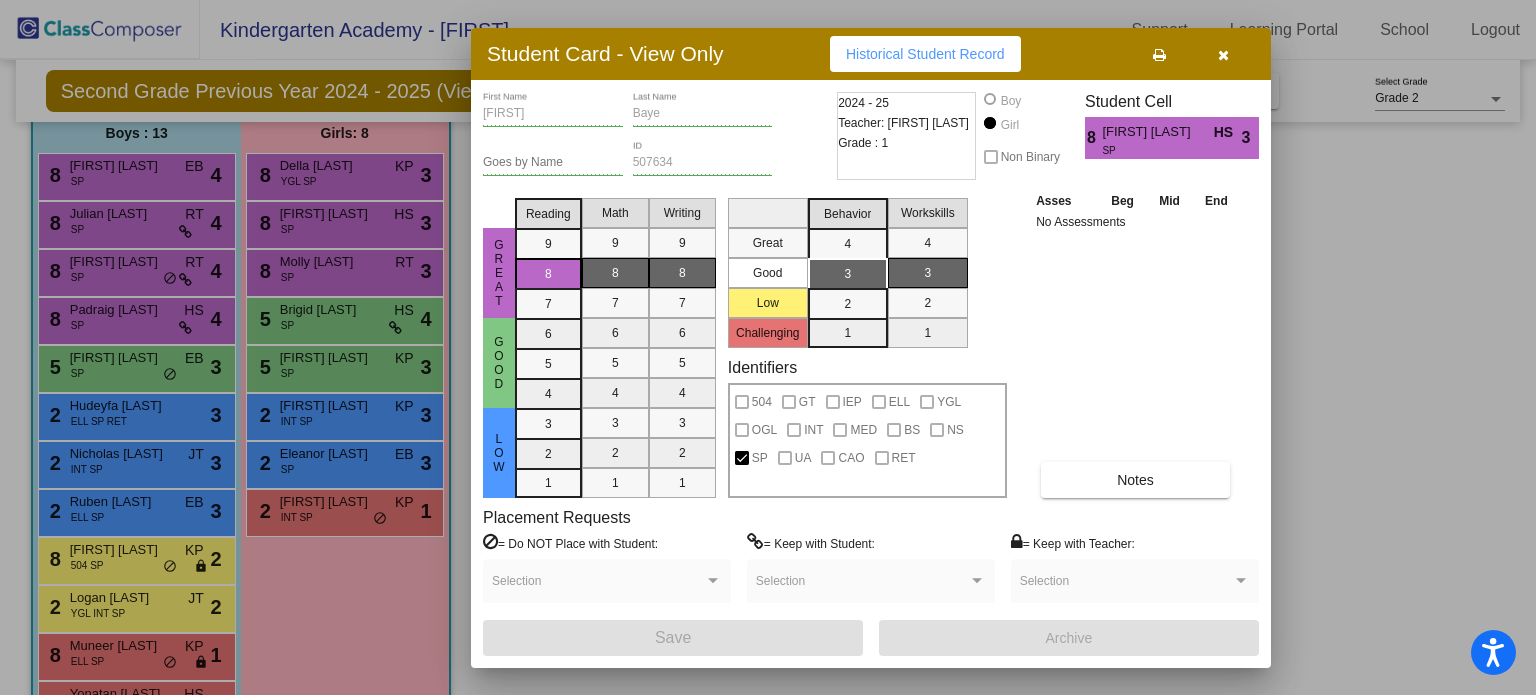 click at bounding box center [1223, 55] 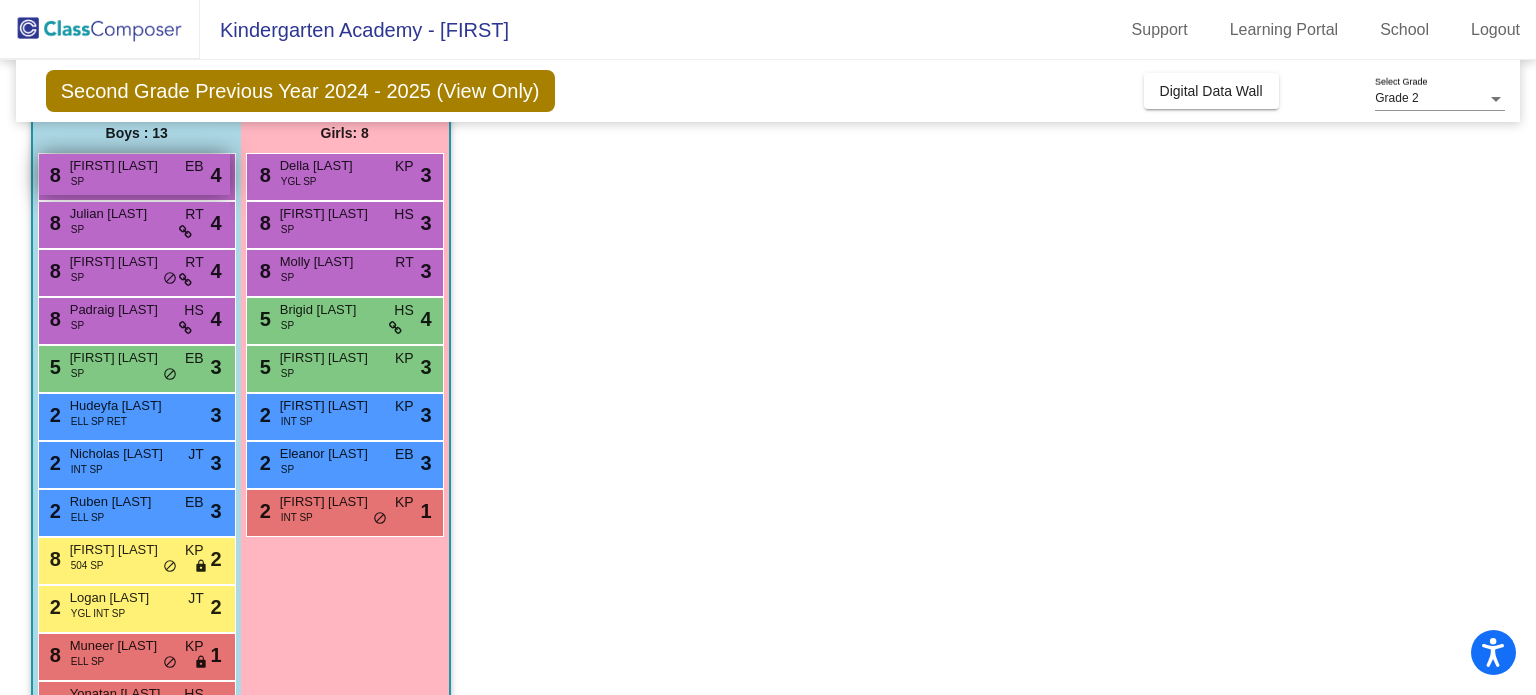 click on "[NUMBER] [FIRST] [LAST] SP EB lock do_not_disturb_alt 4" at bounding box center [134, 174] 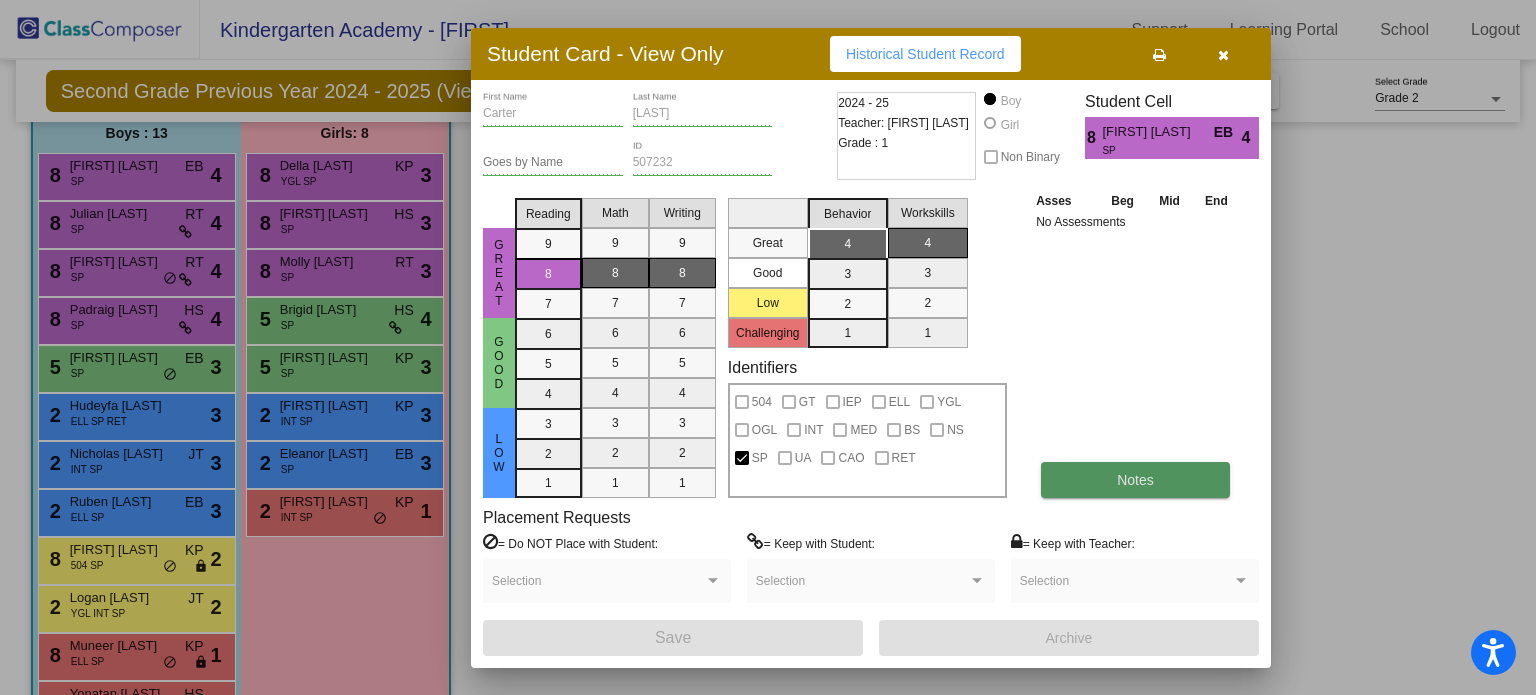 click on "Notes" at bounding box center (1135, 480) 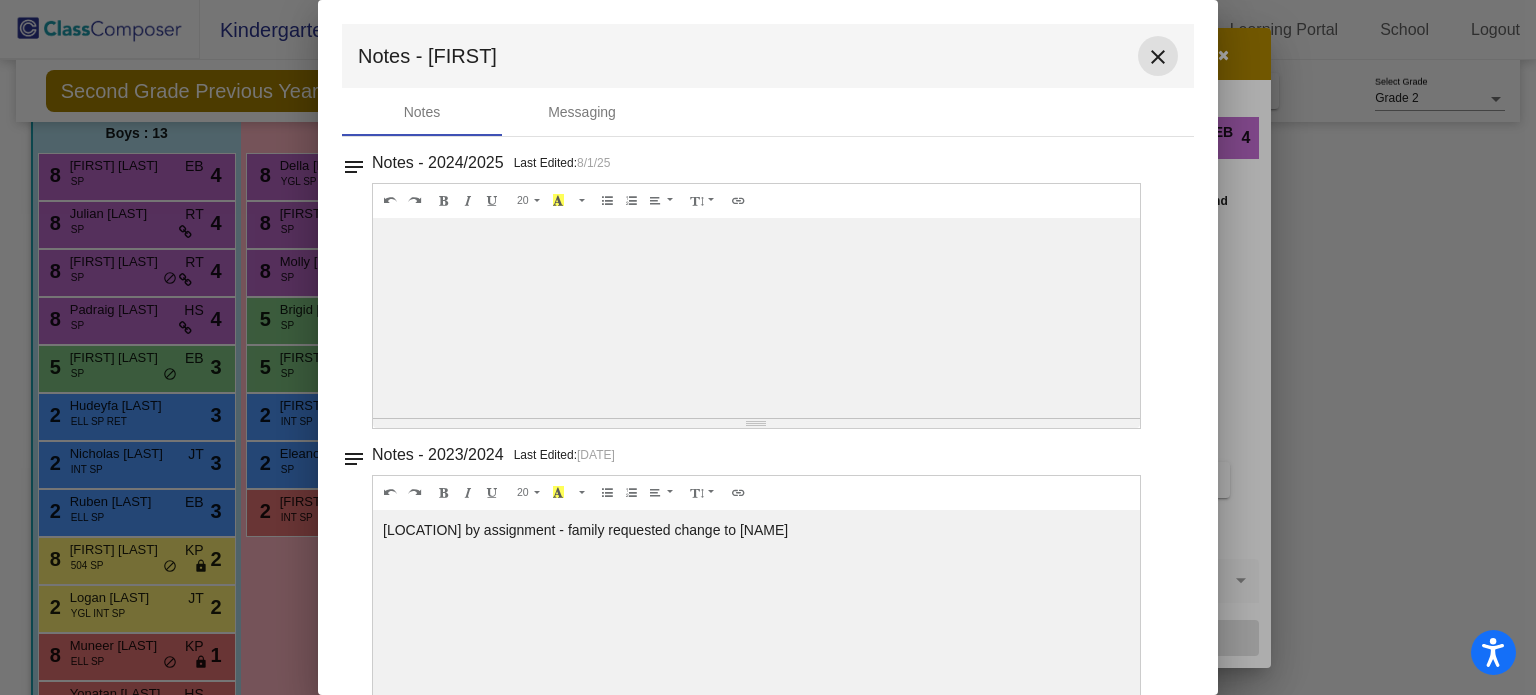 click on "close" at bounding box center (1158, 57) 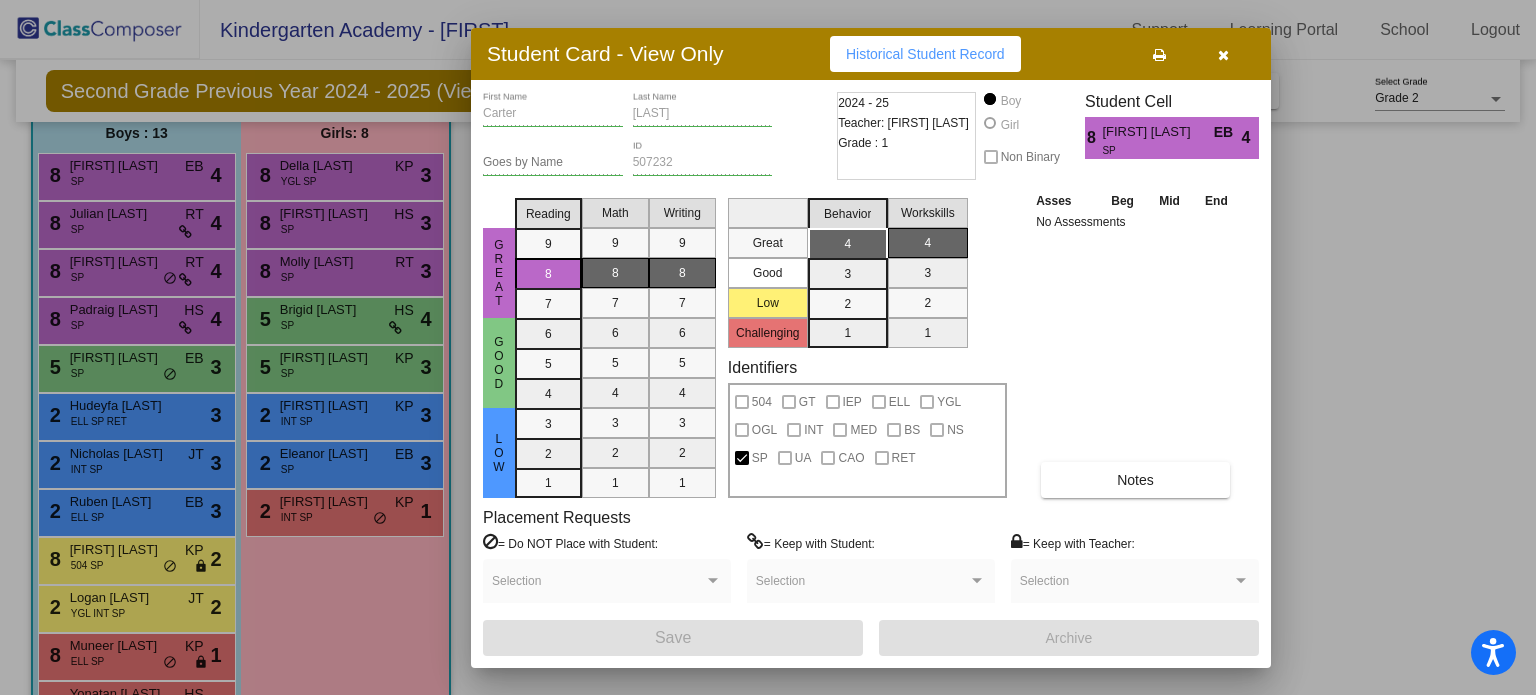 click at bounding box center (1223, 54) 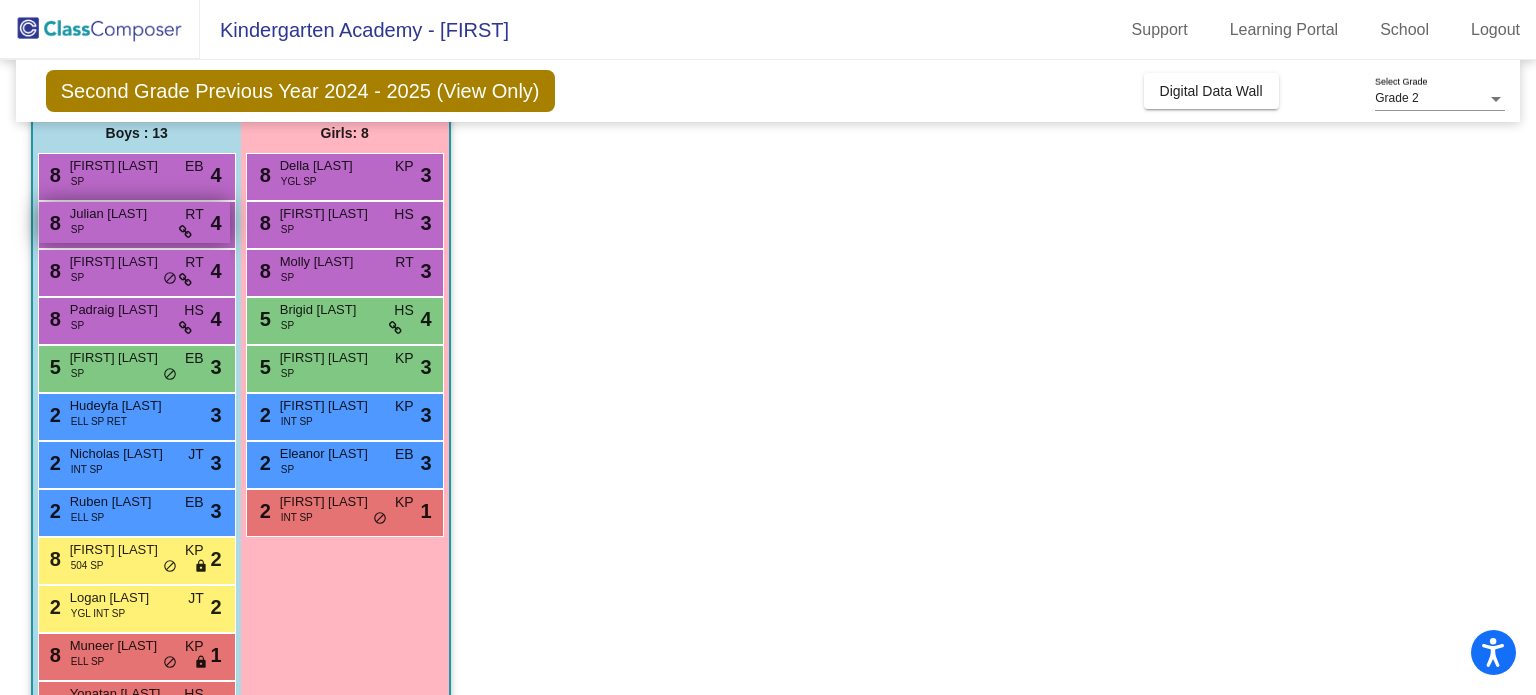 click on "[NUMBER] [FIRST] [LAST] SP RT lock do_not_disturb_alt 4" at bounding box center [134, 222] 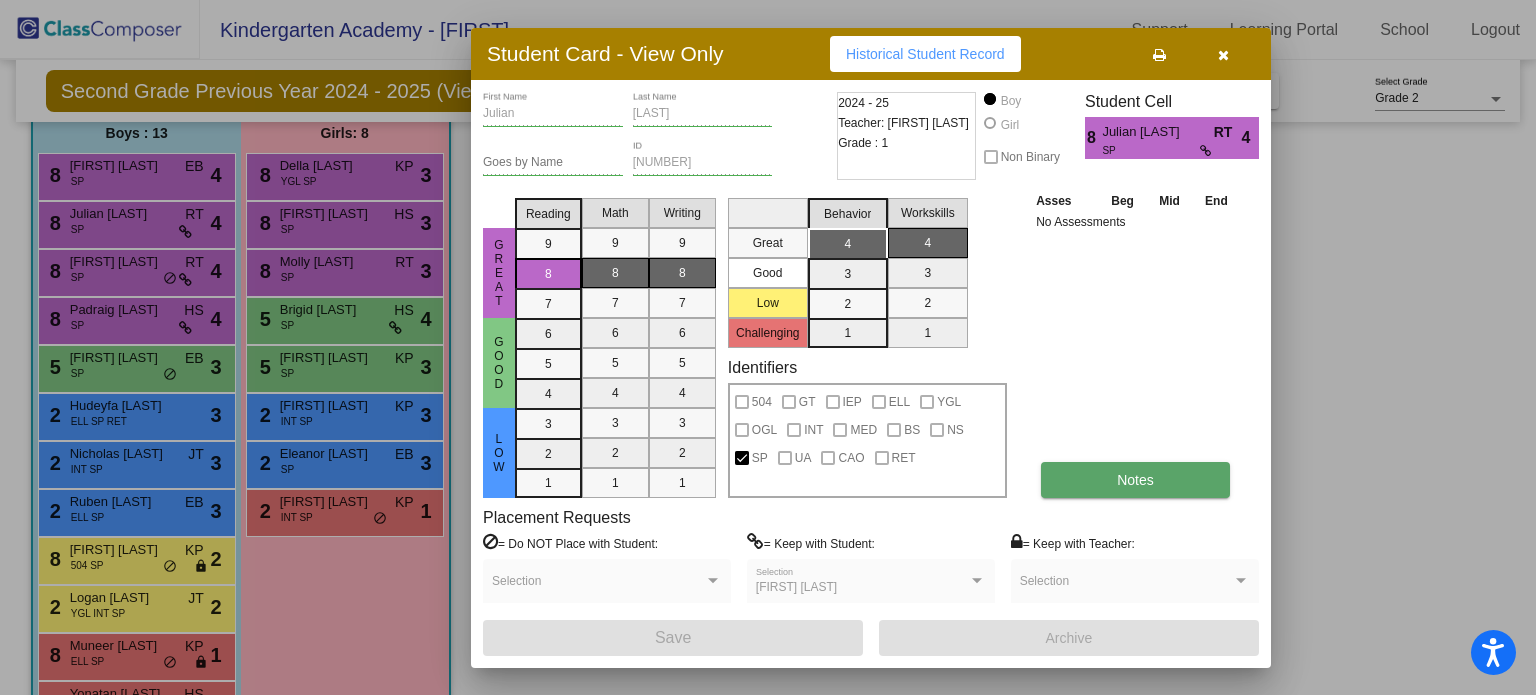click on "Notes" at bounding box center (1135, 480) 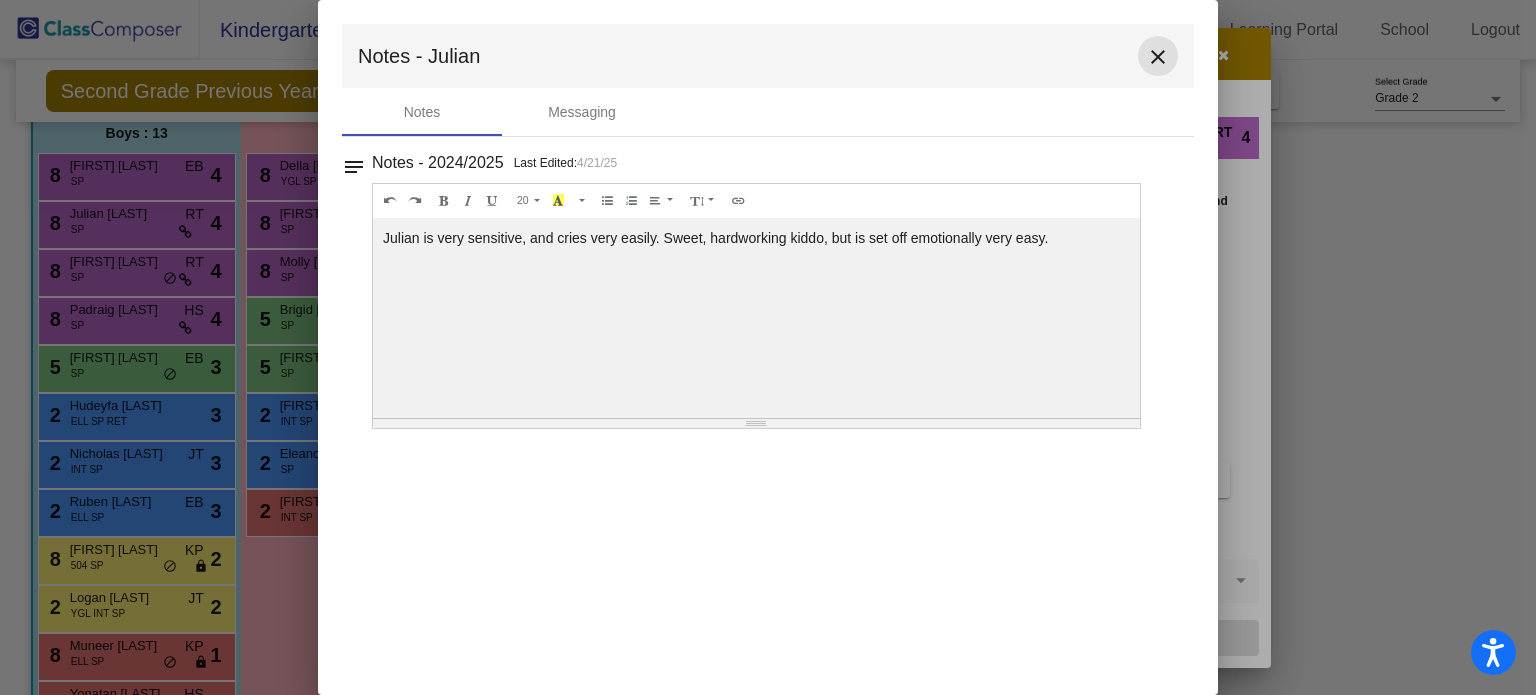 click on "close" at bounding box center (1158, 57) 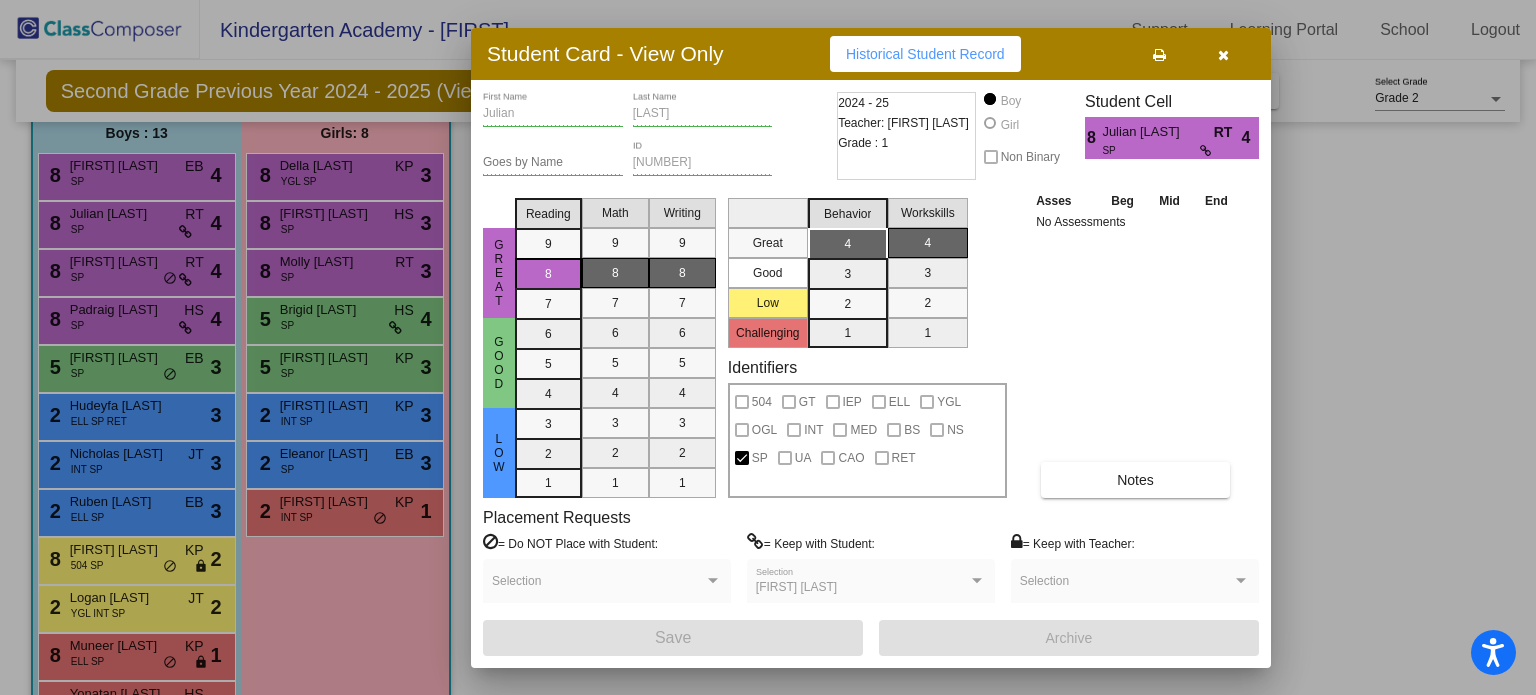 click at bounding box center [1223, 54] 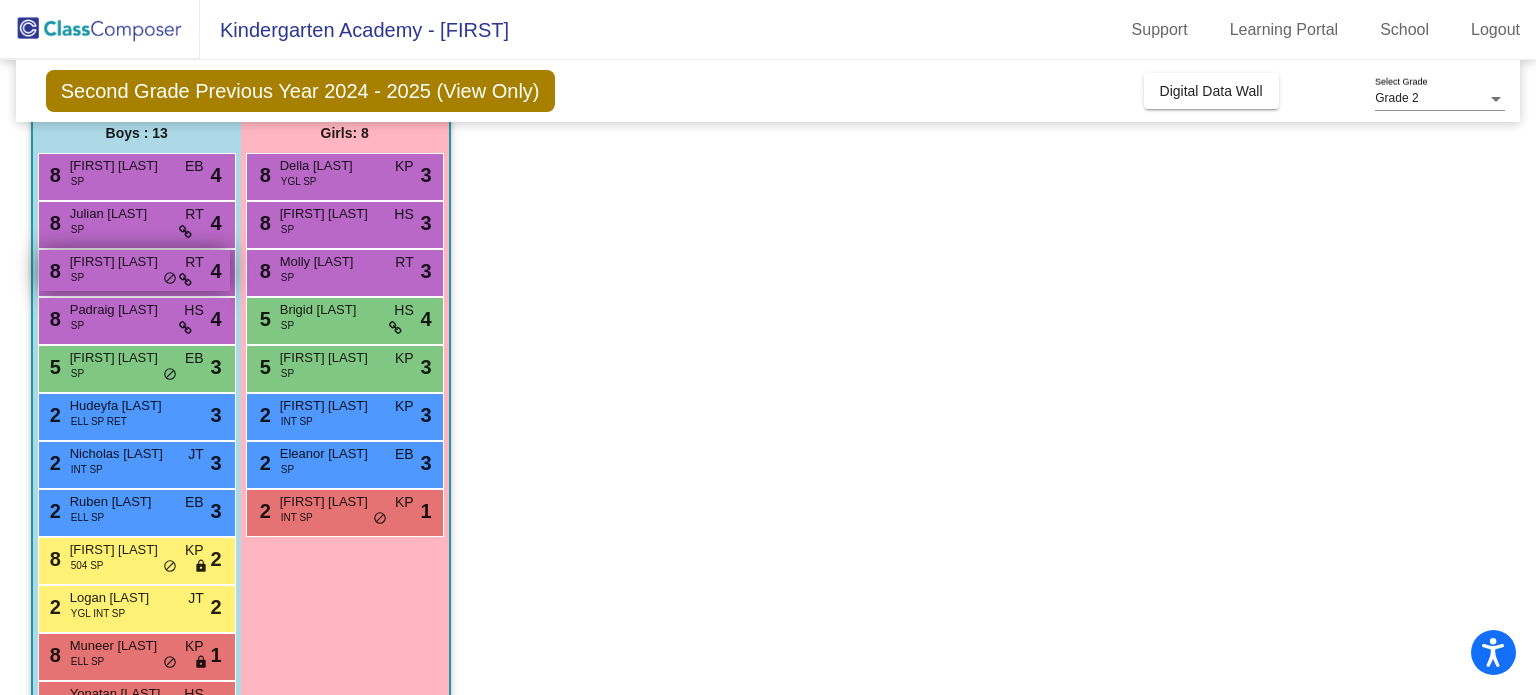 click on "[NUMBER] [FIRST] [LAST] SP RT lock do_not_disturb_alt [NUMBER]" at bounding box center (134, 270) 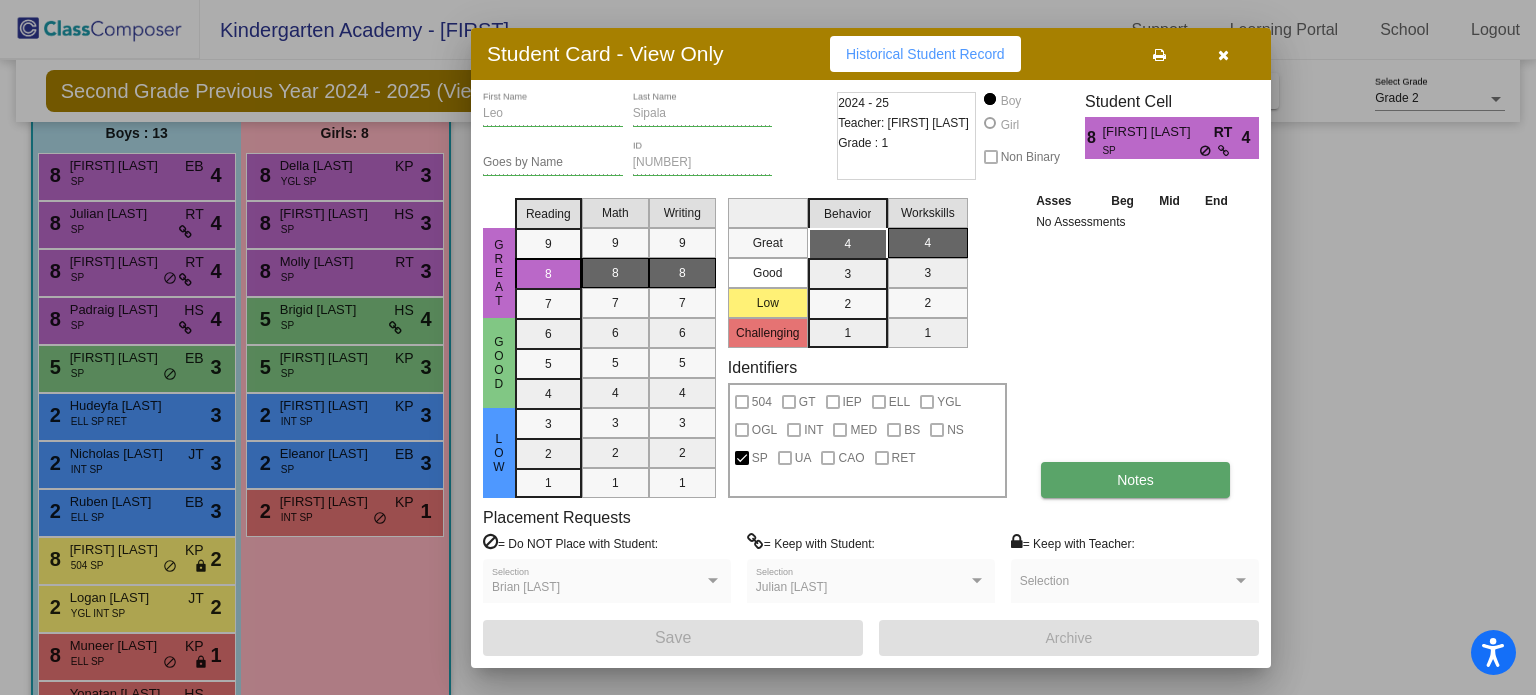 click on "Notes" at bounding box center [1135, 480] 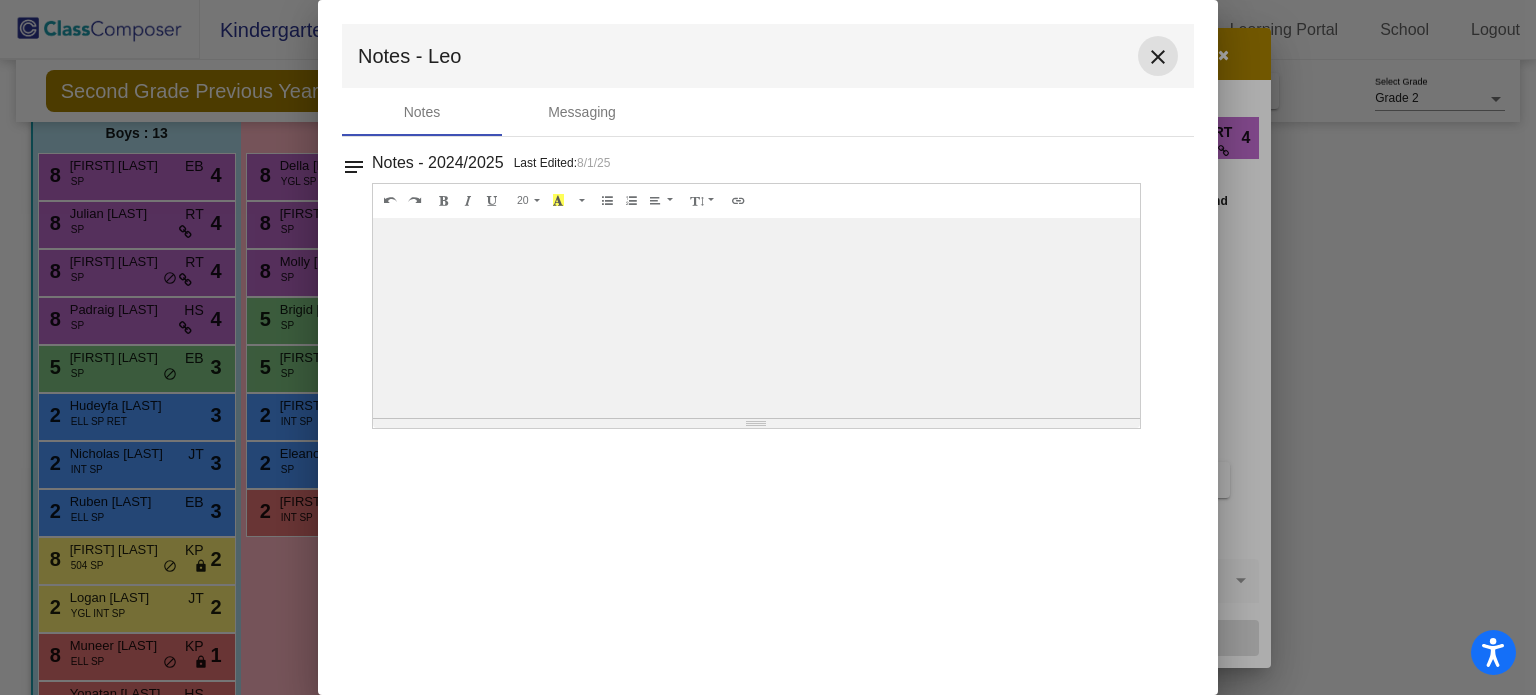 click on "close" at bounding box center [1158, 57] 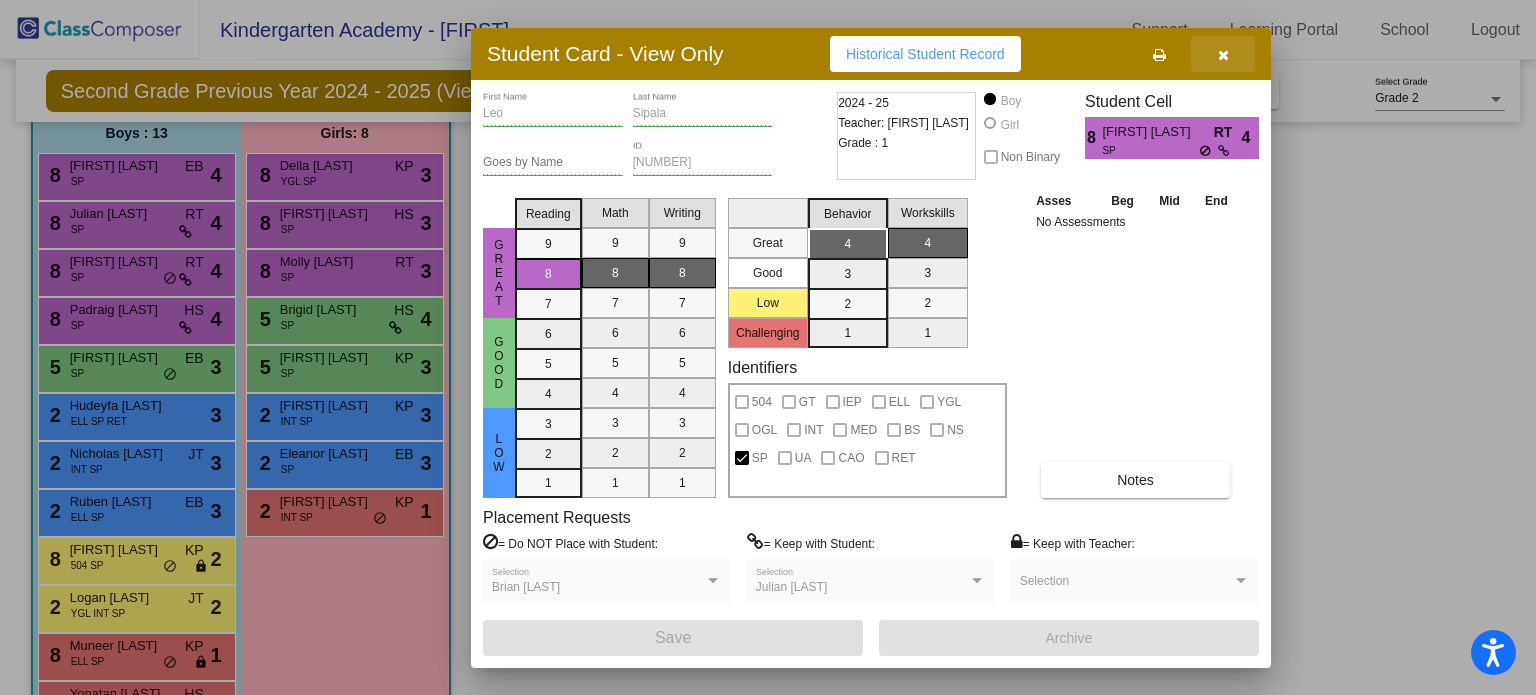 click at bounding box center [1223, 54] 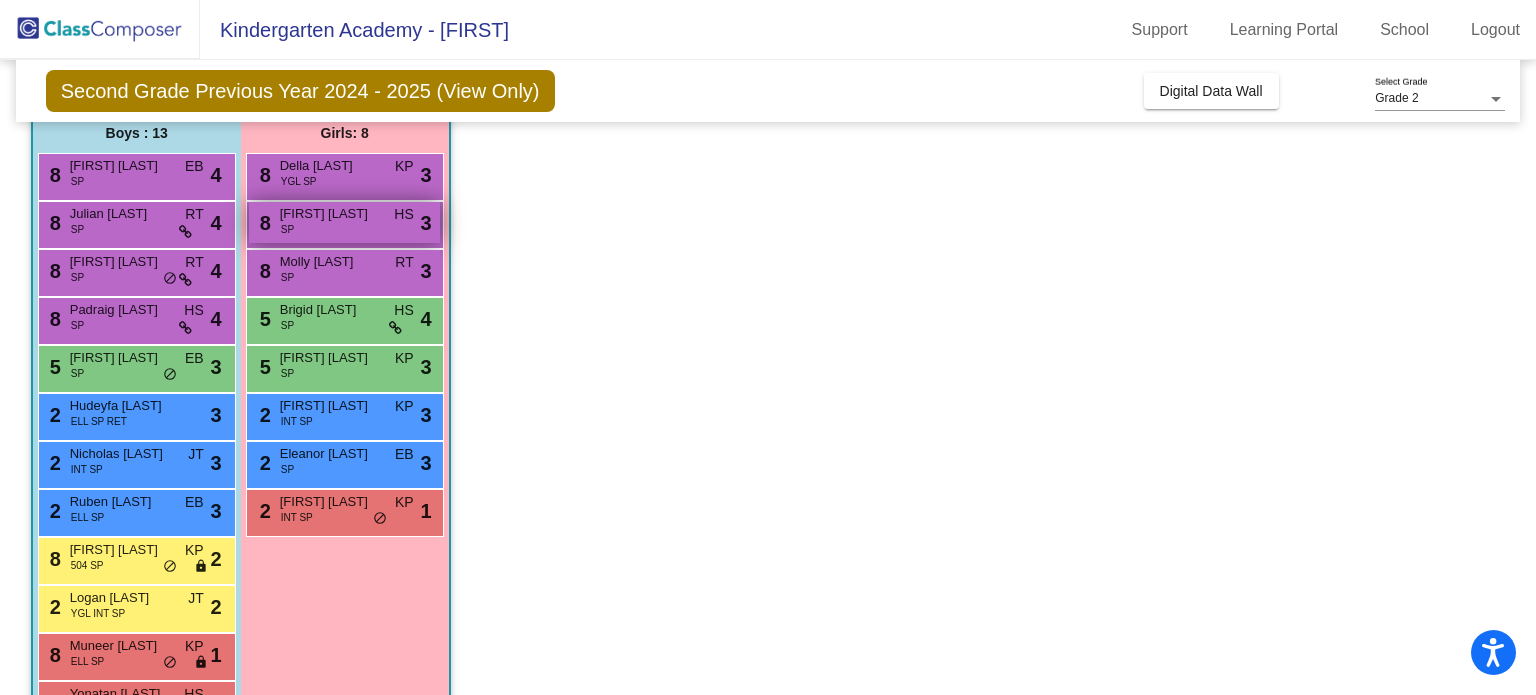 click on "[FIRST] [LAST]" at bounding box center [330, 214] 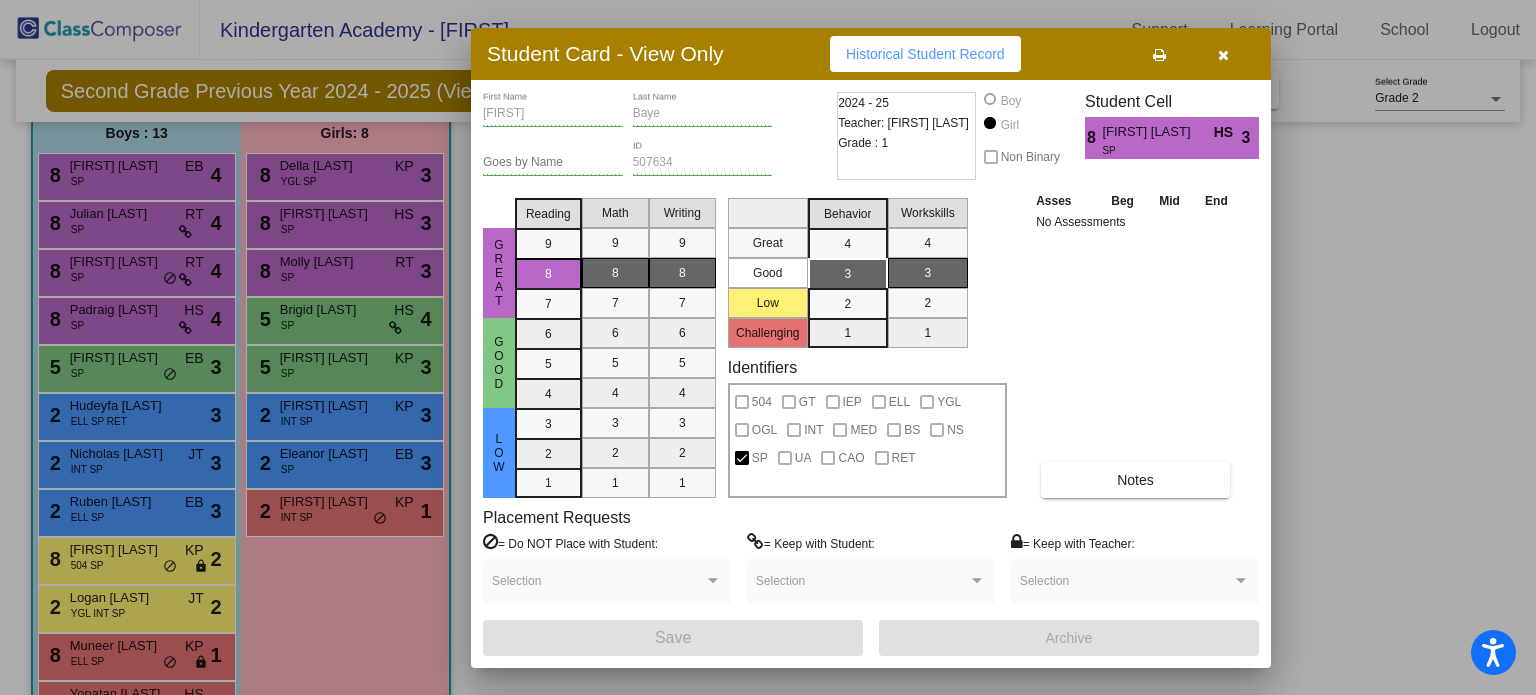 click at bounding box center [1223, 54] 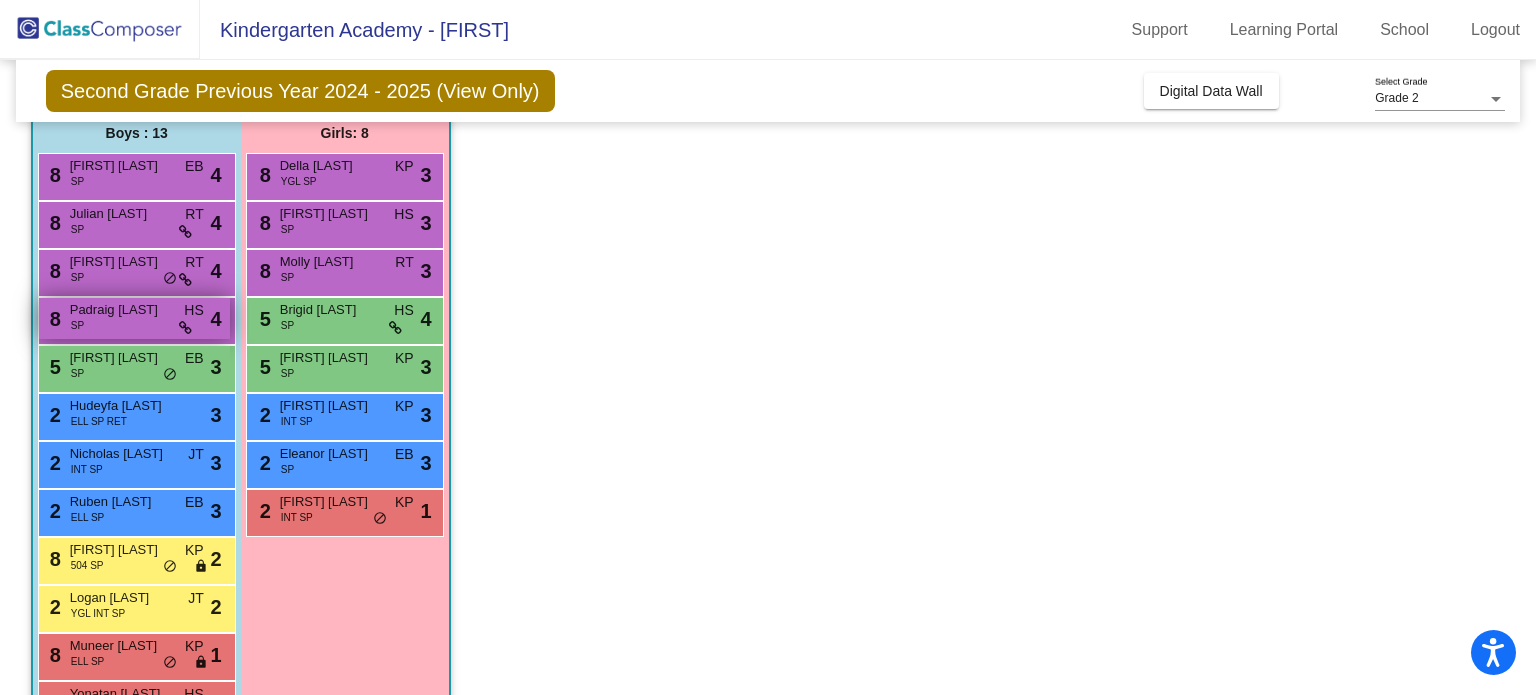 click on "Padraig [LAST]" at bounding box center [120, 310] 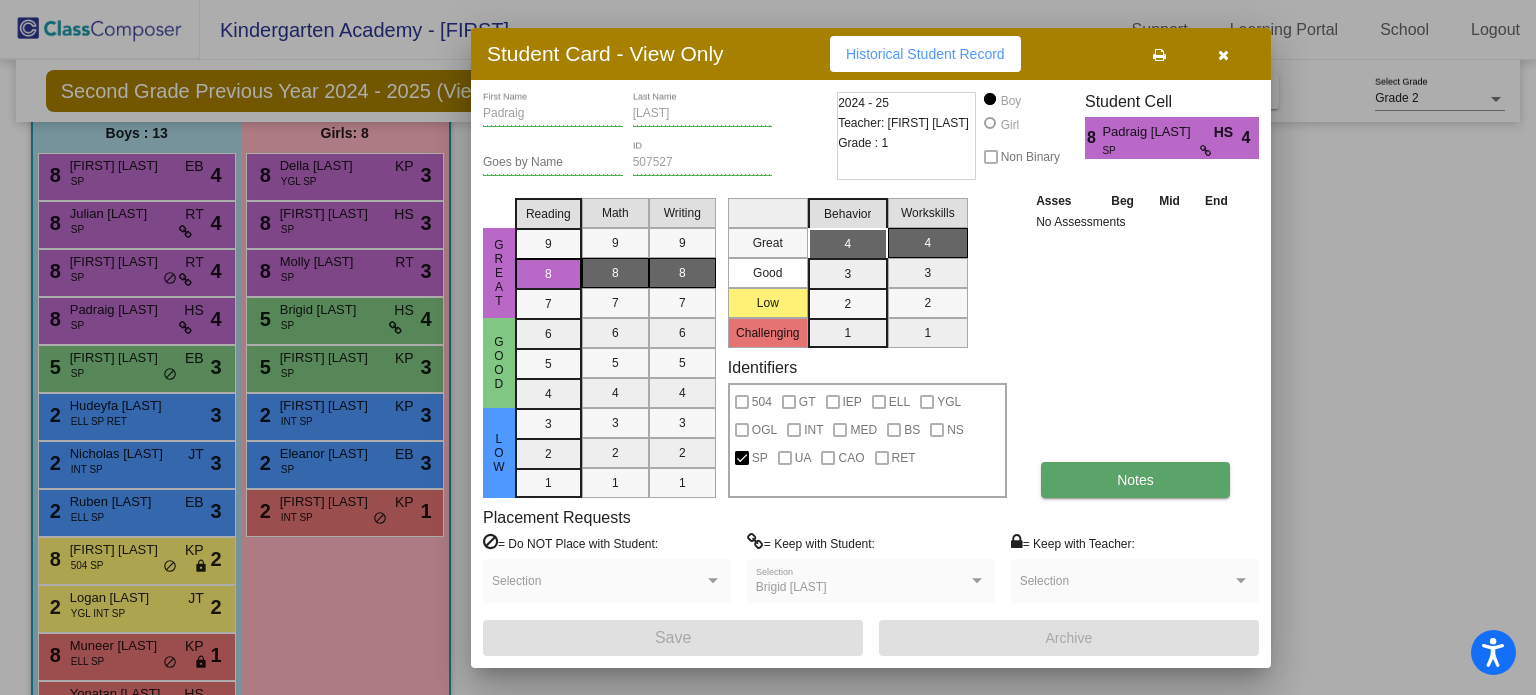 click on "Notes" at bounding box center (1135, 480) 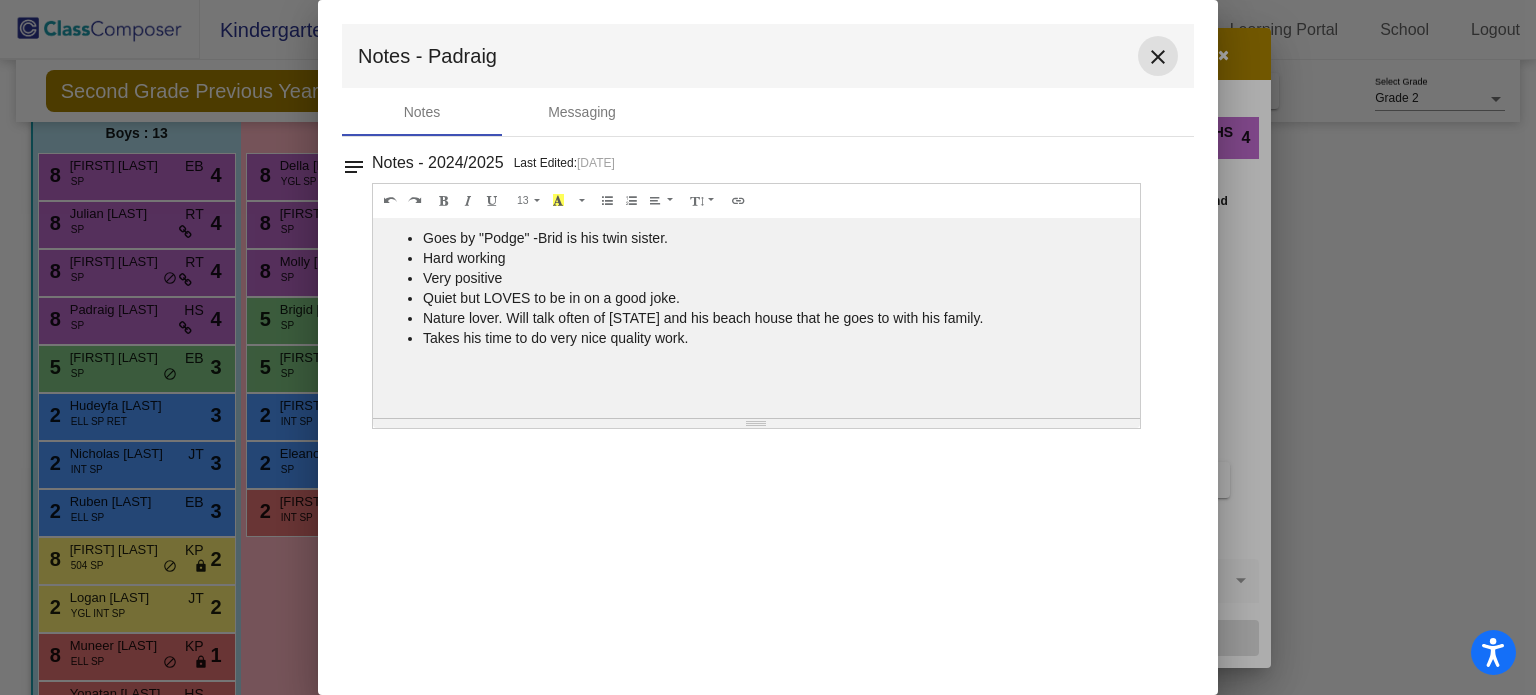 click on "close" at bounding box center (1158, 57) 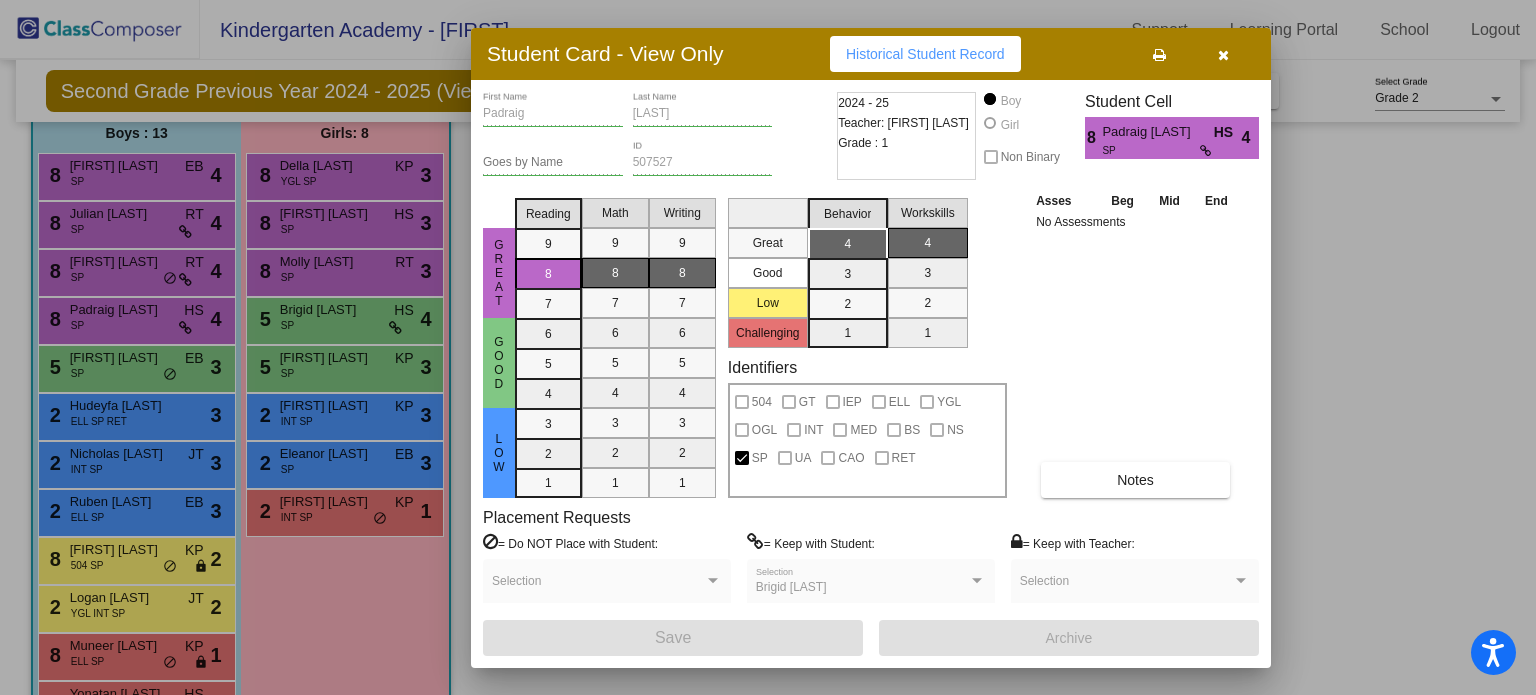 click at bounding box center [1223, 55] 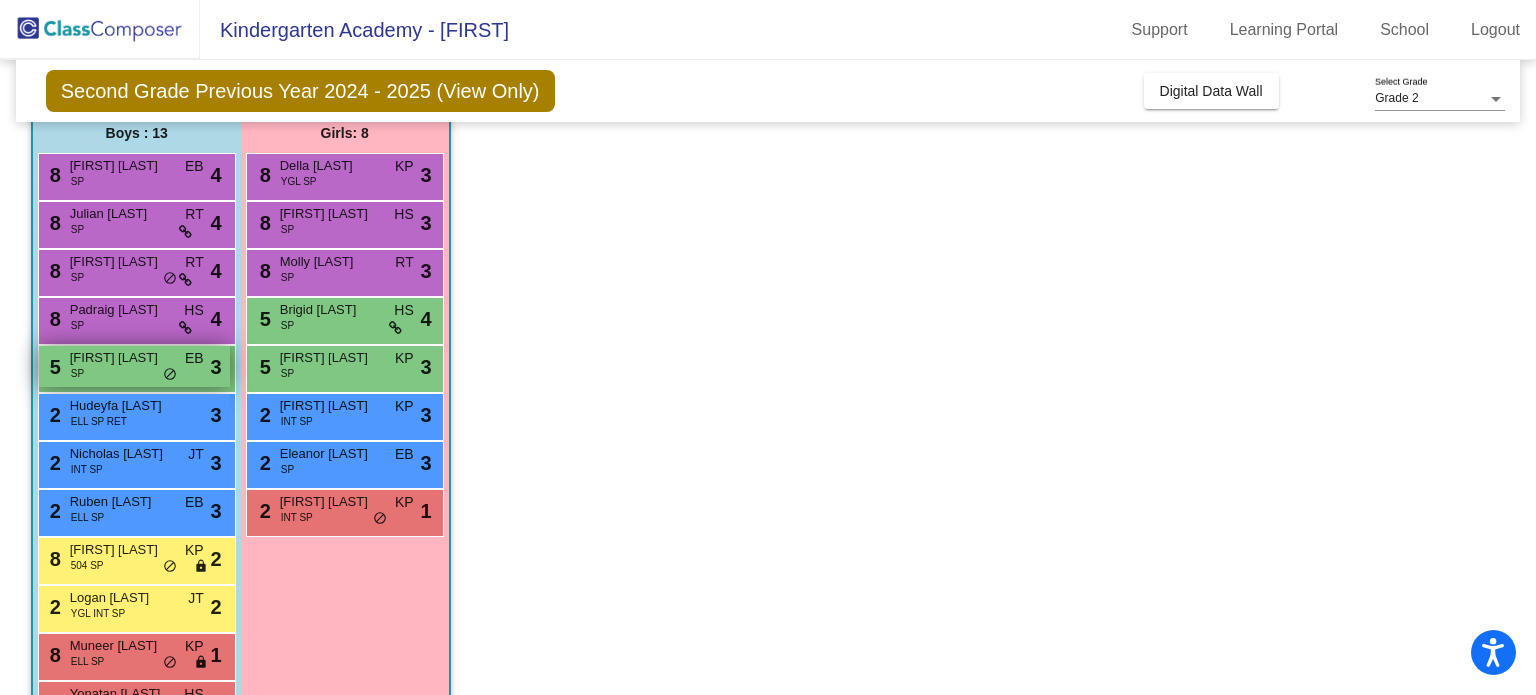 click on "[FIRST] [LAST]" at bounding box center (120, 358) 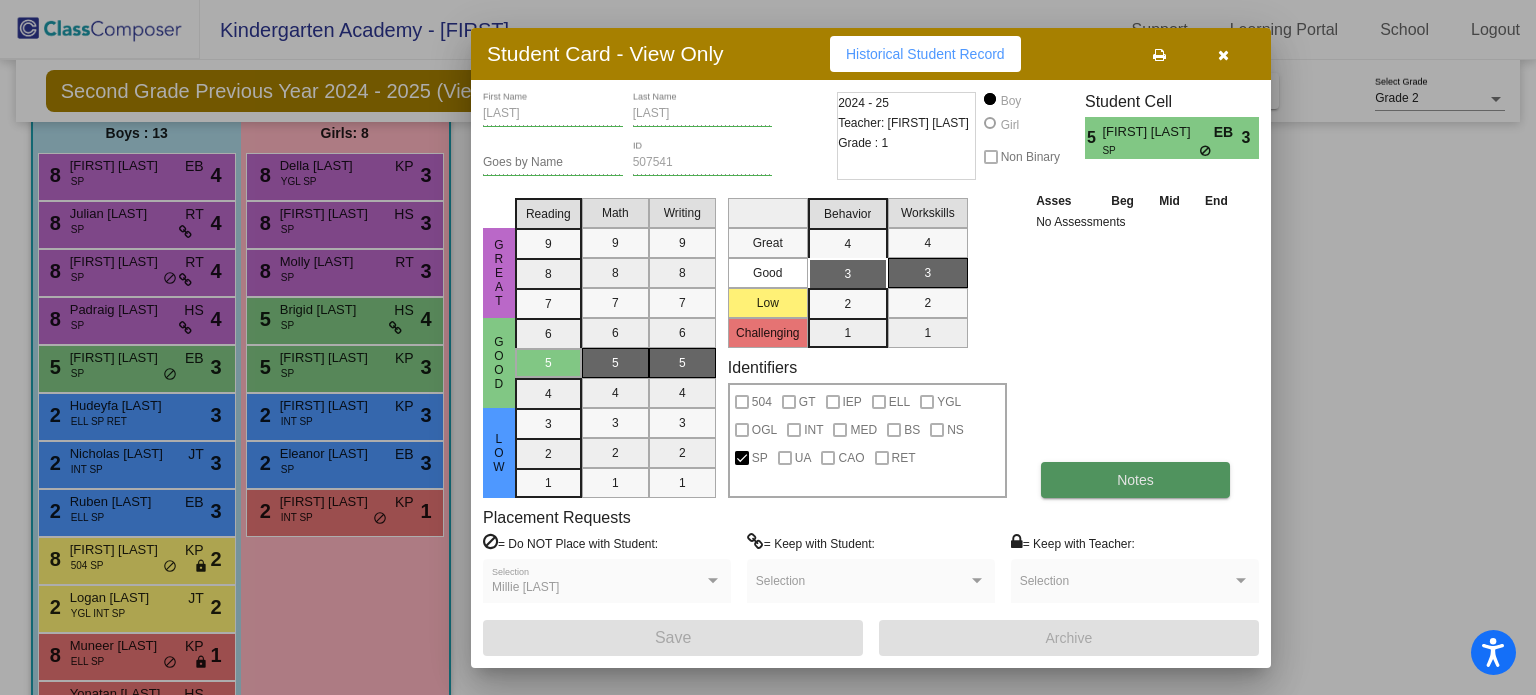 click on "Notes" at bounding box center (1135, 480) 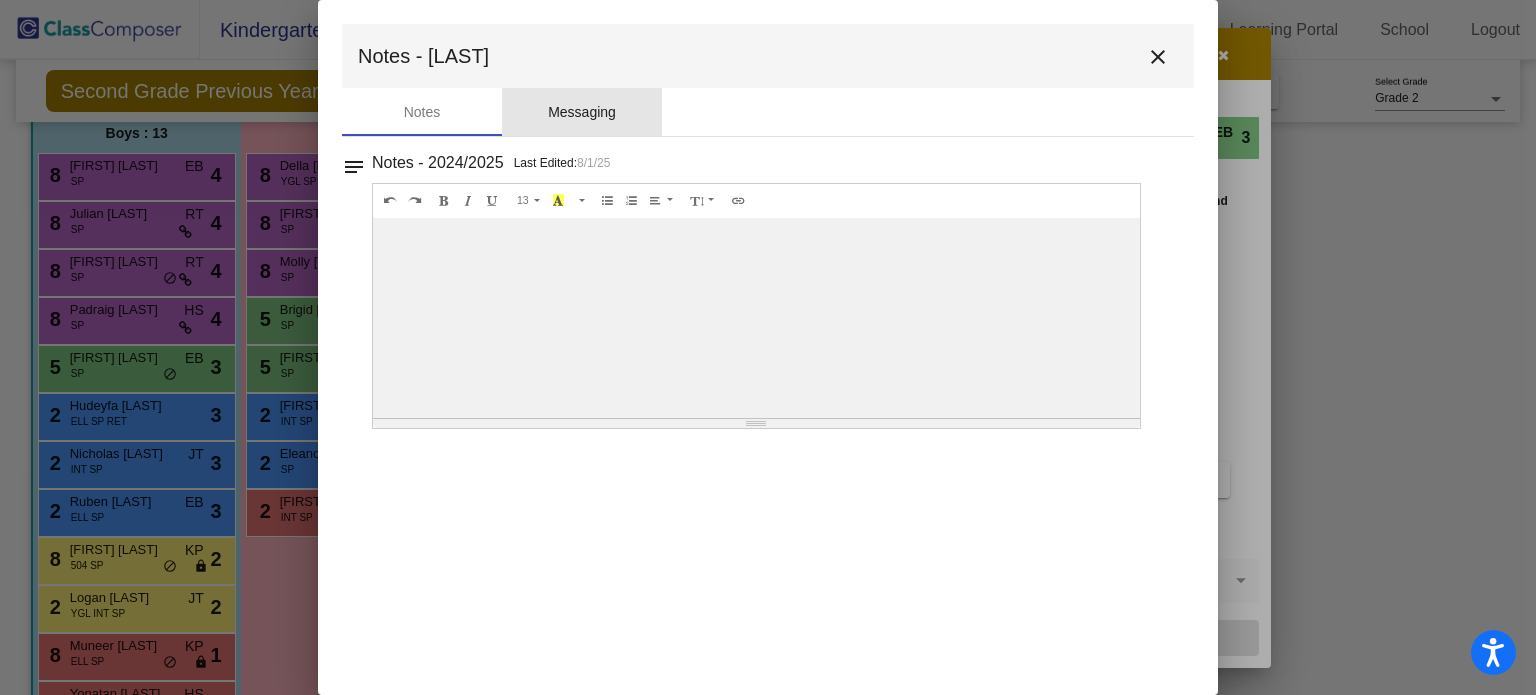 click on "Messaging" at bounding box center (582, 112) 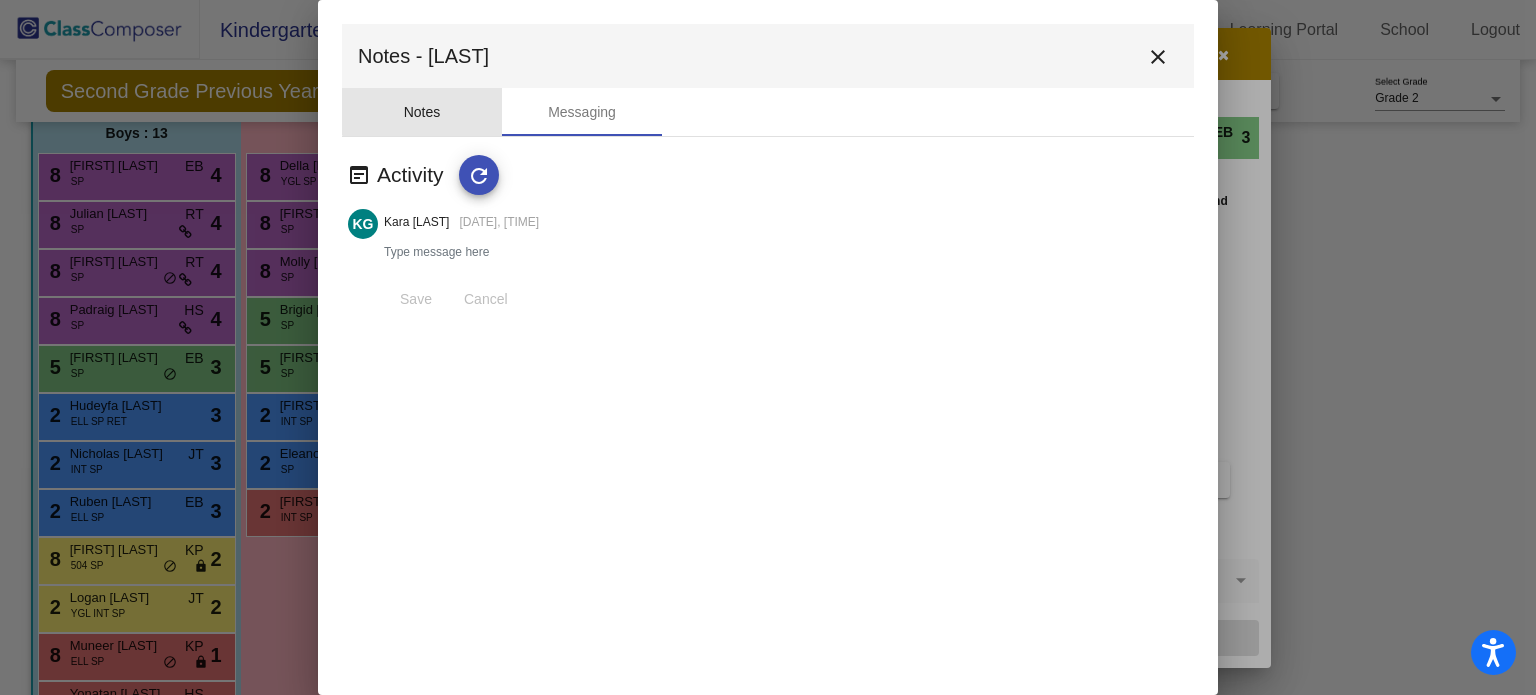 click on "Notes" at bounding box center [422, 112] 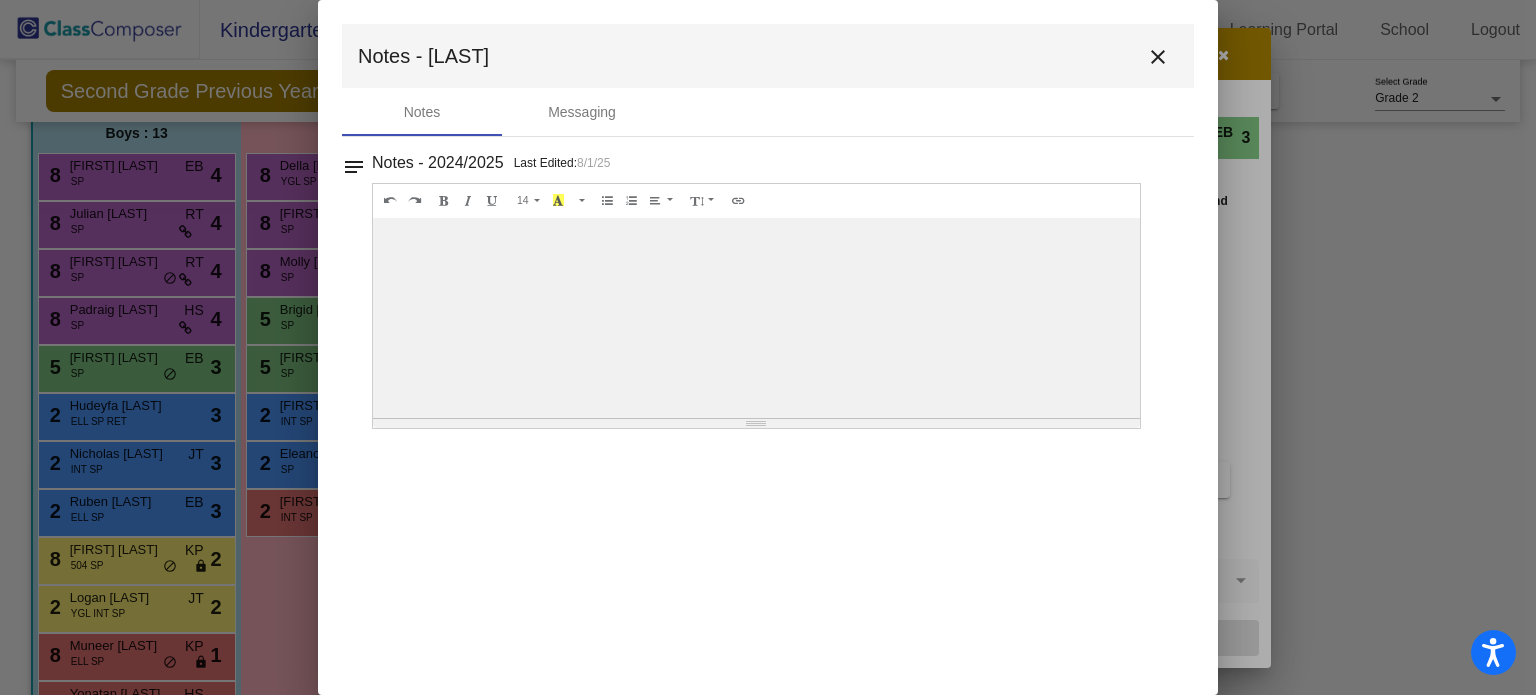 click on "close" at bounding box center (1158, 57) 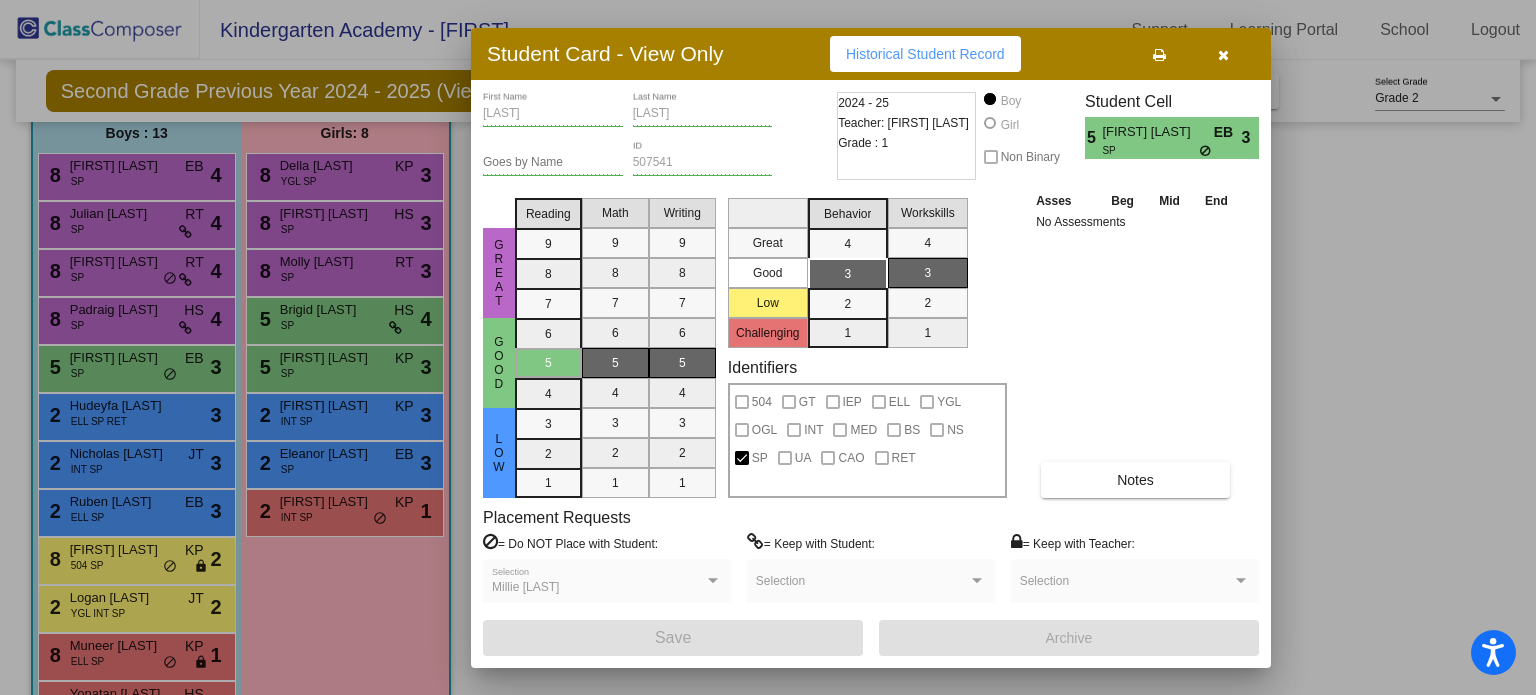 click at bounding box center (1223, 55) 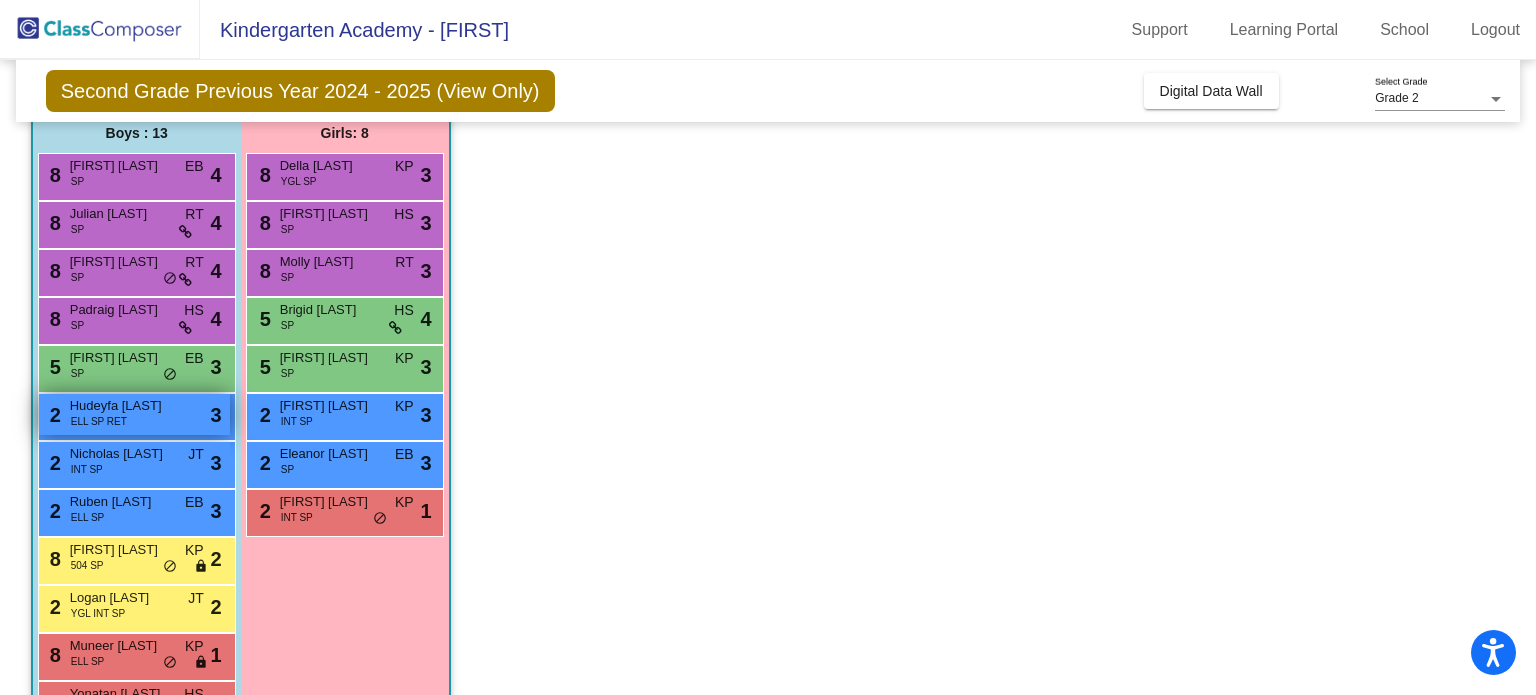 click on "[NUMBER] [FIRST] [LAST] ELL SP RET lock do_not_disturb_alt [NUMBER]" at bounding box center [134, 414] 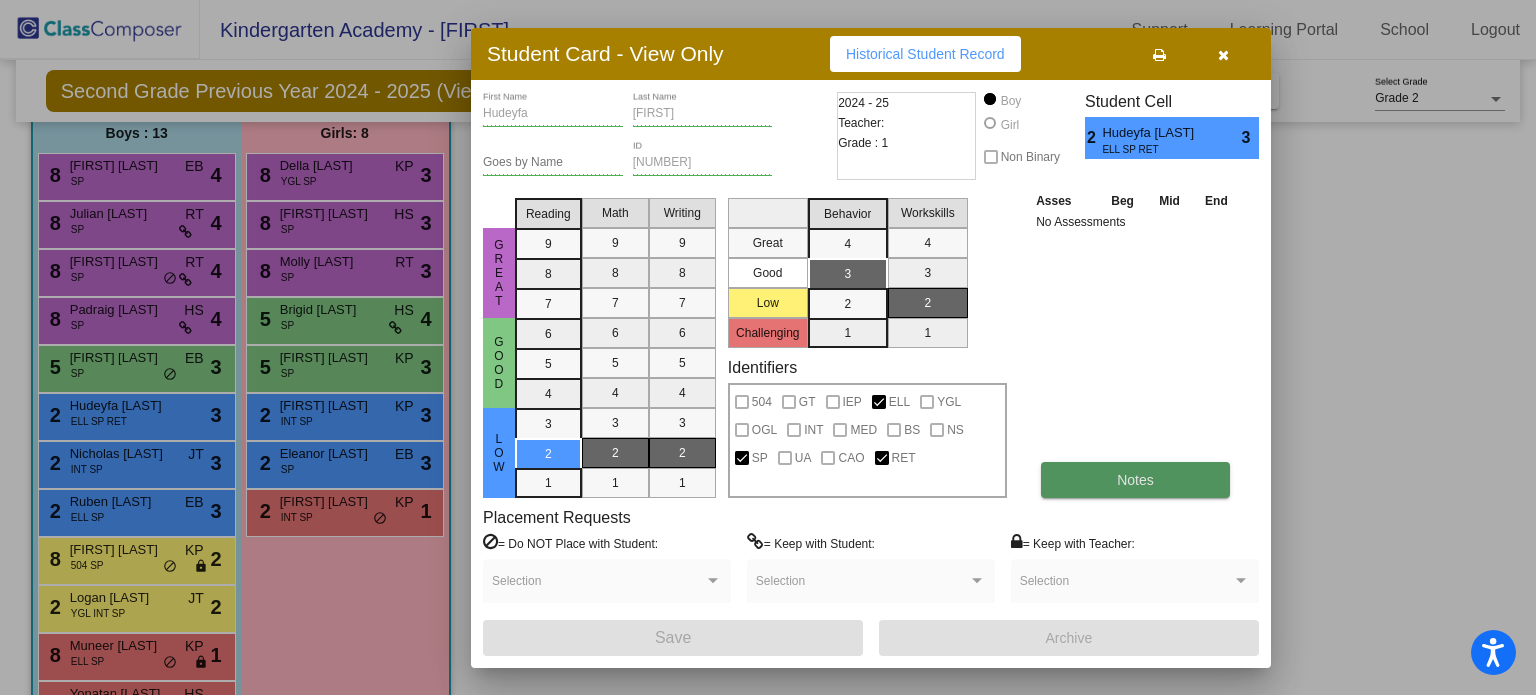 click on "Notes" at bounding box center (1135, 480) 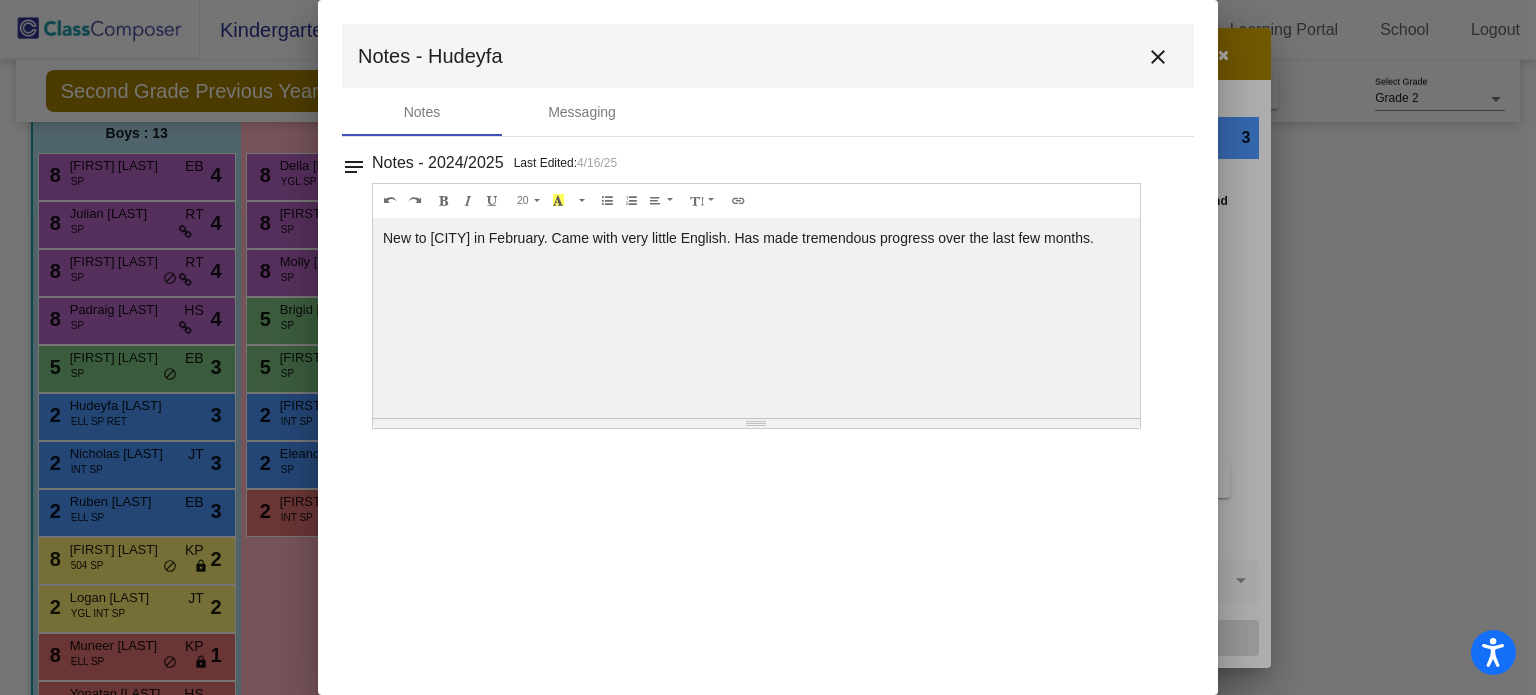 click on "close" at bounding box center [1158, 57] 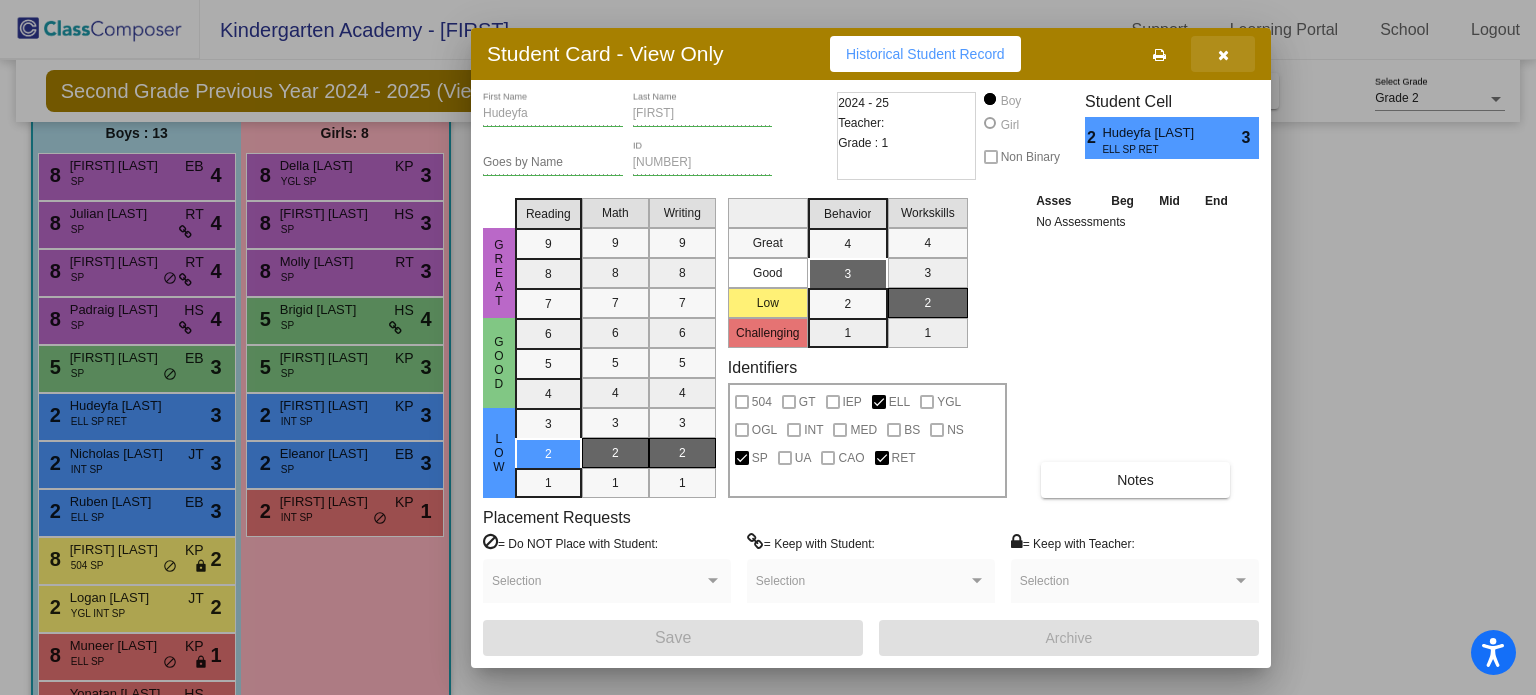 click at bounding box center [1223, 55] 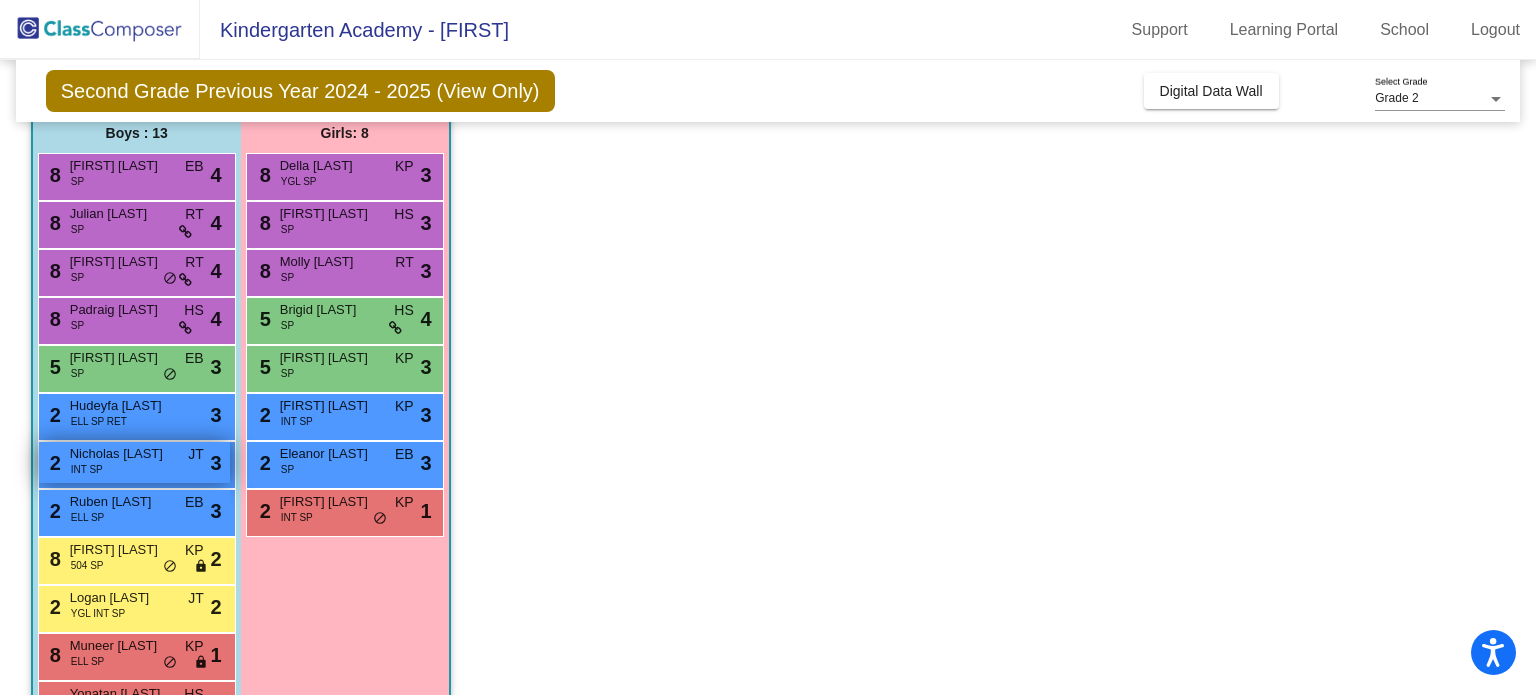 click on "[NUMBER] [FIRST] [LAST] INT SP JT lock do_not_disturb_alt 3" at bounding box center (134, 462) 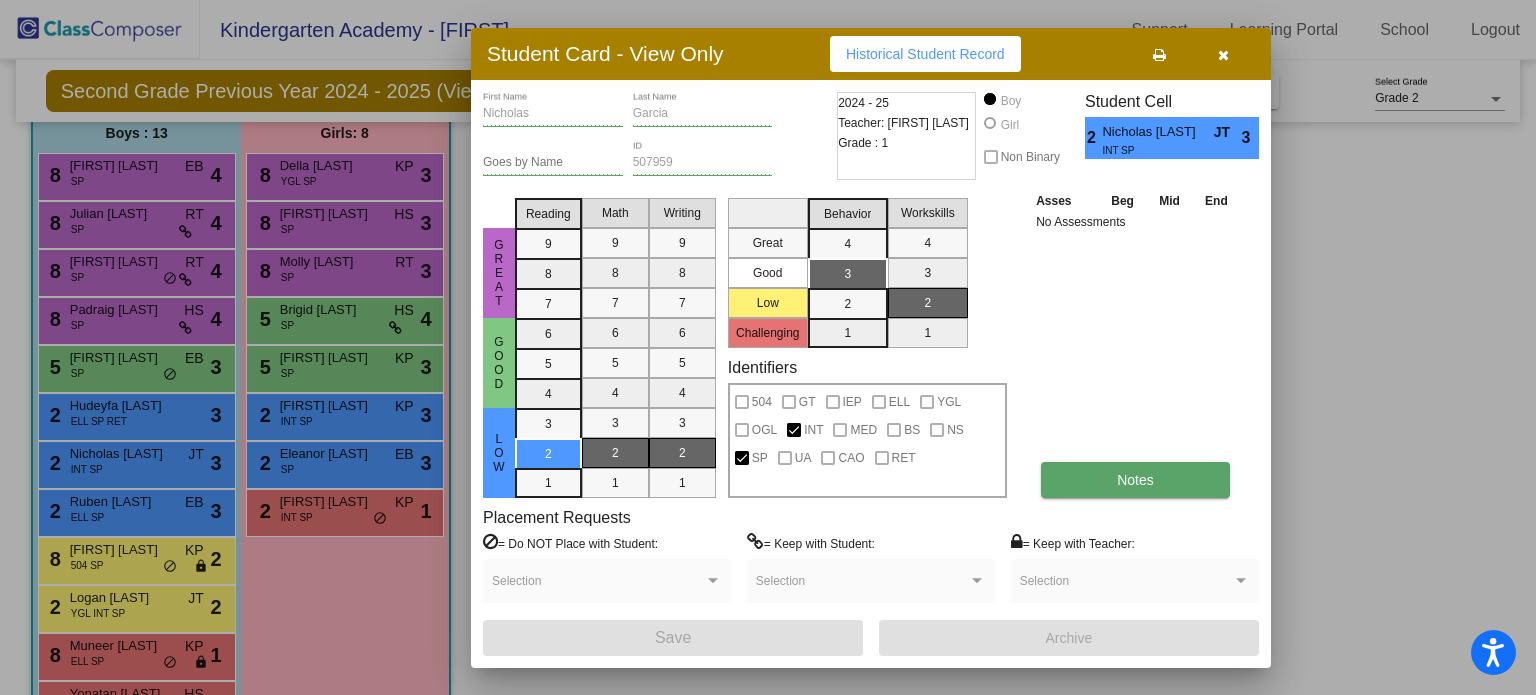 click on "Notes" at bounding box center (1135, 480) 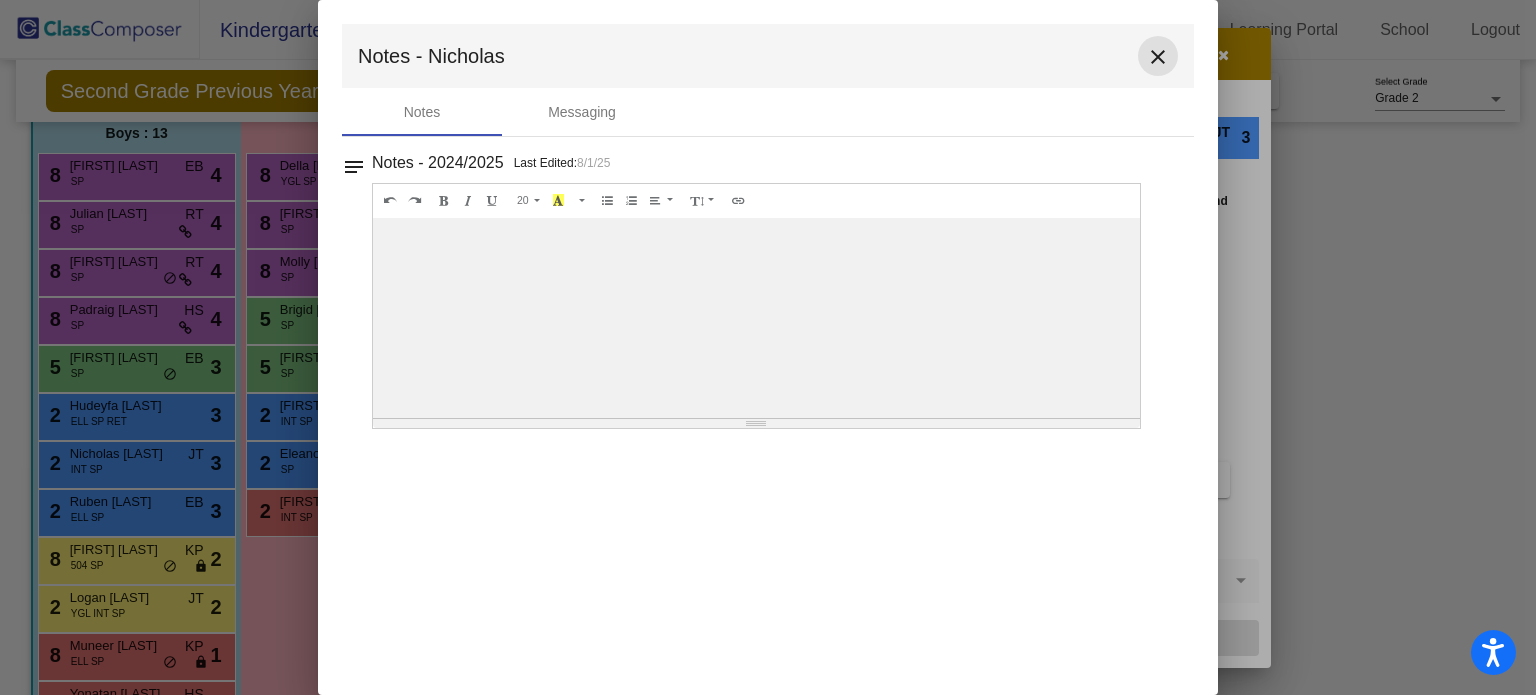 click on "close" at bounding box center (1158, 57) 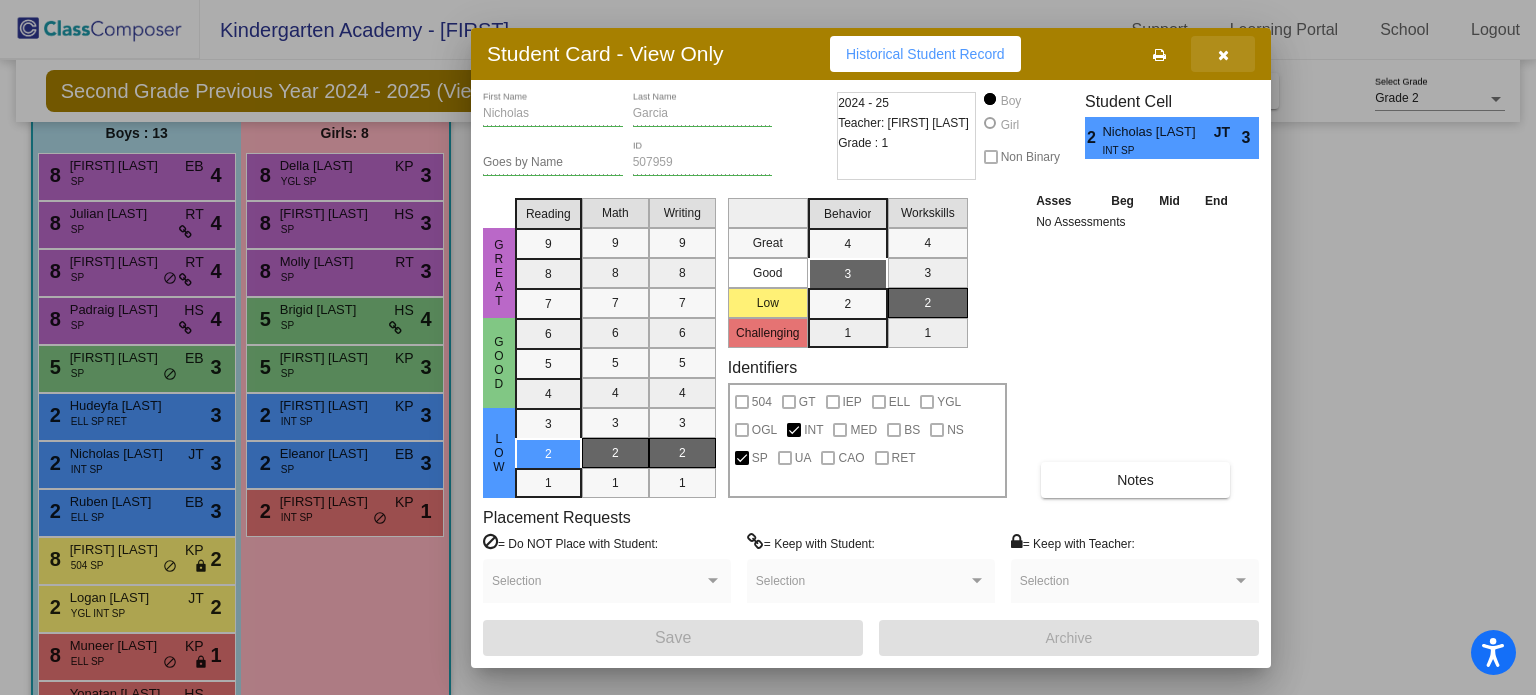 click at bounding box center (1223, 54) 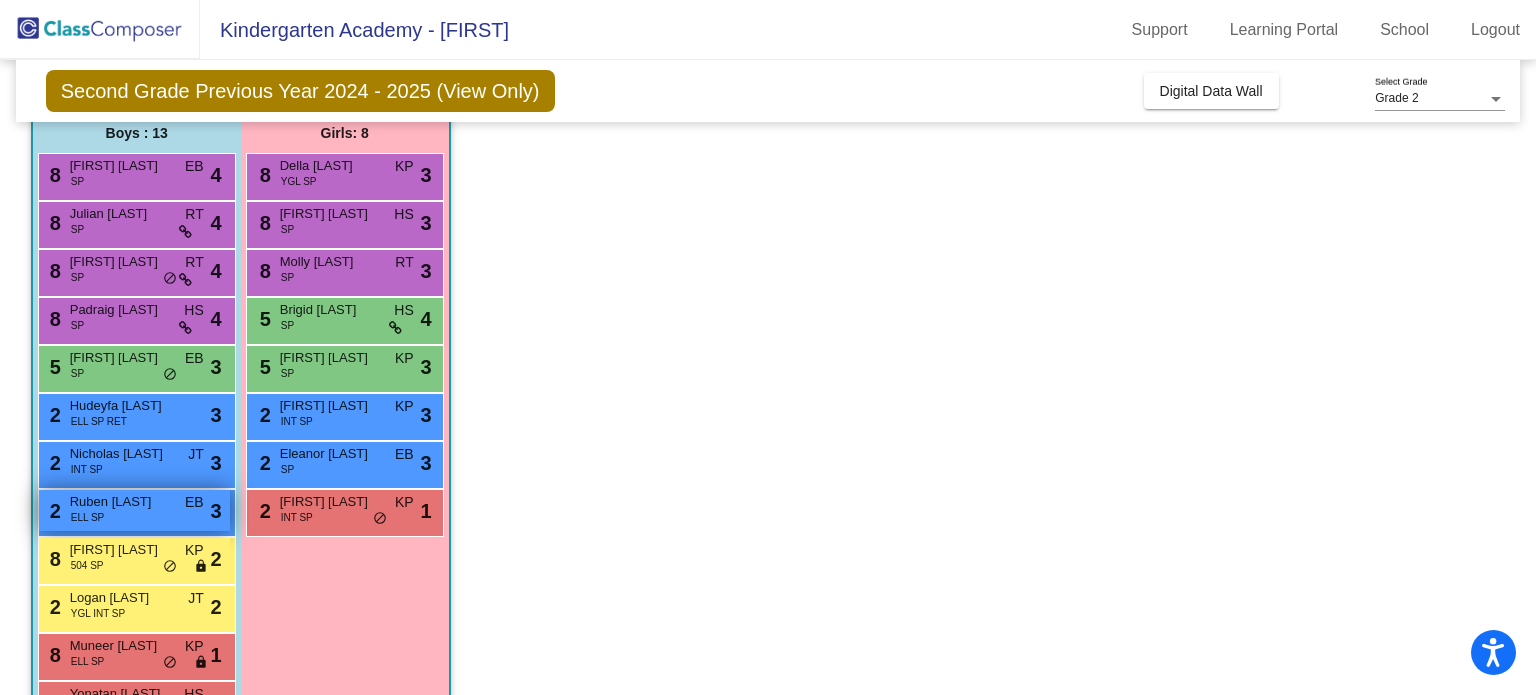 click on "Ruben [LAST]" at bounding box center (120, 502) 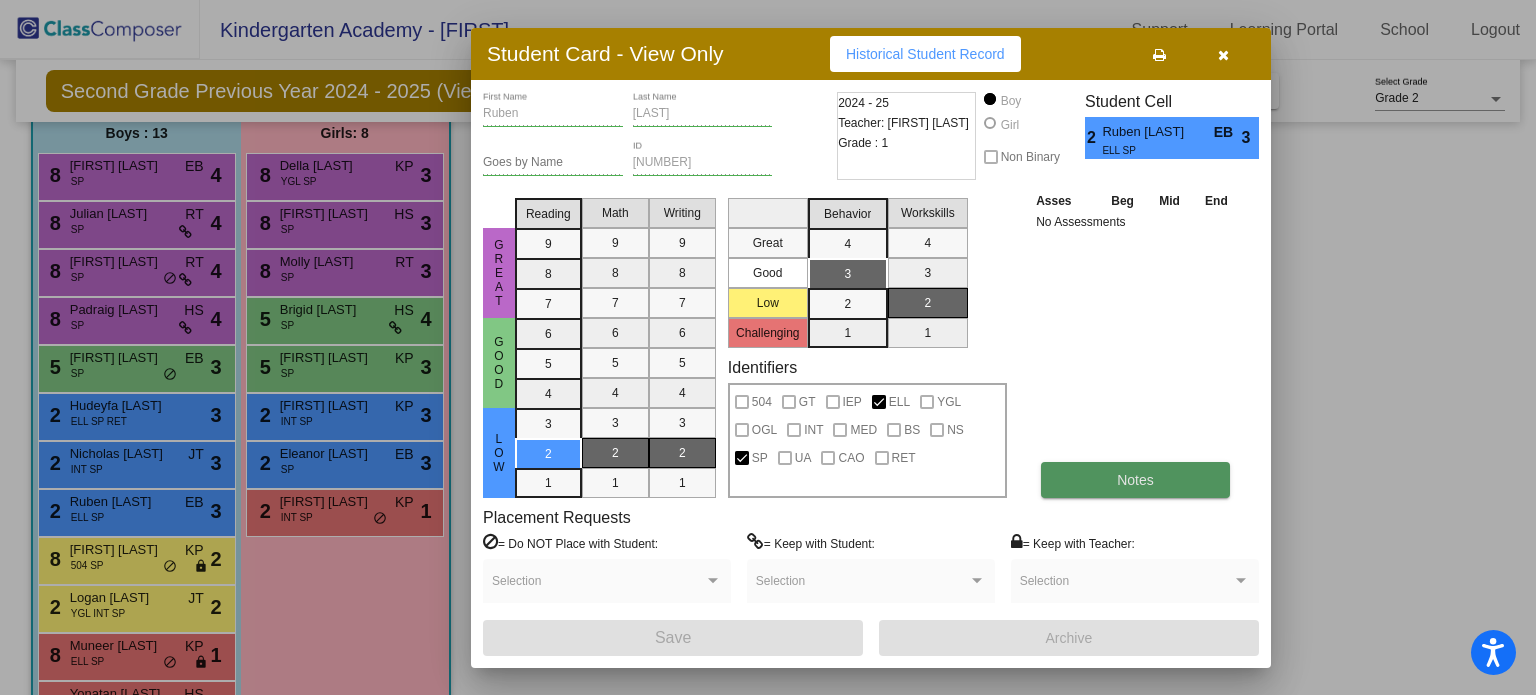 click on "Notes" at bounding box center [1135, 480] 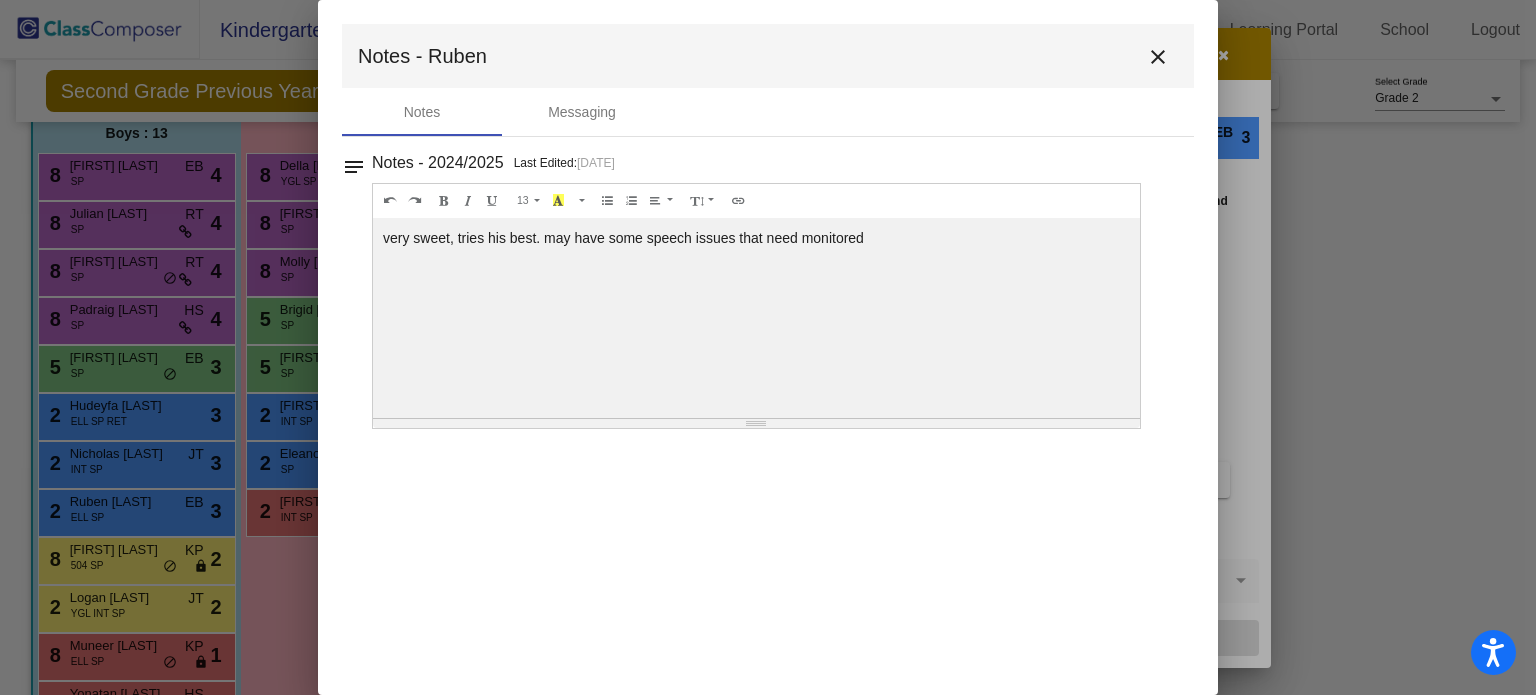 click on "close" at bounding box center (1158, 57) 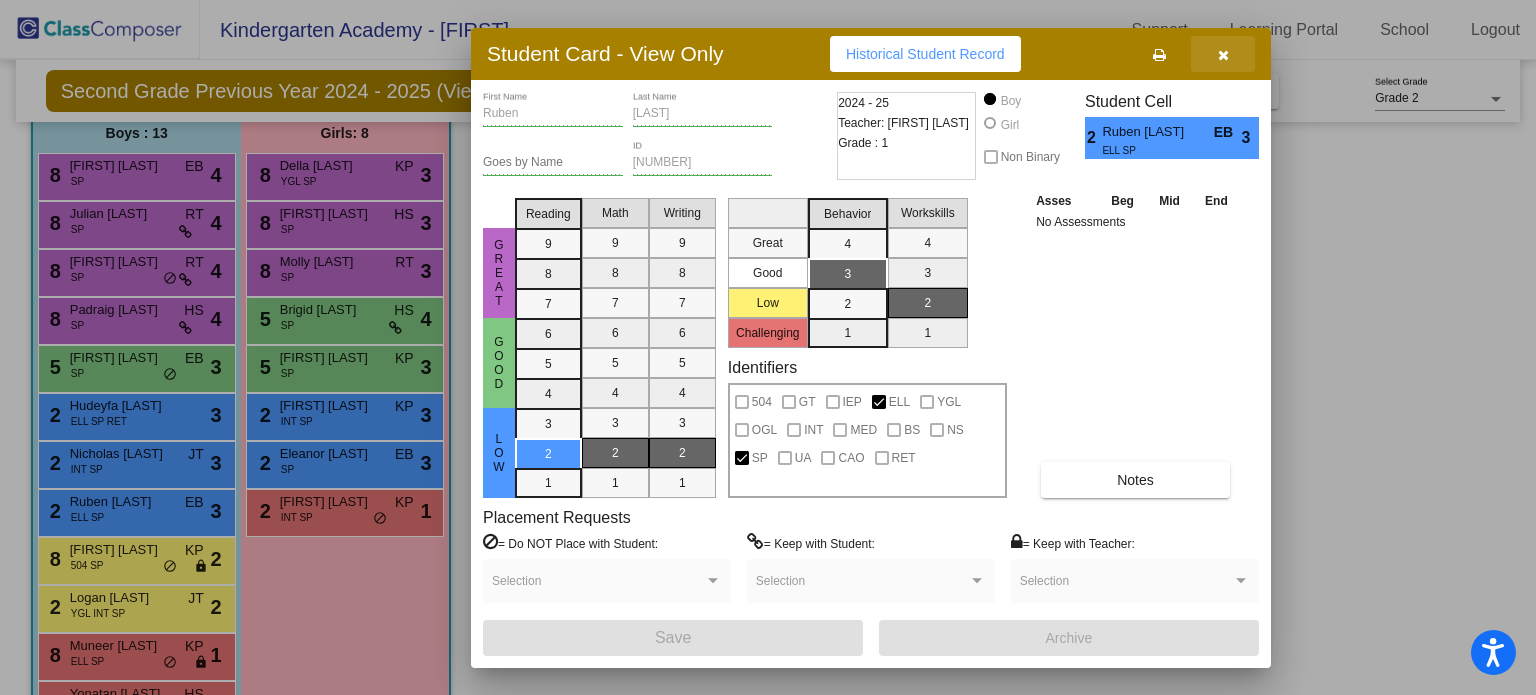 click at bounding box center [1223, 55] 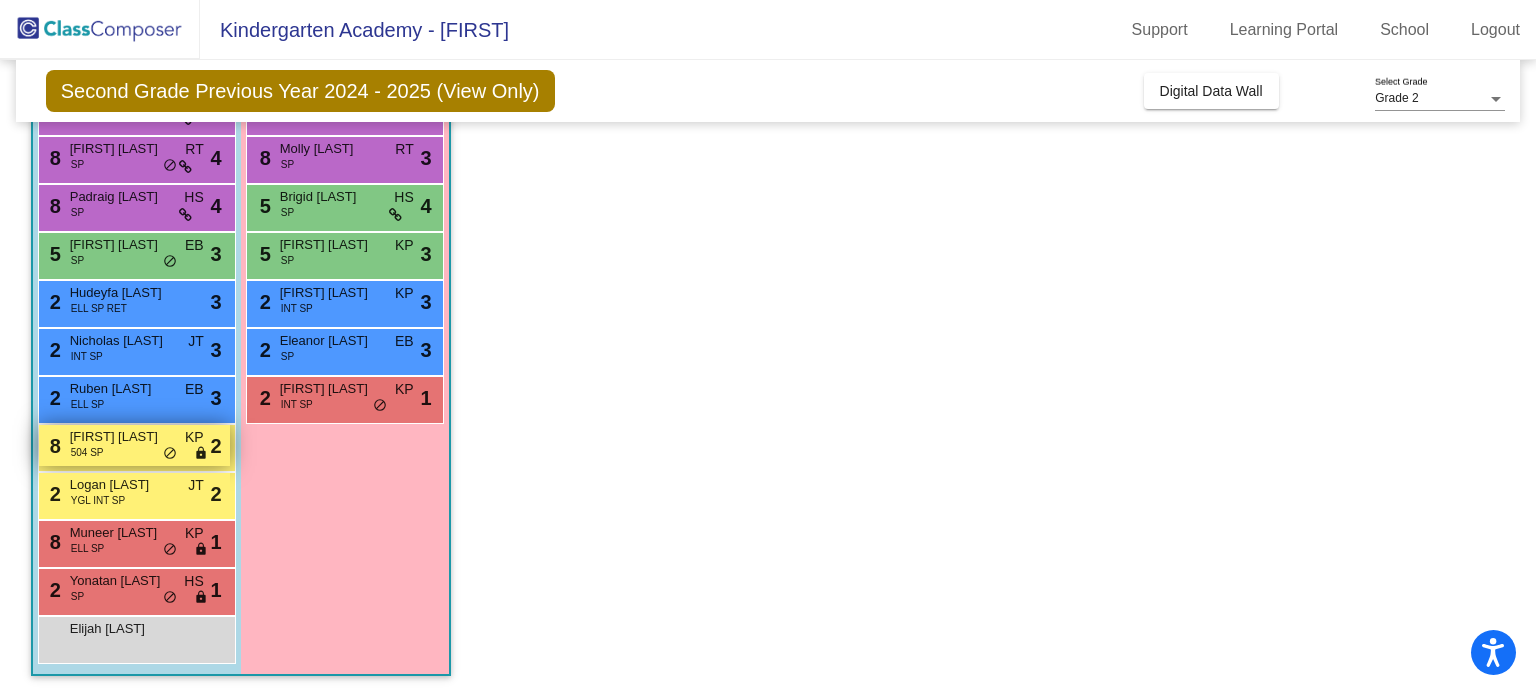 scroll, scrollTop: 279, scrollLeft: 0, axis: vertical 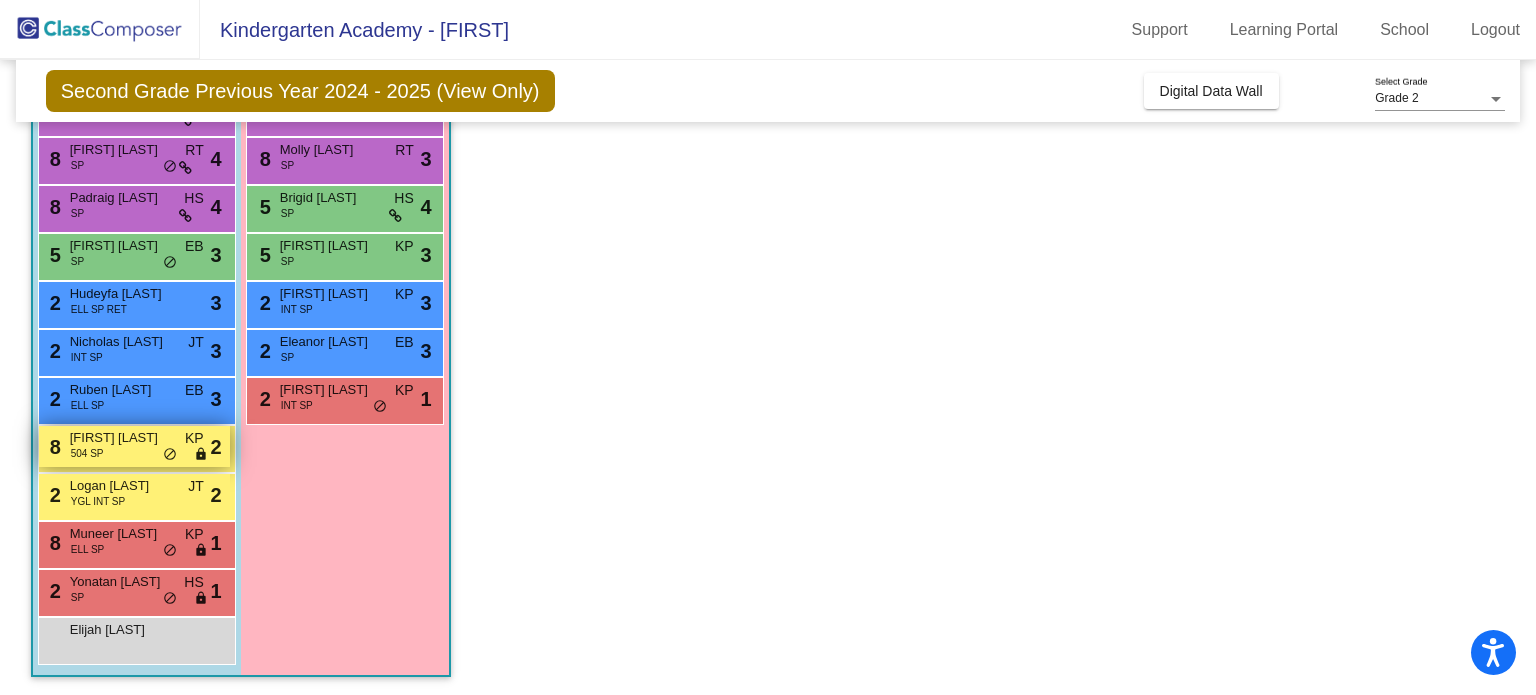 click on "[FIRST] [LAST]" at bounding box center (120, 438) 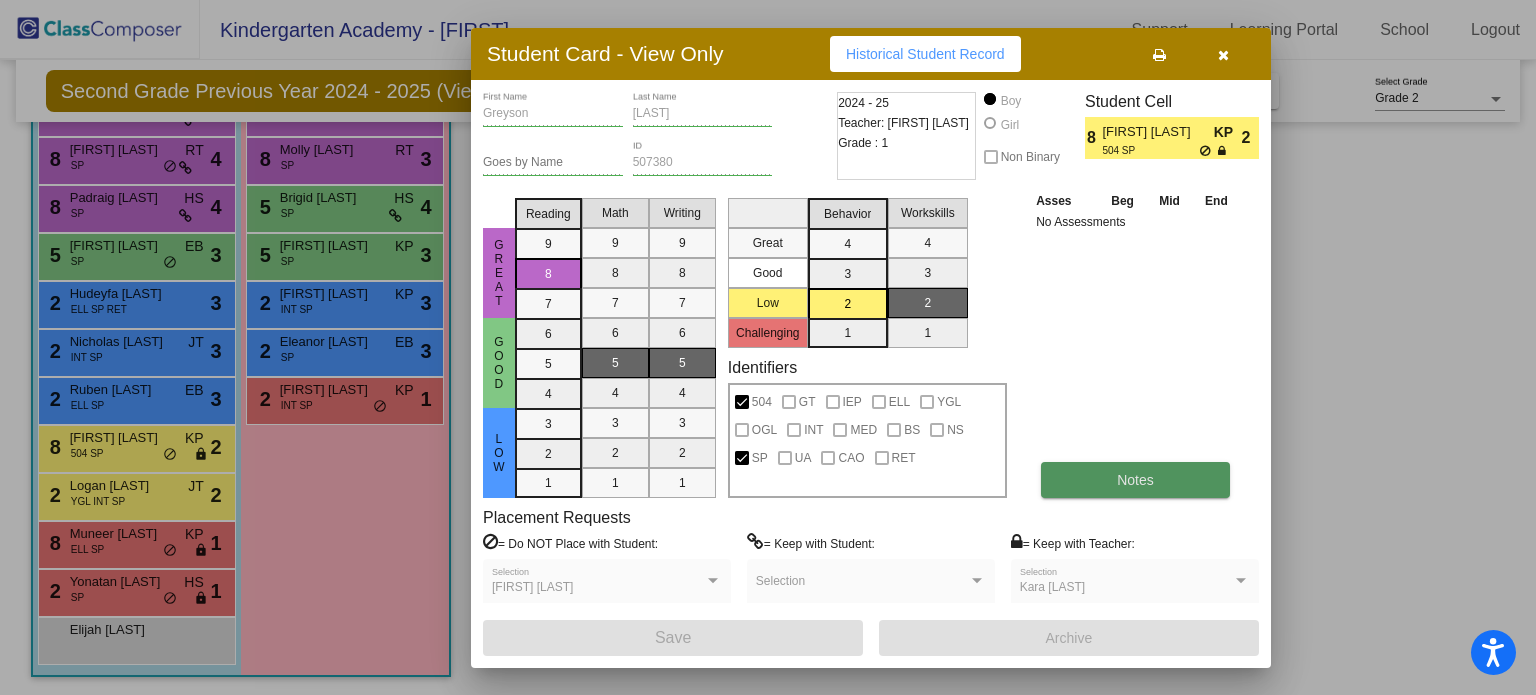 click on "Notes" at bounding box center [1135, 480] 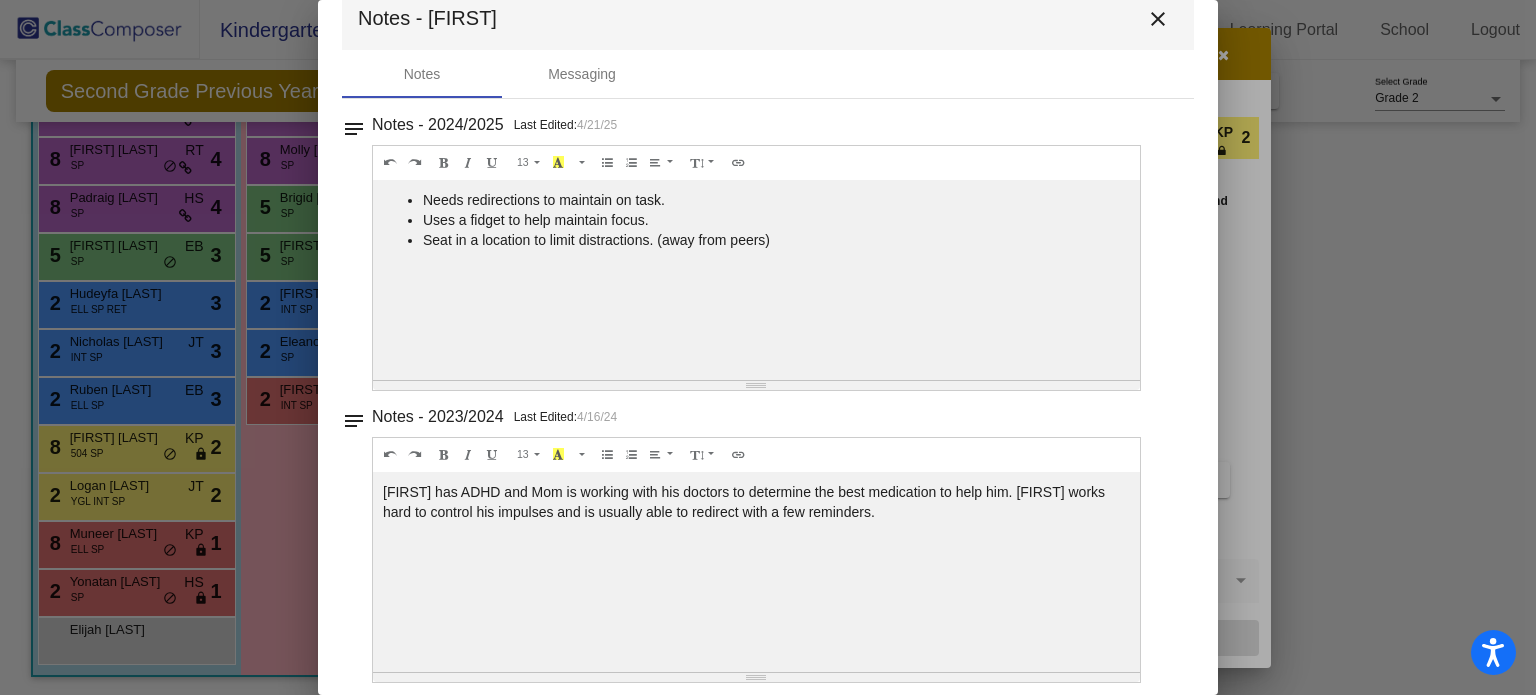 scroll, scrollTop: 48, scrollLeft: 0, axis: vertical 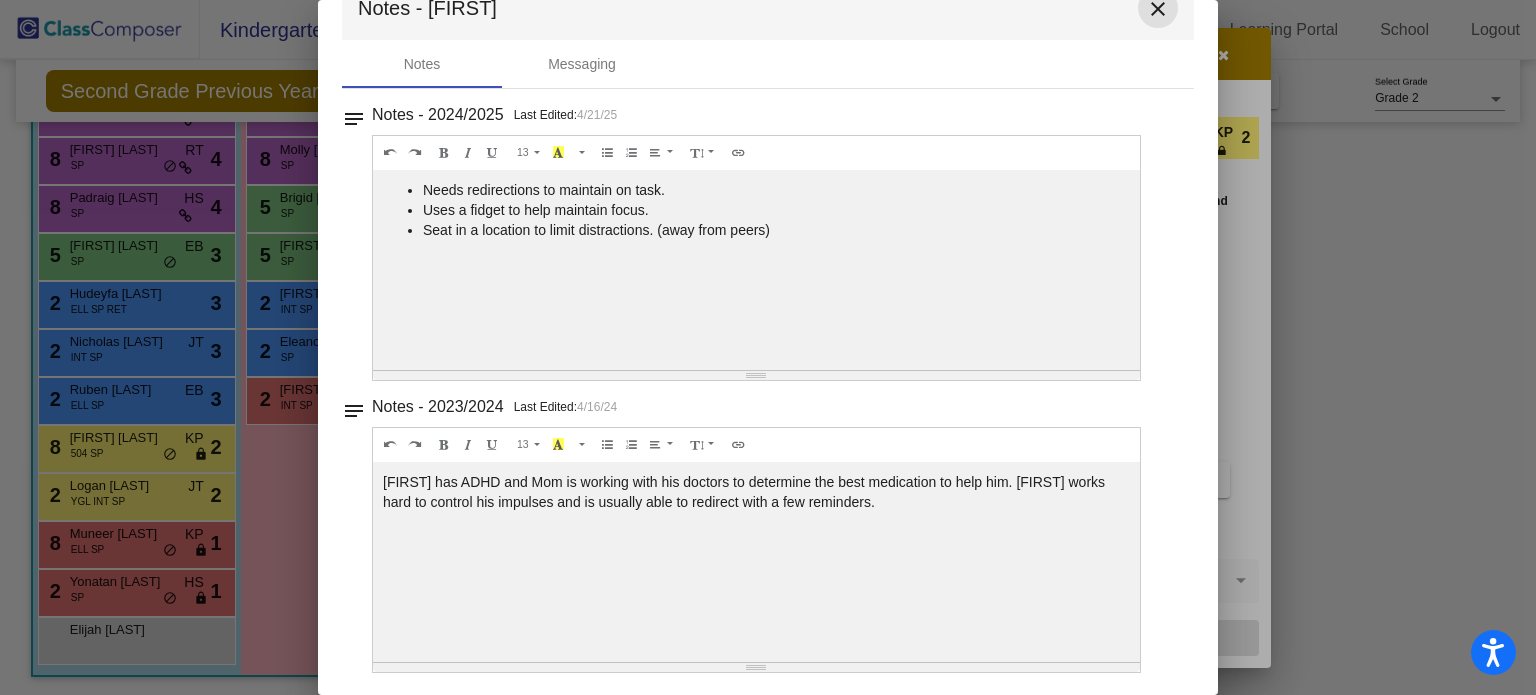 click on "close" at bounding box center (1158, 9) 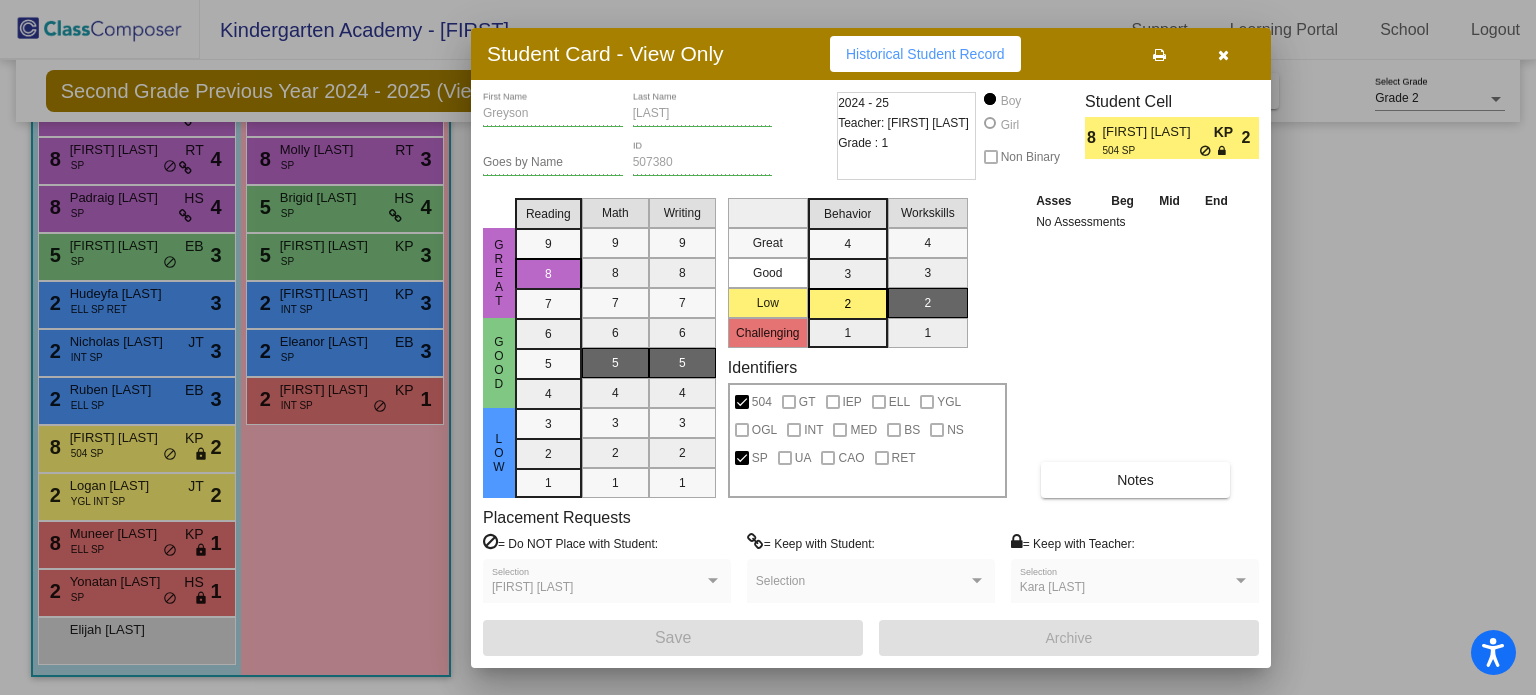 click at bounding box center (1223, 54) 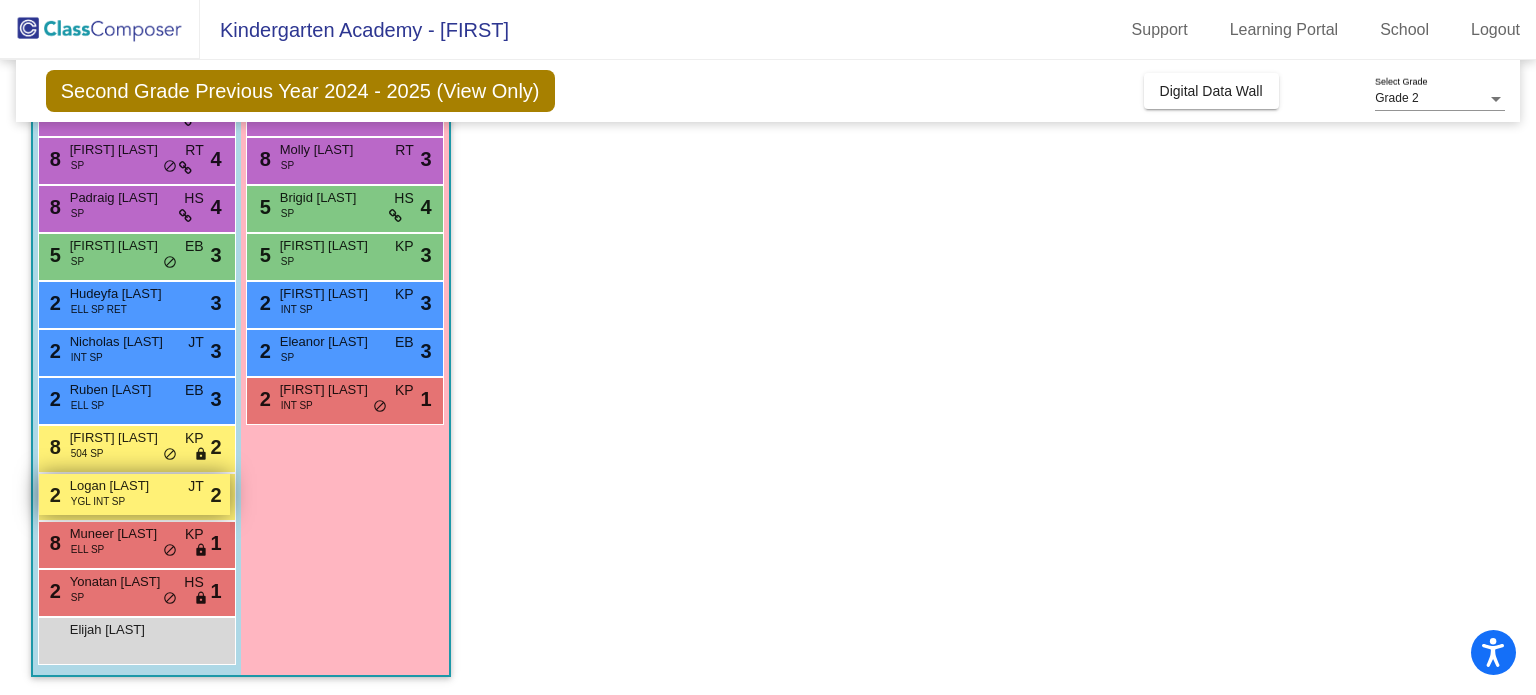 click on "Logan [LAST]" at bounding box center (120, 486) 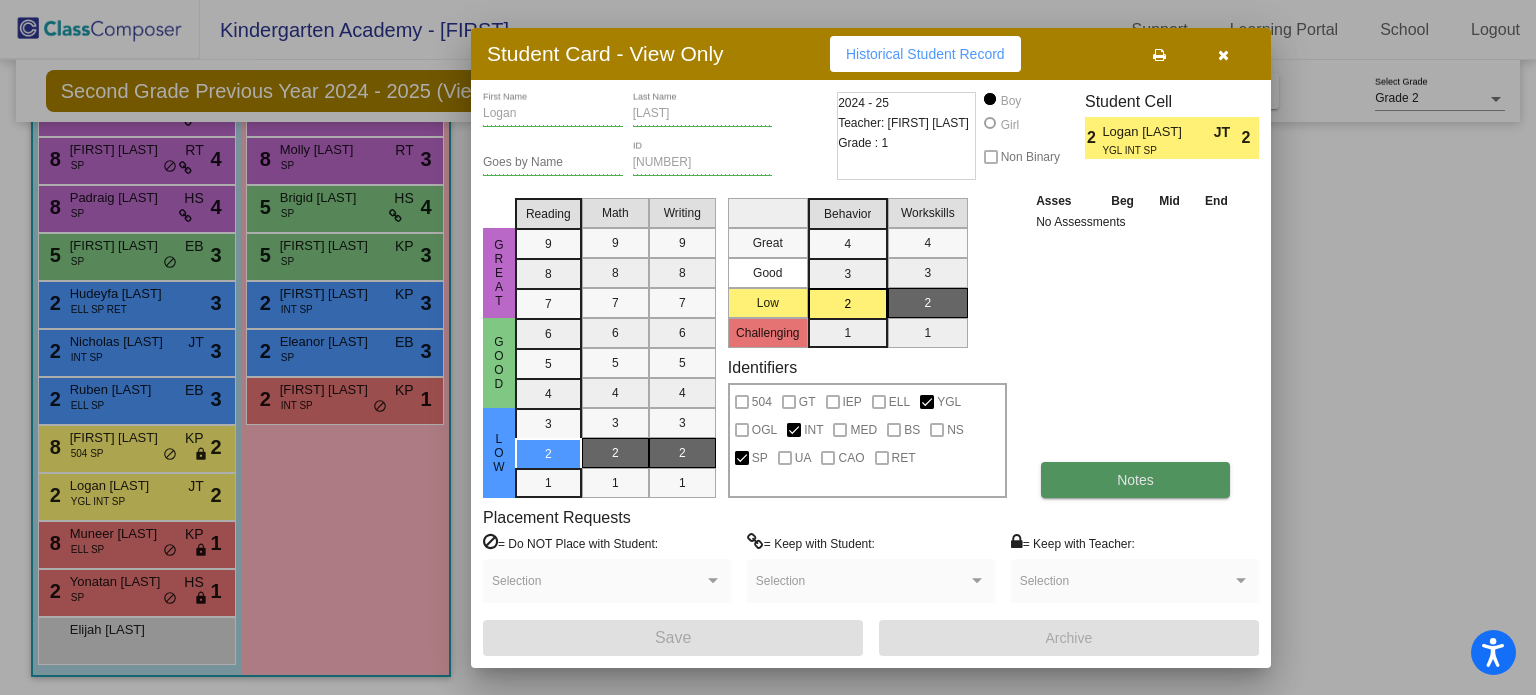 click on "Notes" at bounding box center (1135, 480) 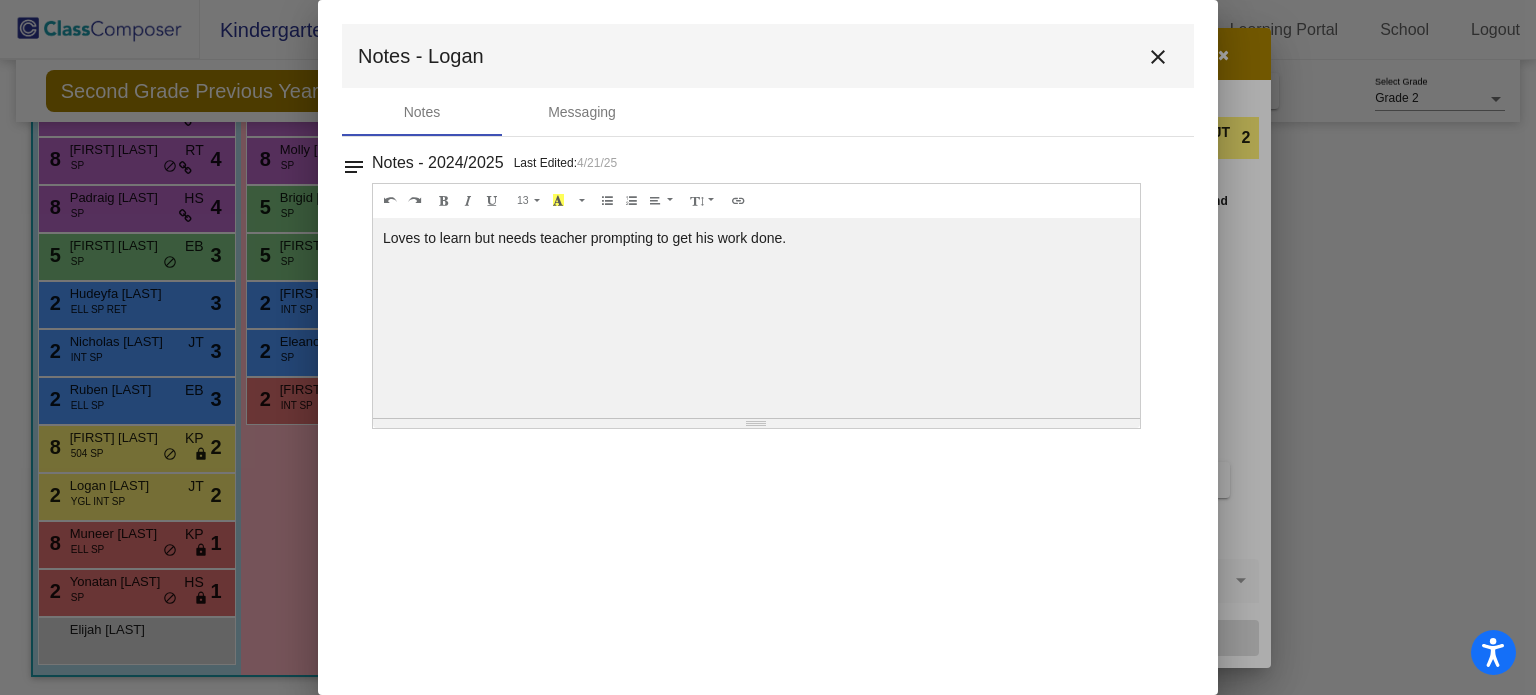 click on "close" at bounding box center (1158, 57) 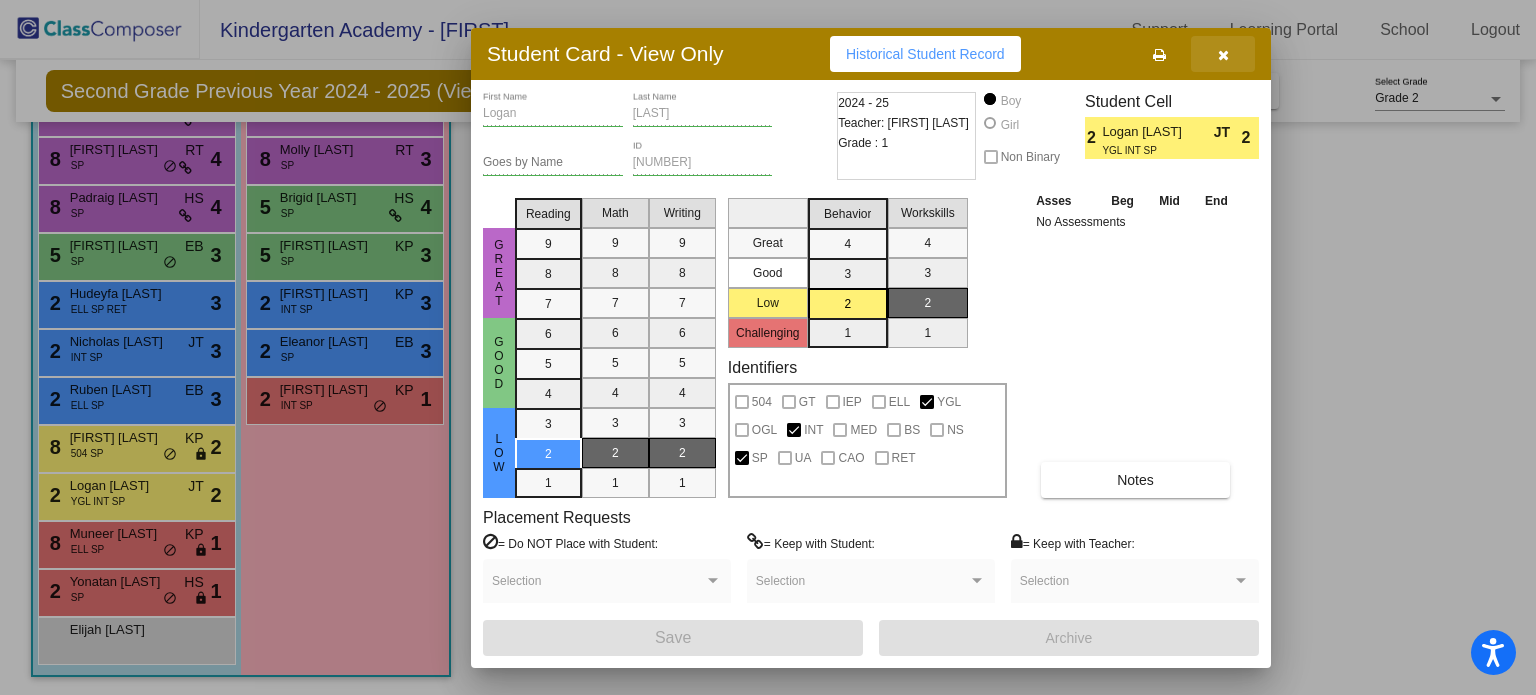 click at bounding box center (1223, 55) 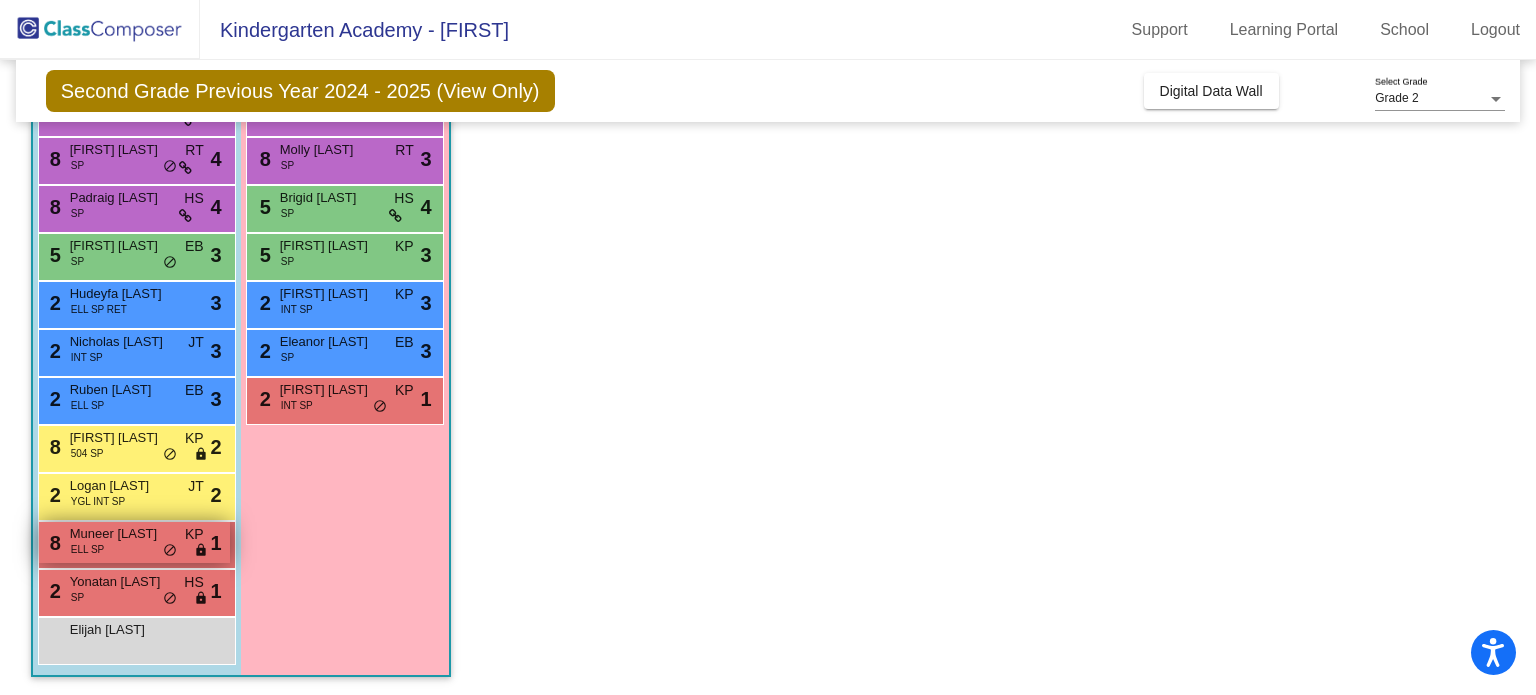 click on "ELL SP" at bounding box center (88, 549) 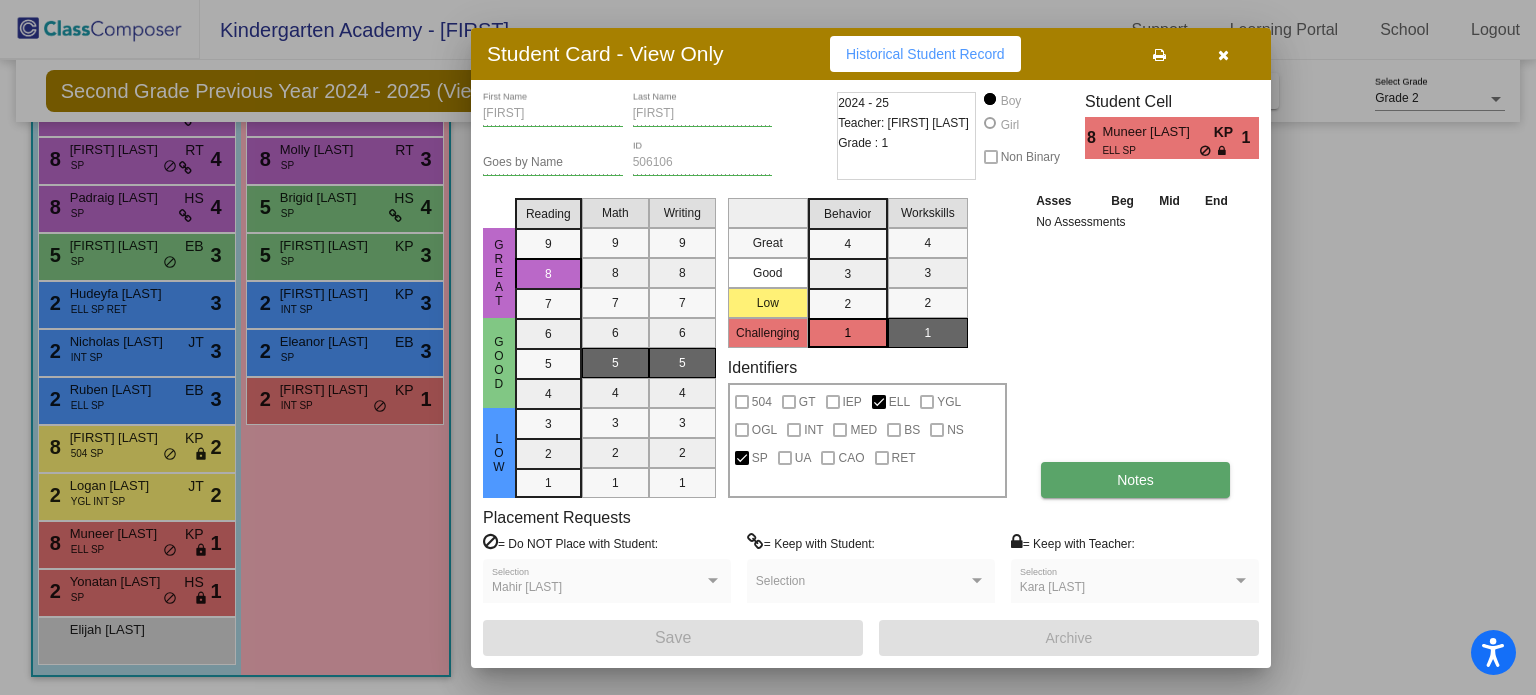 click on "Notes" at bounding box center (1135, 480) 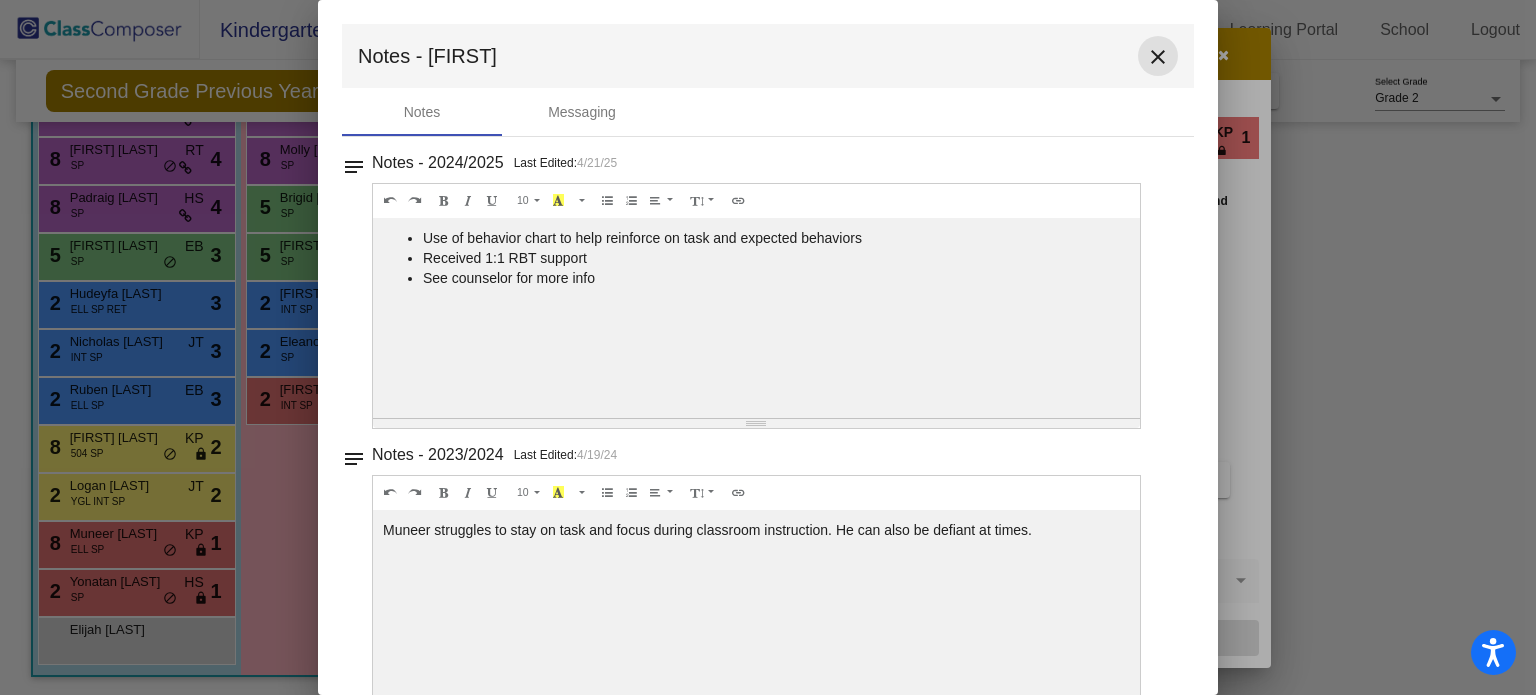 click on "close" at bounding box center [1158, 57] 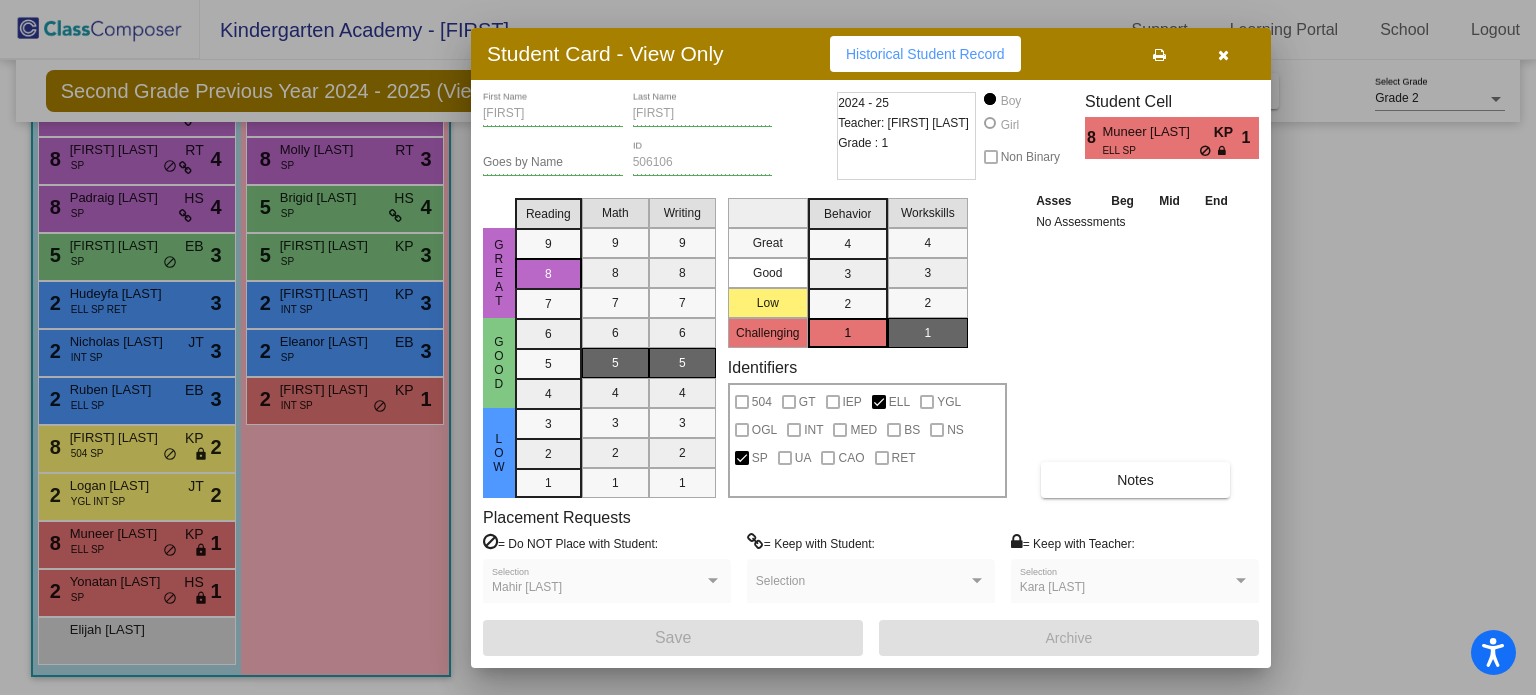 click at bounding box center (1223, 55) 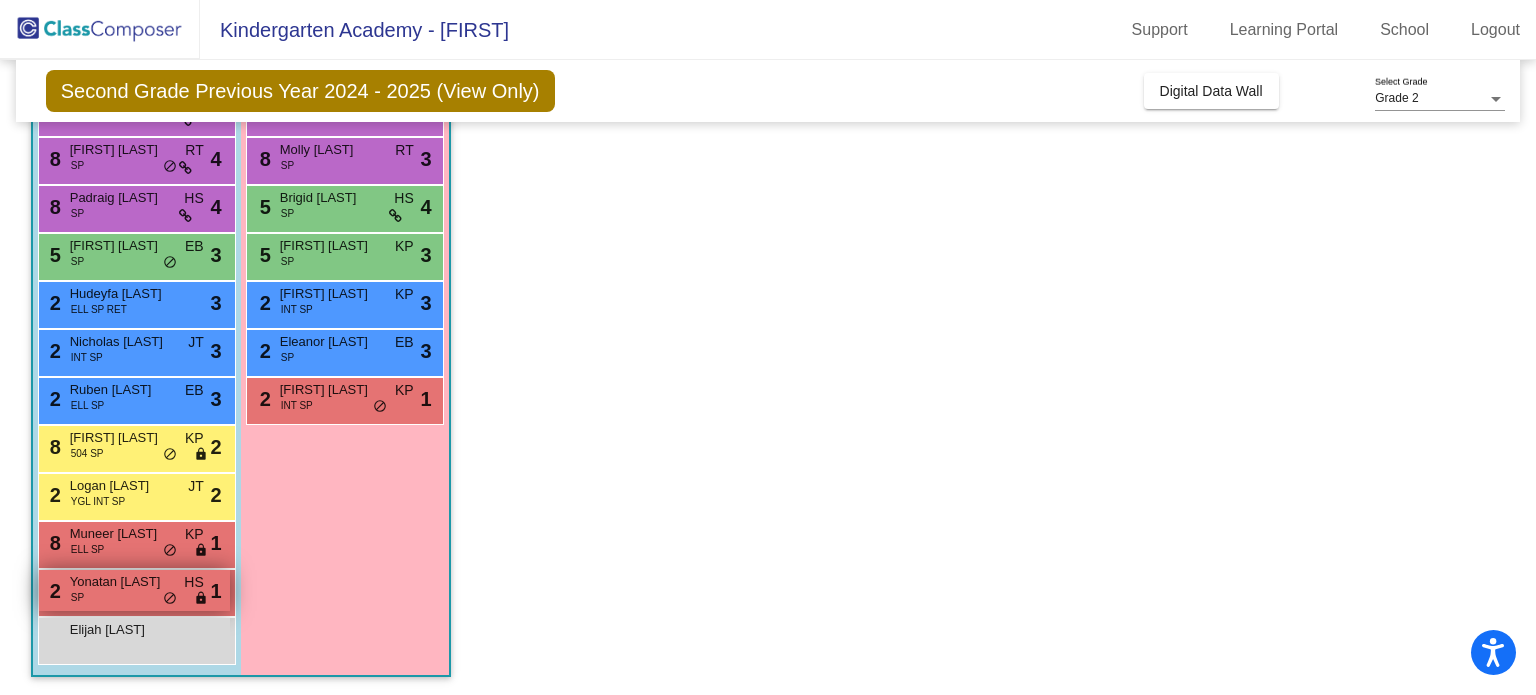 click on "[NUMBER] [FIRST] [LAST] SP HS lock do_not_disturb_alt 1" at bounding box center (134, 590) 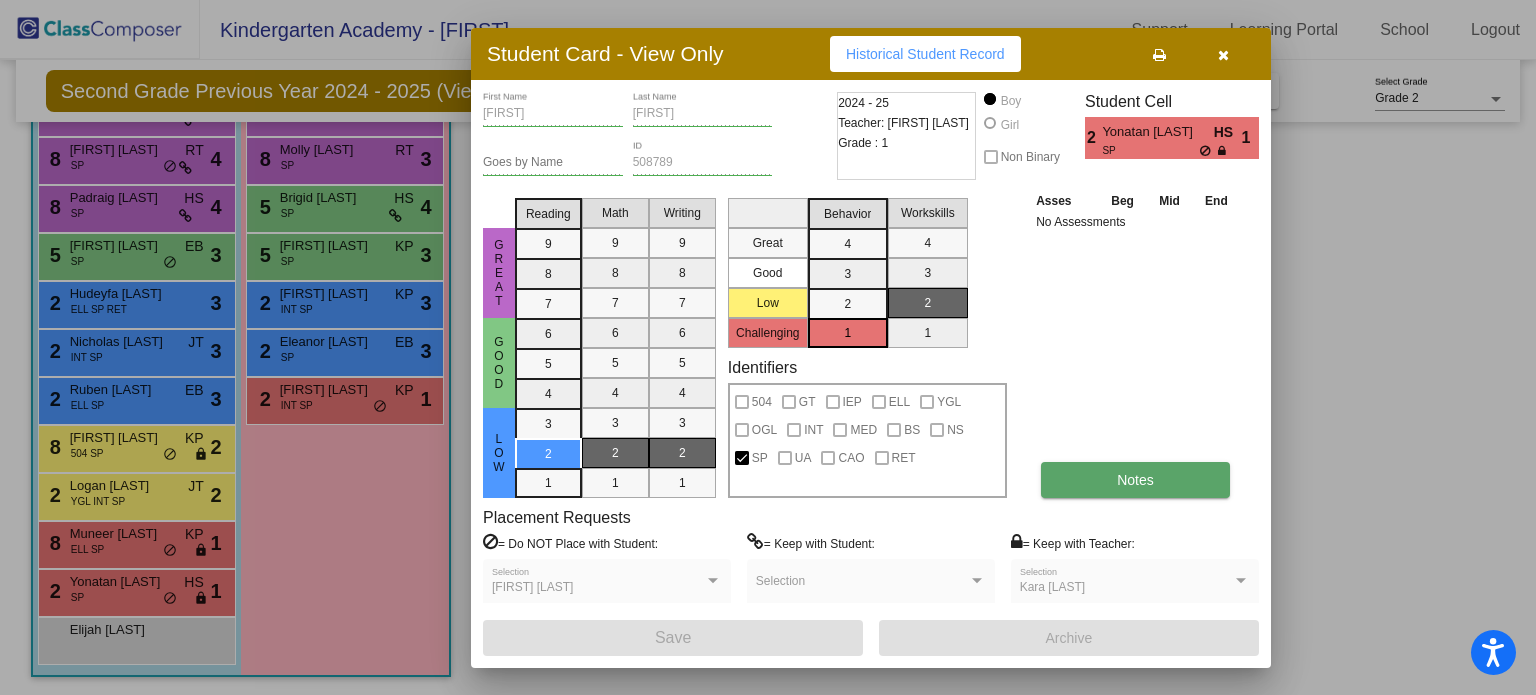 click on "Notes" at bounding box center (1135, 480) 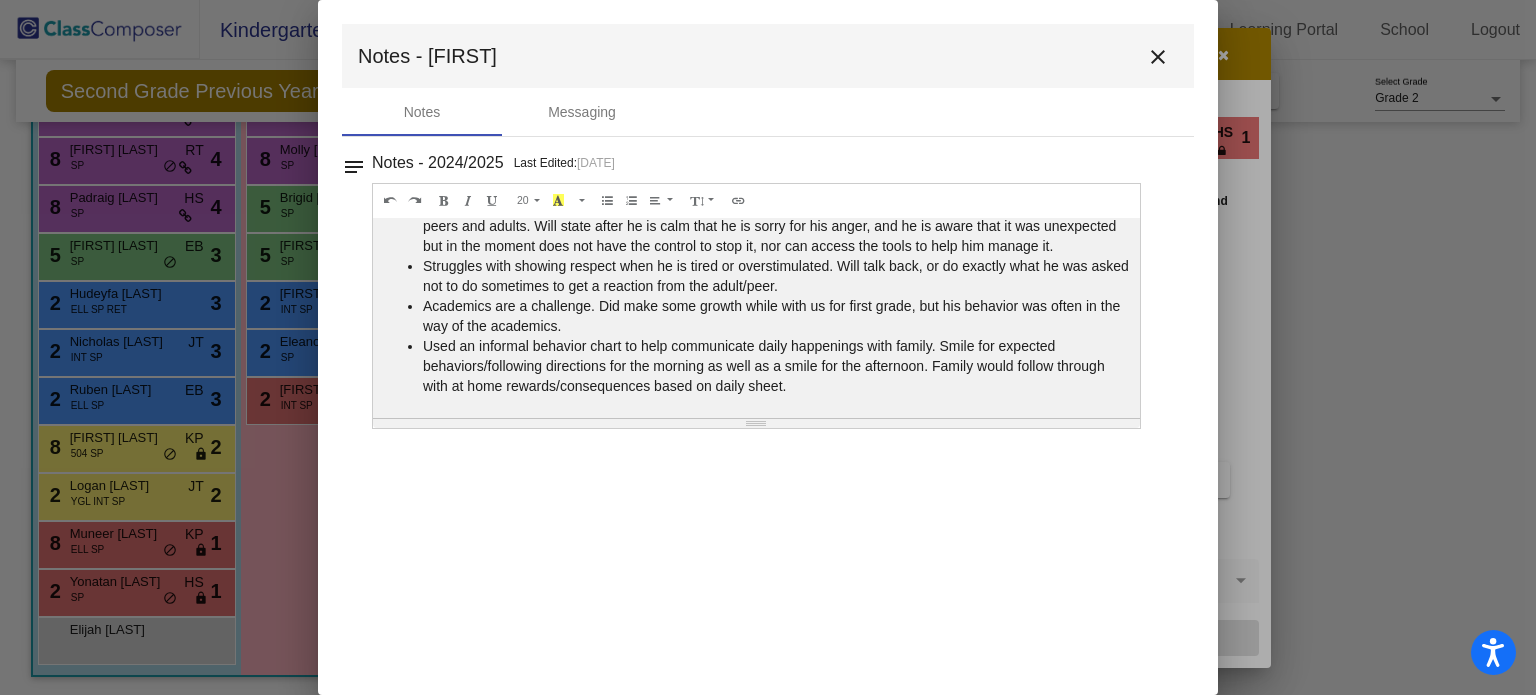 scroll, scrollTop: 0, scrollLeft: 0, axis: both 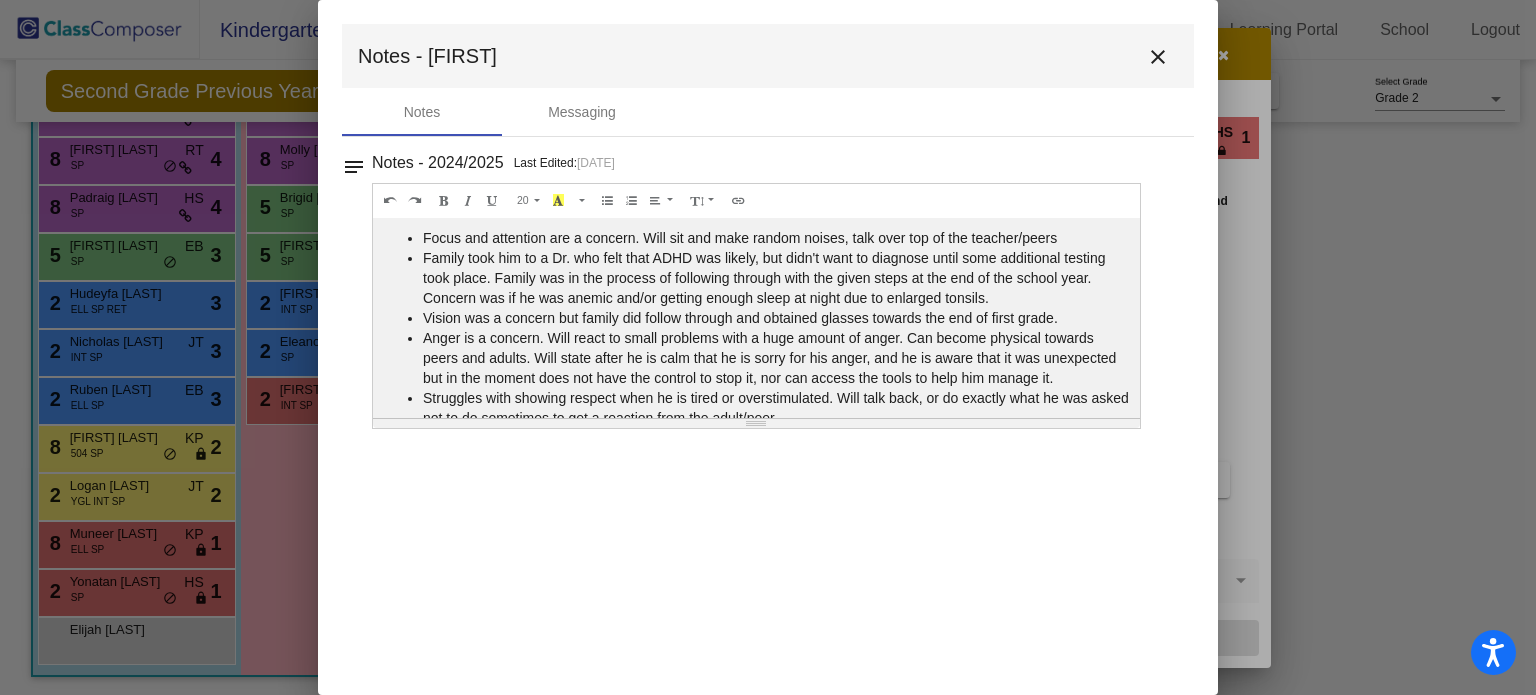 click on "Struggles with showing respect when he is tired or overstimulated. Will talk back, or do exactly what he was asked not to do sometimes to get a reaction from the adult/peer." at bounding box center (776, 408) 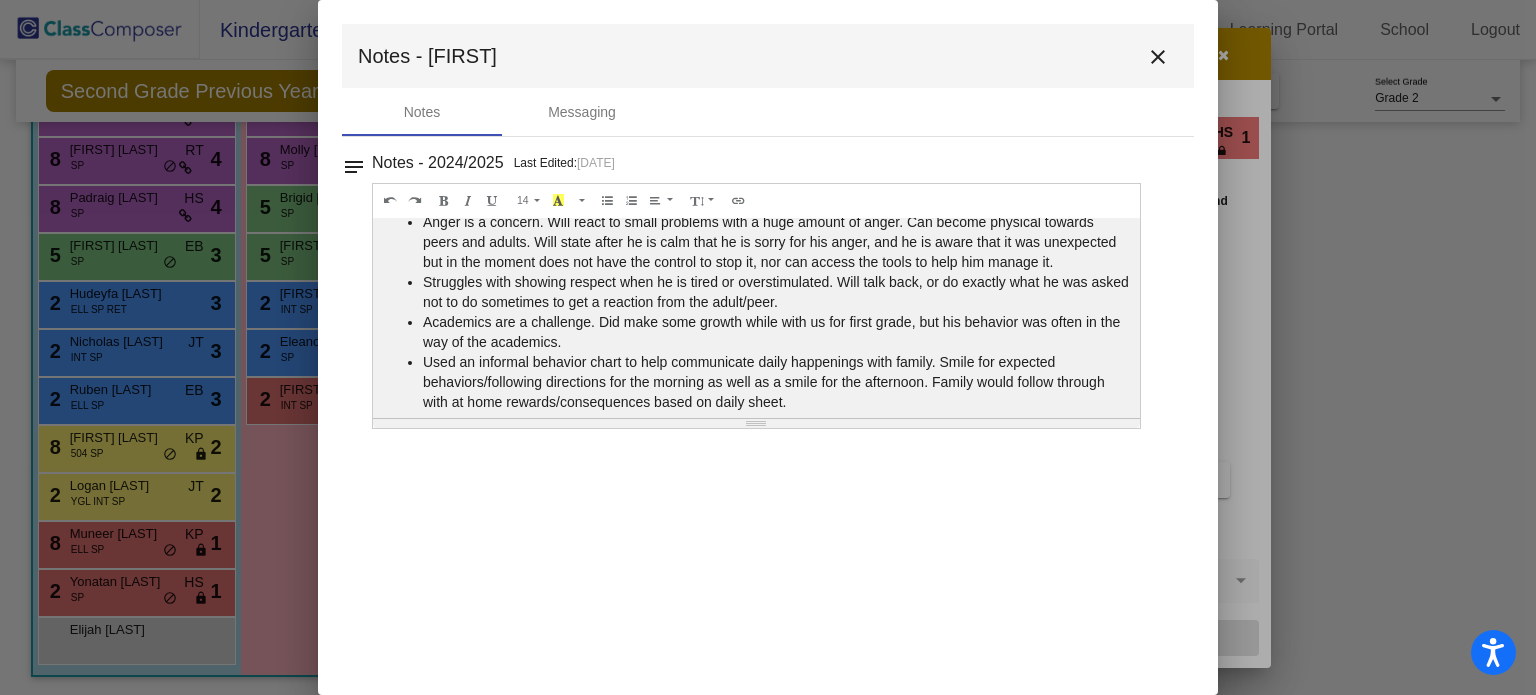 scroll, scrollTop: 132, scrollLeft: 0, axis: vertical 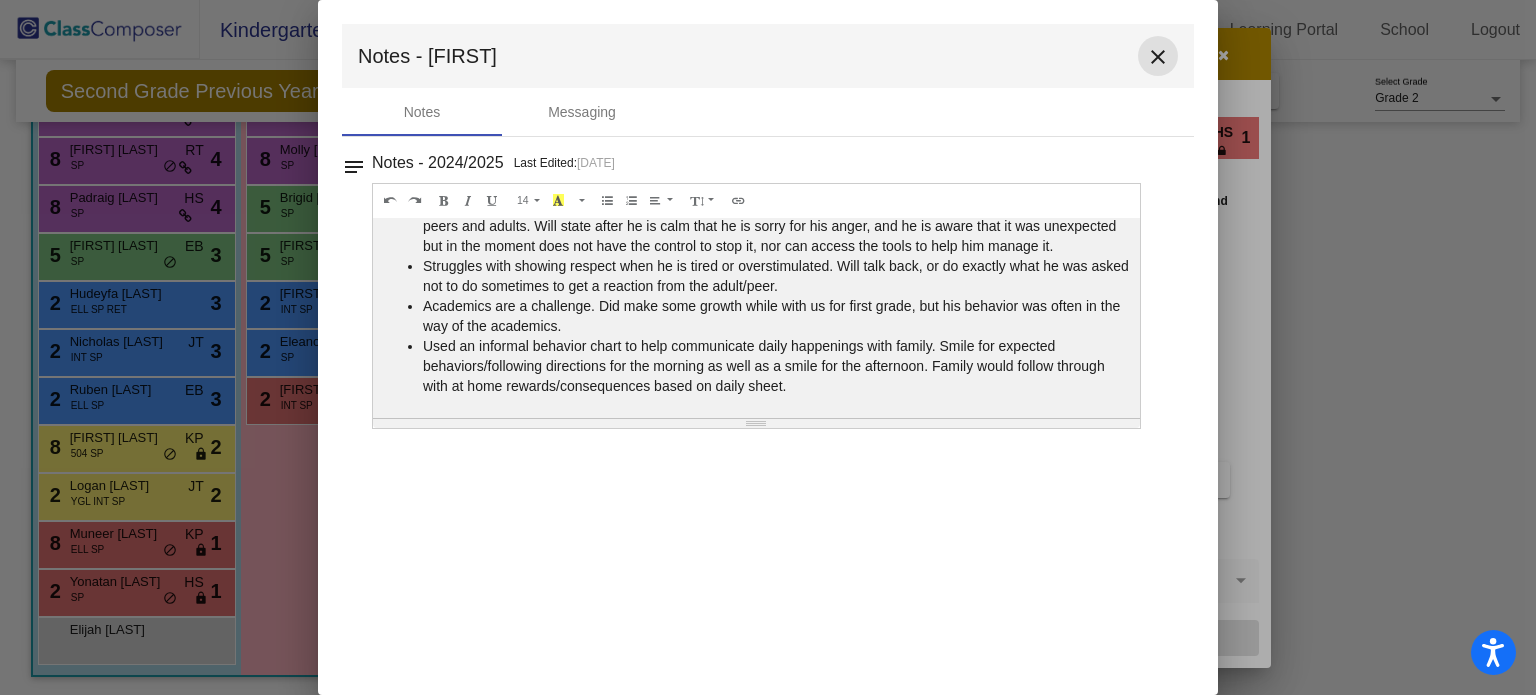 click on "close" at bounding box center (1158, 57) 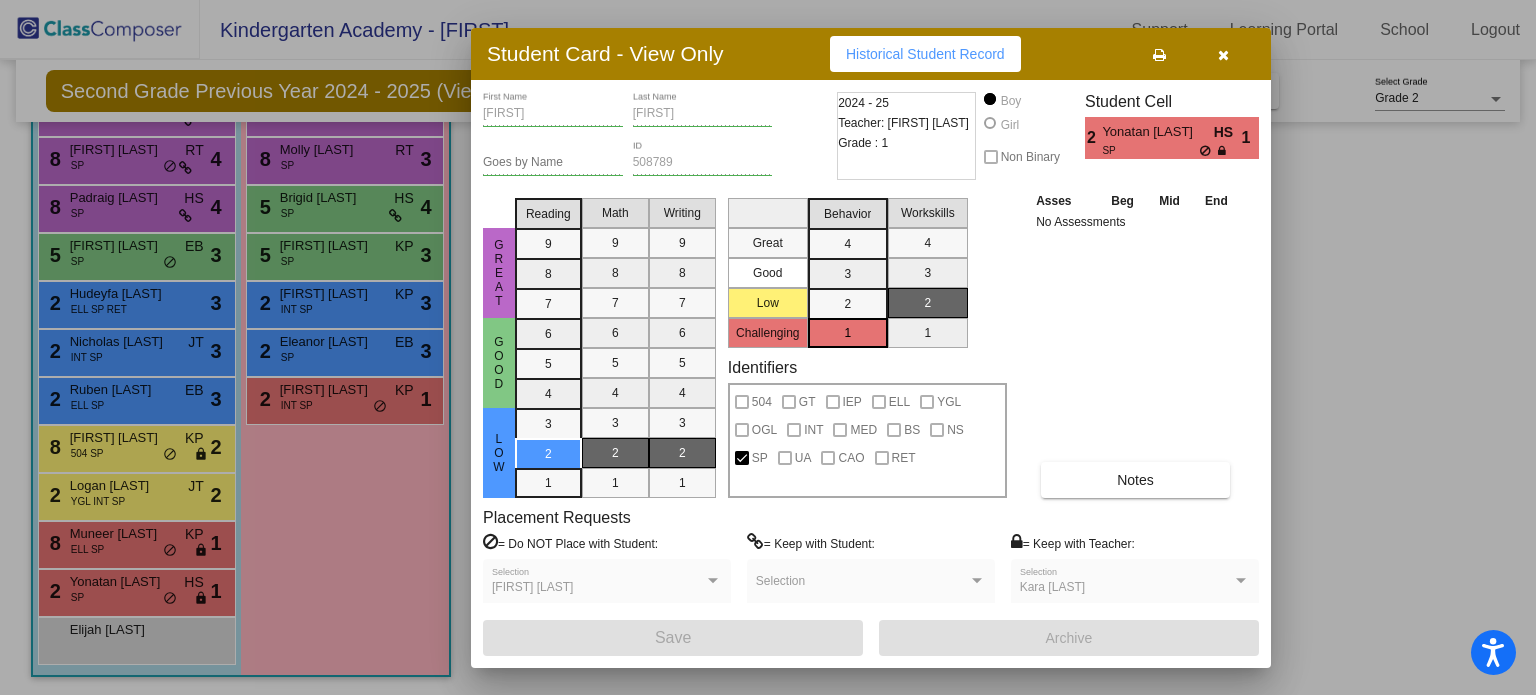 click at bounding box center [1223, 55] 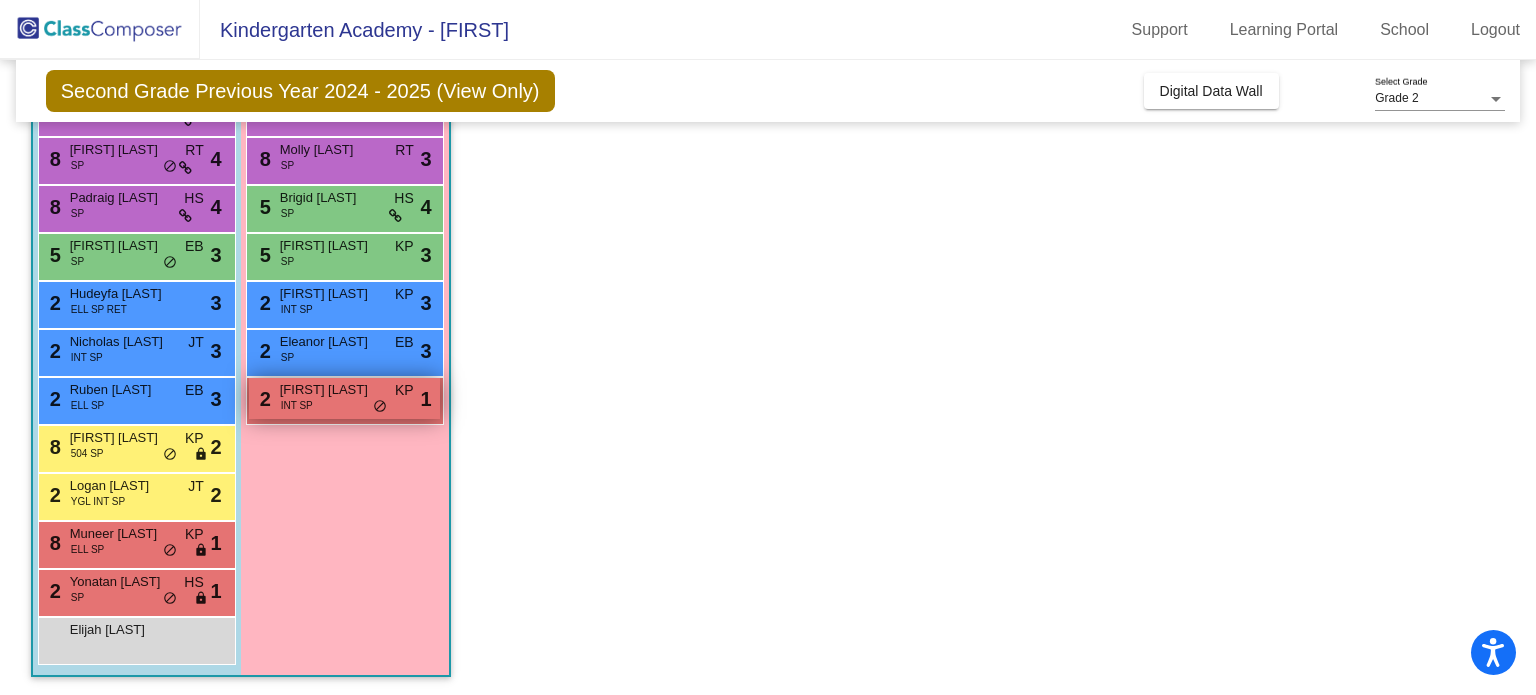click on "[FIRST] [LAST]" at bounding box center (330, 390) 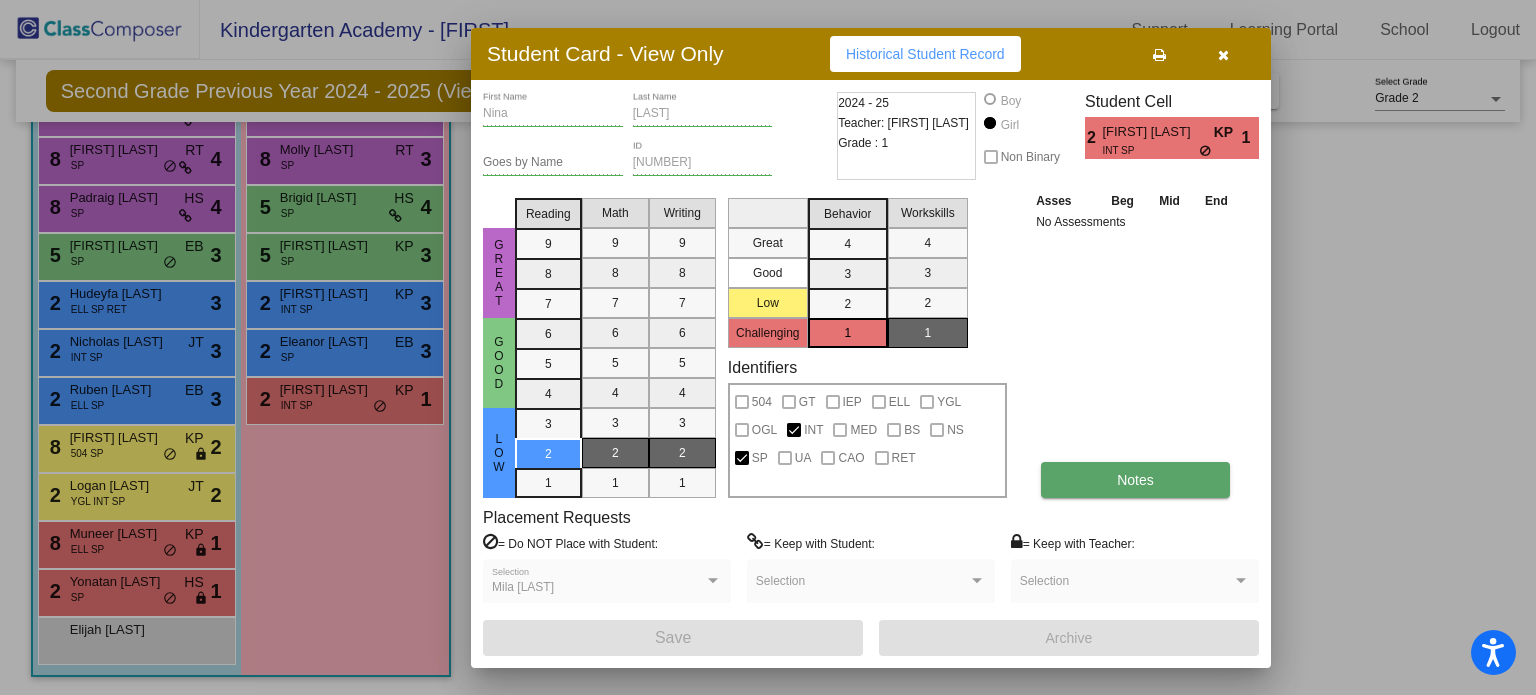click on "Notes" at bounding box center [1135, 480] 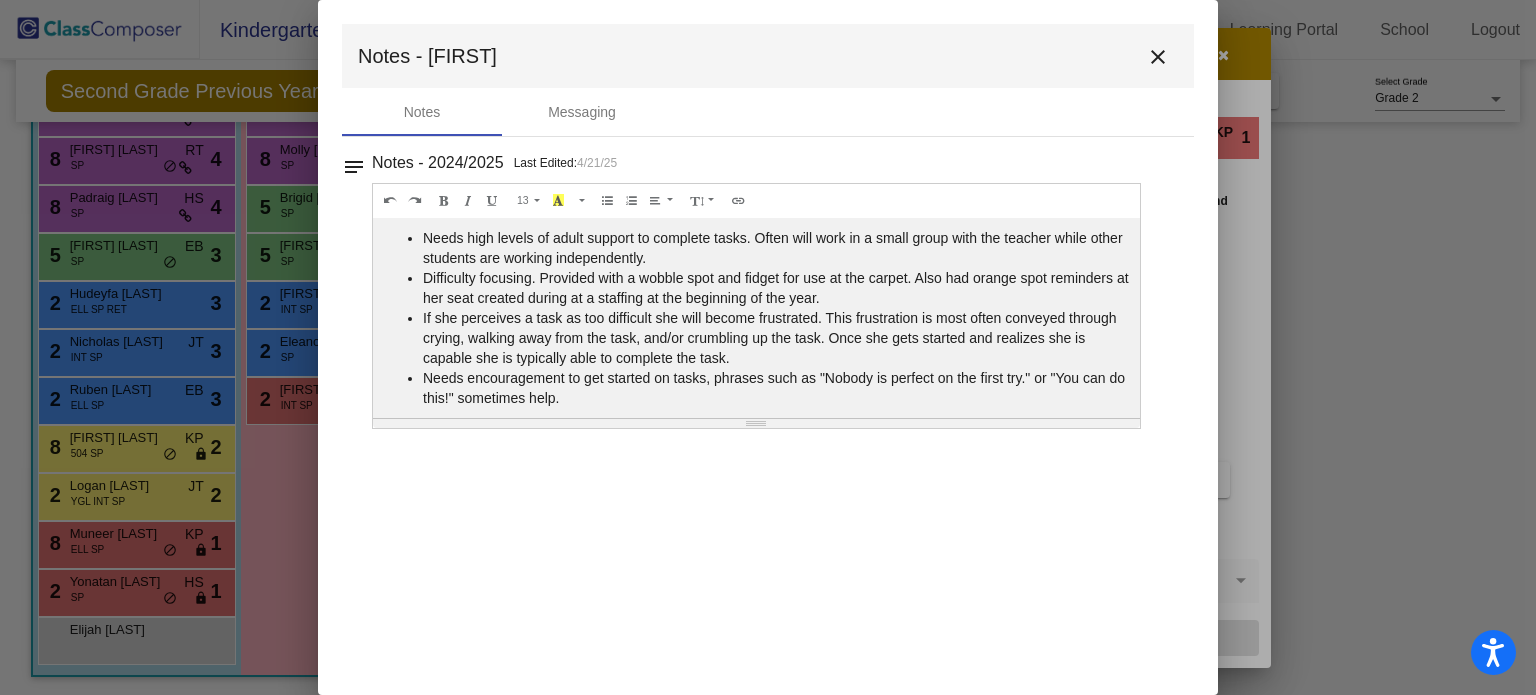 scroll, scrollTop: 12, scrollLeft: 0, axis: vertical 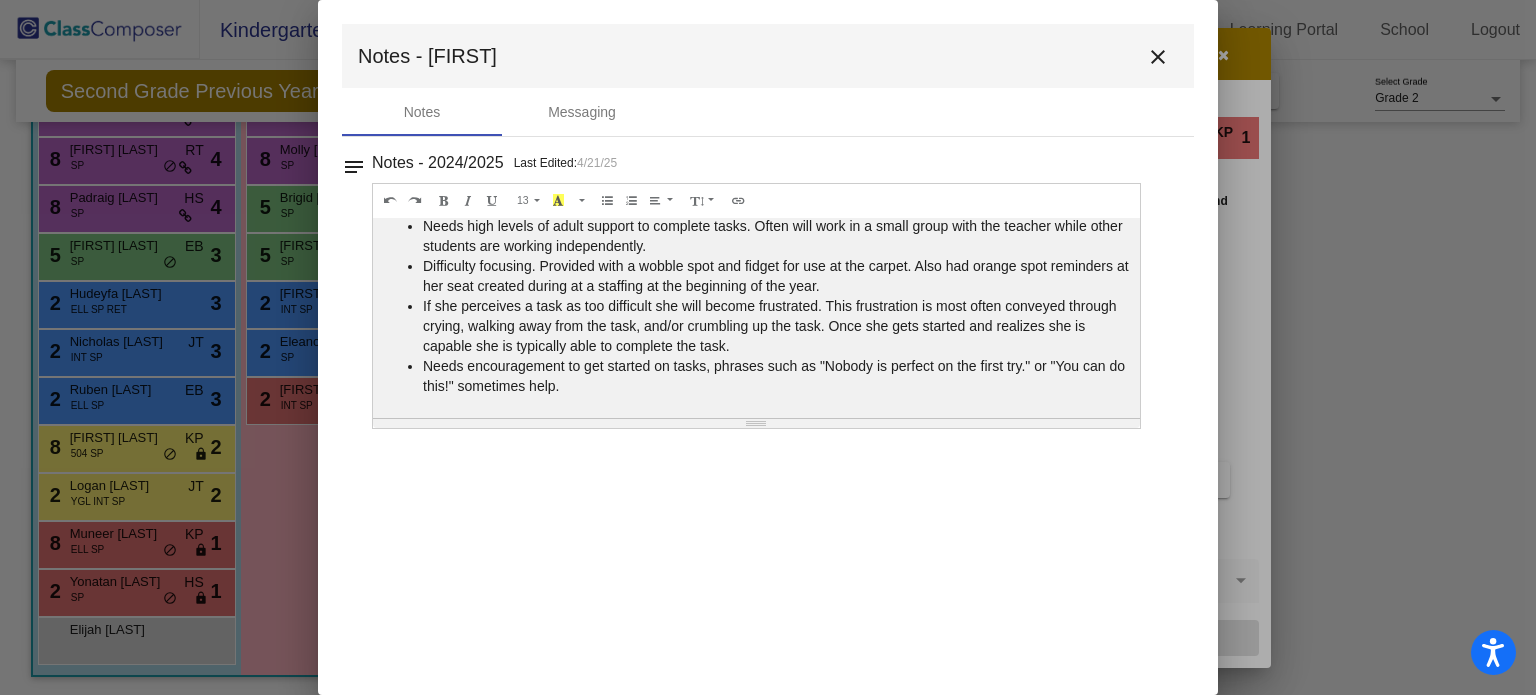 click on "close" at bounding box center [1158, 57] 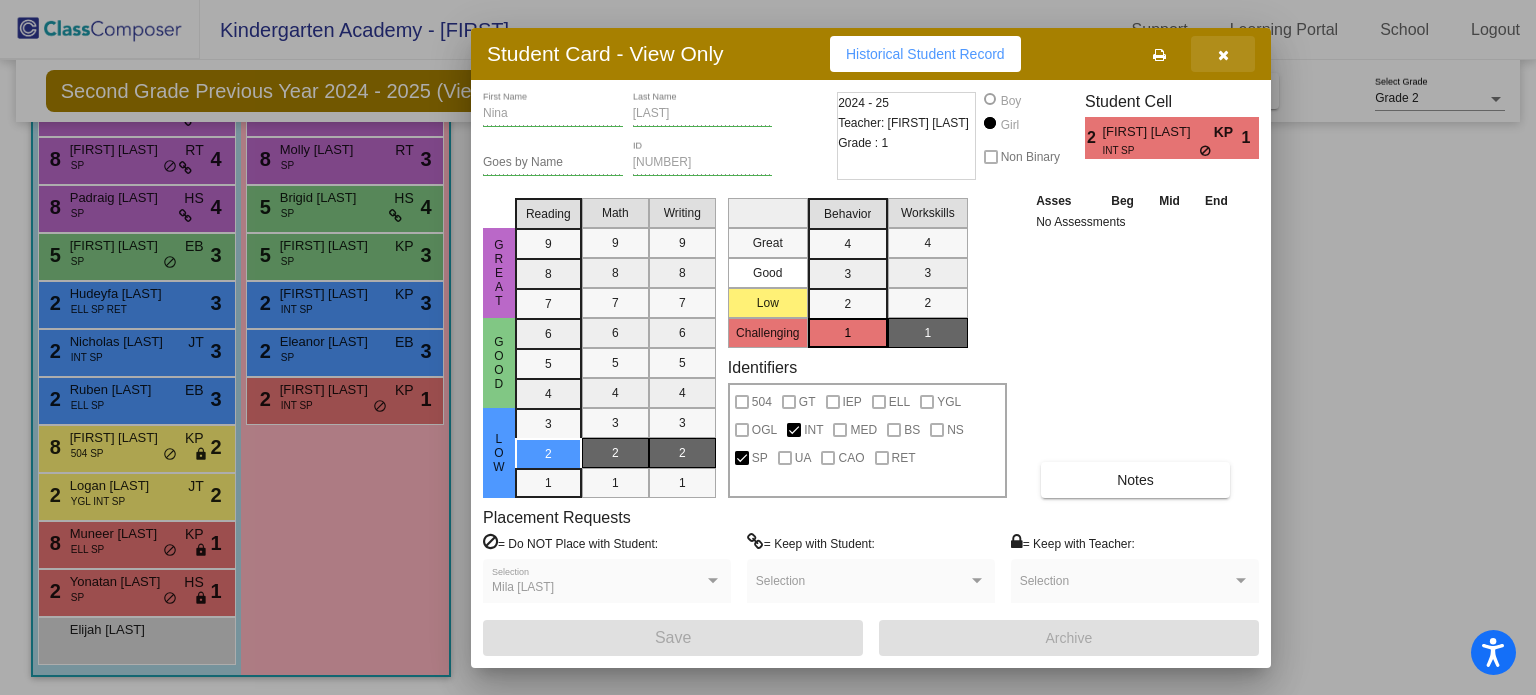 click at bounding box center (1223, 55) 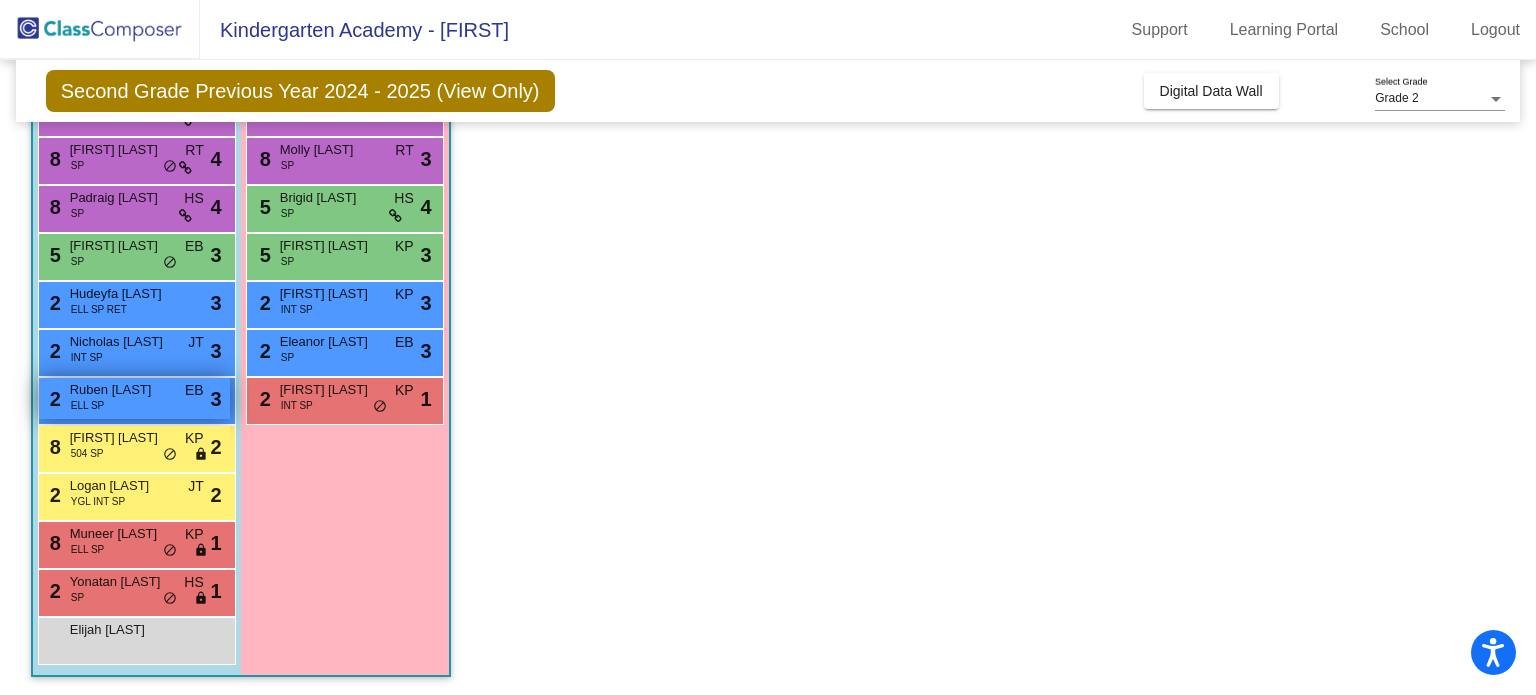 click on "EB" at bounding box center (194, 390) 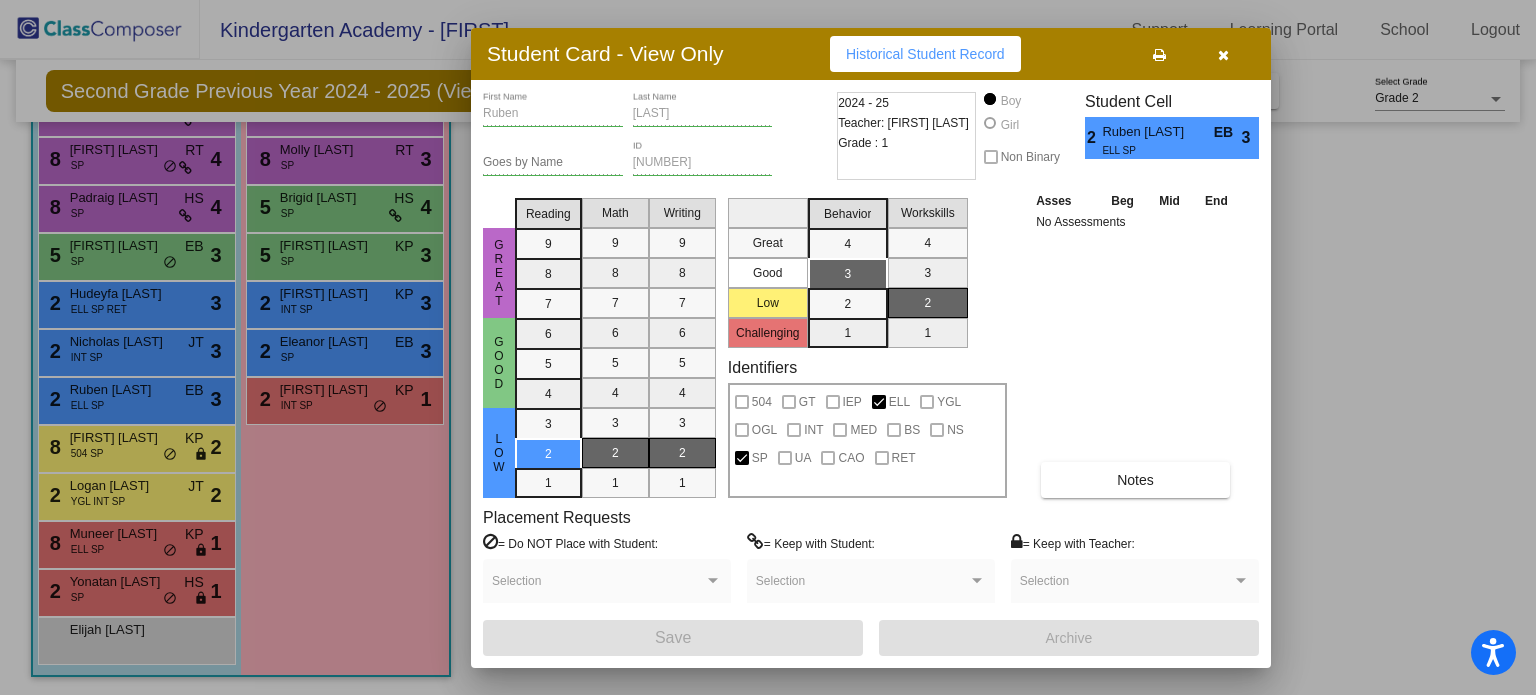 click at bounding box center [1223, 55] 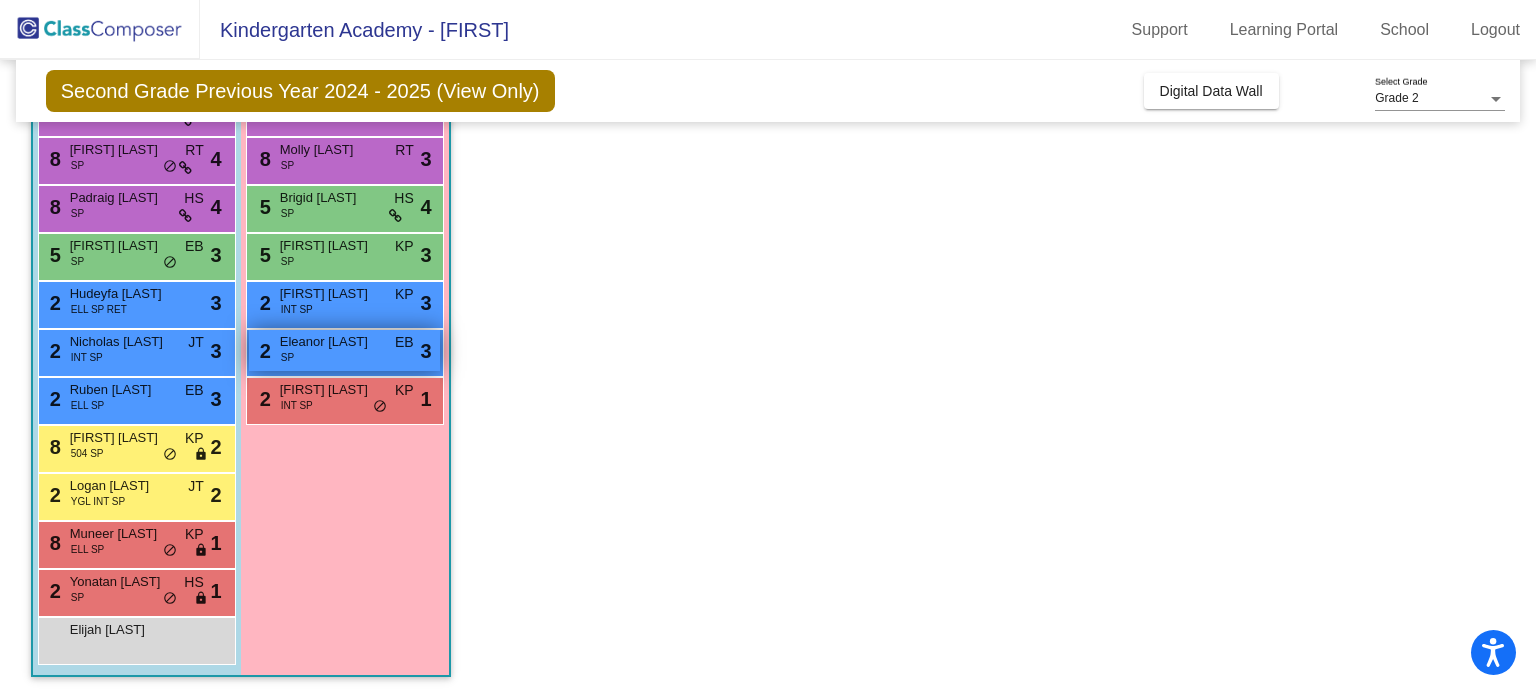 click on "Eleanor [LAST]" at bounding box center [330, 342] 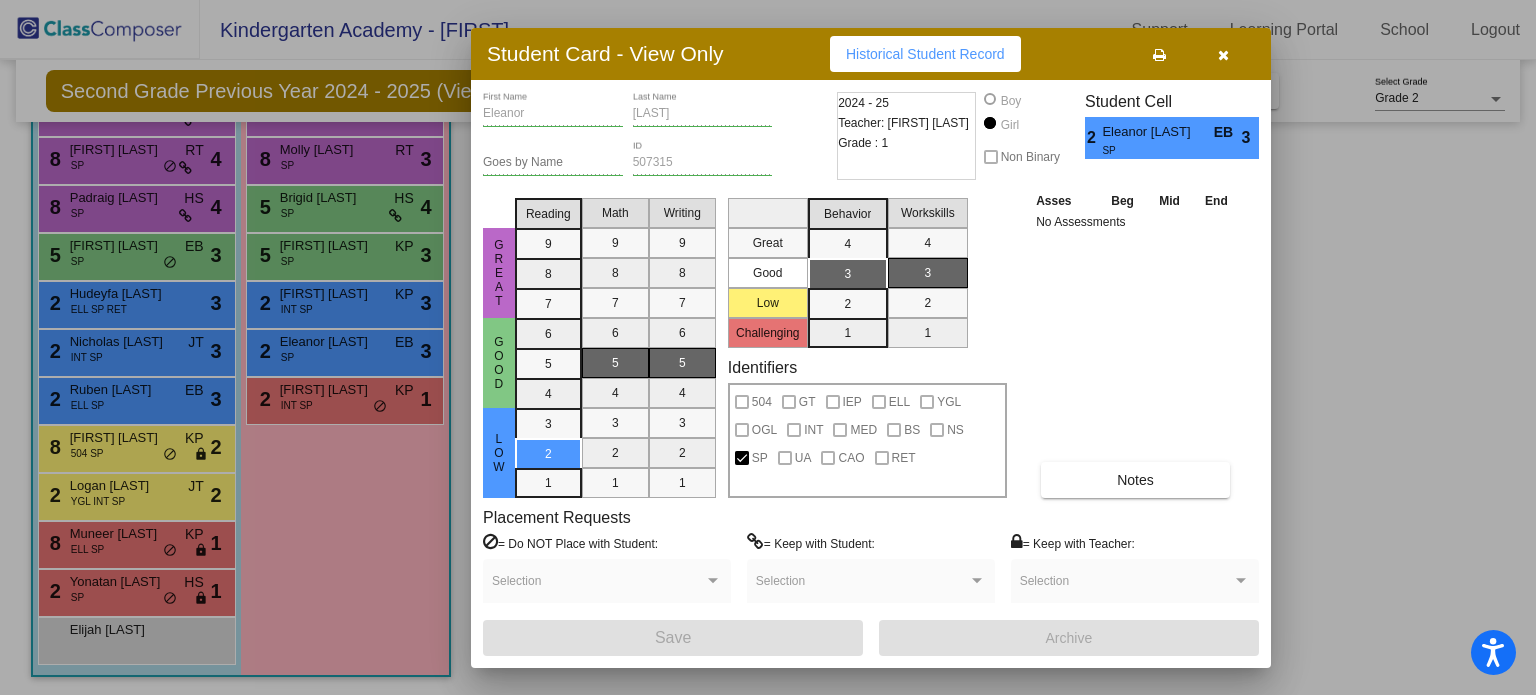 click at bounding box center (1223, 55) 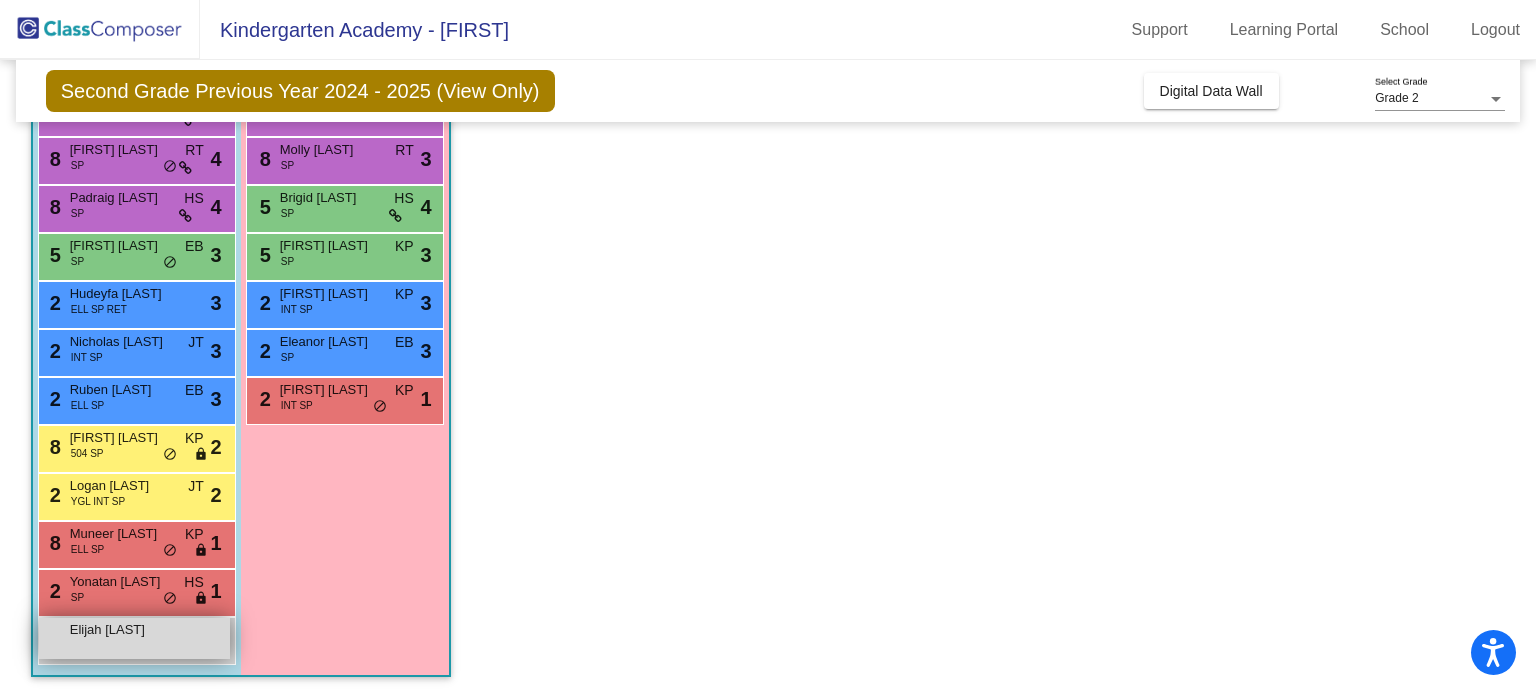 click on "[FIRST] [LAST] lock do_not_disturb_alt" at bounding box center (134, 638) 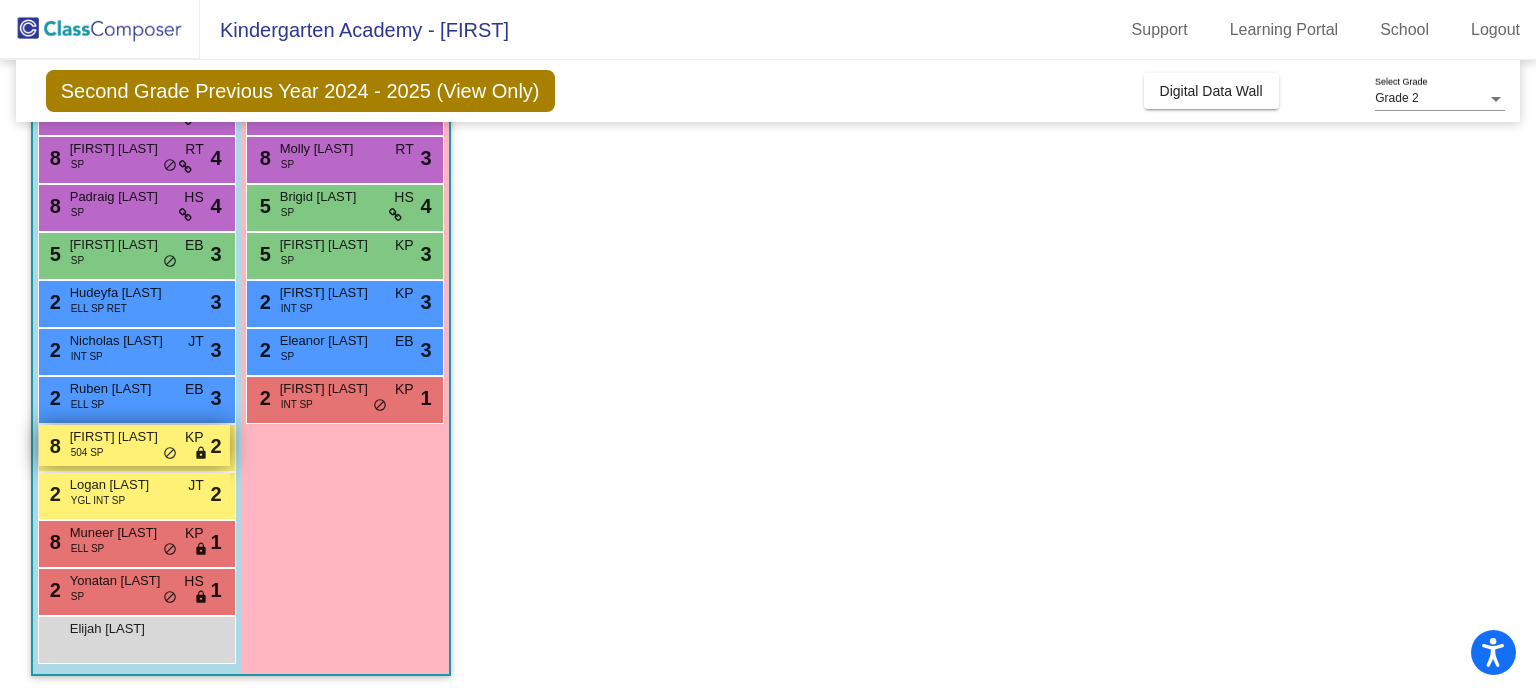 scroll, scrollTop: 278, scrollLeft: 0, axis: vertical 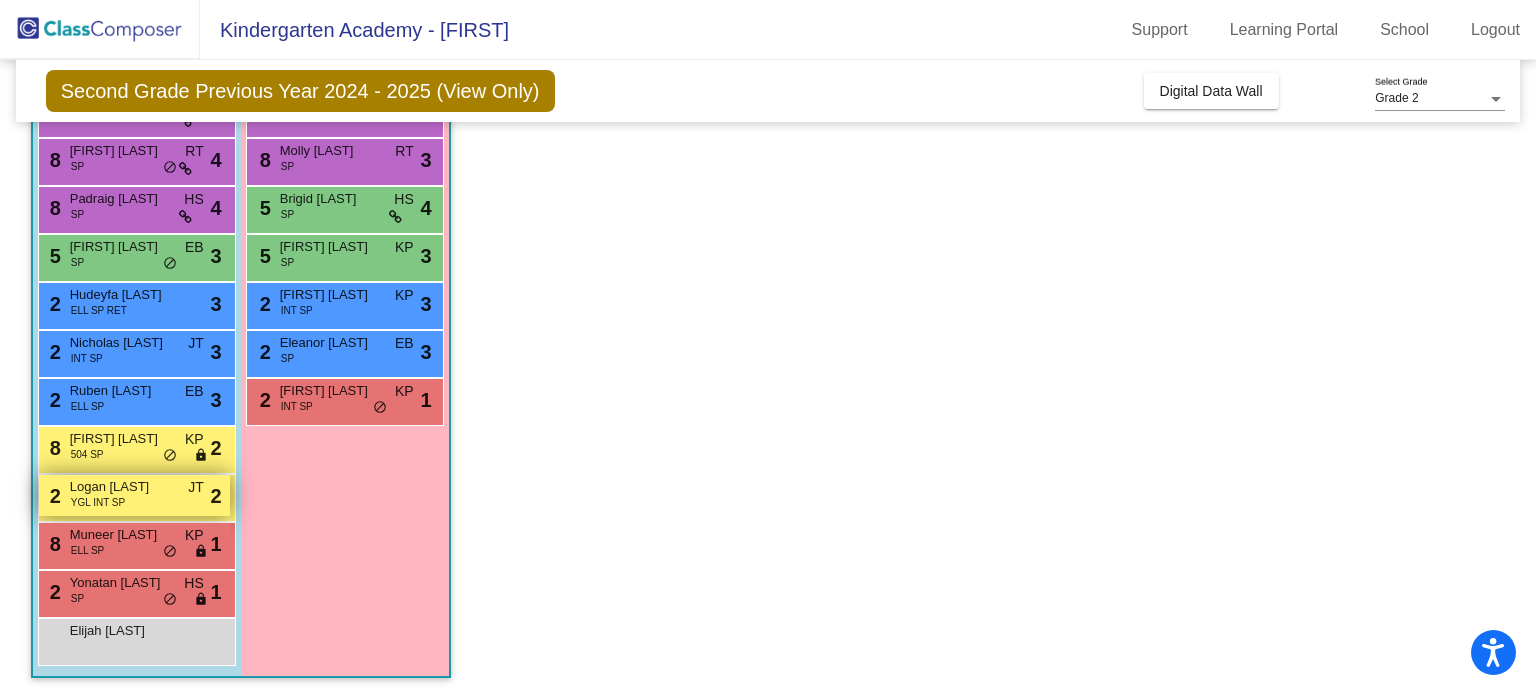 click on "Logan [LAST]" at bounding box center (120, 487) 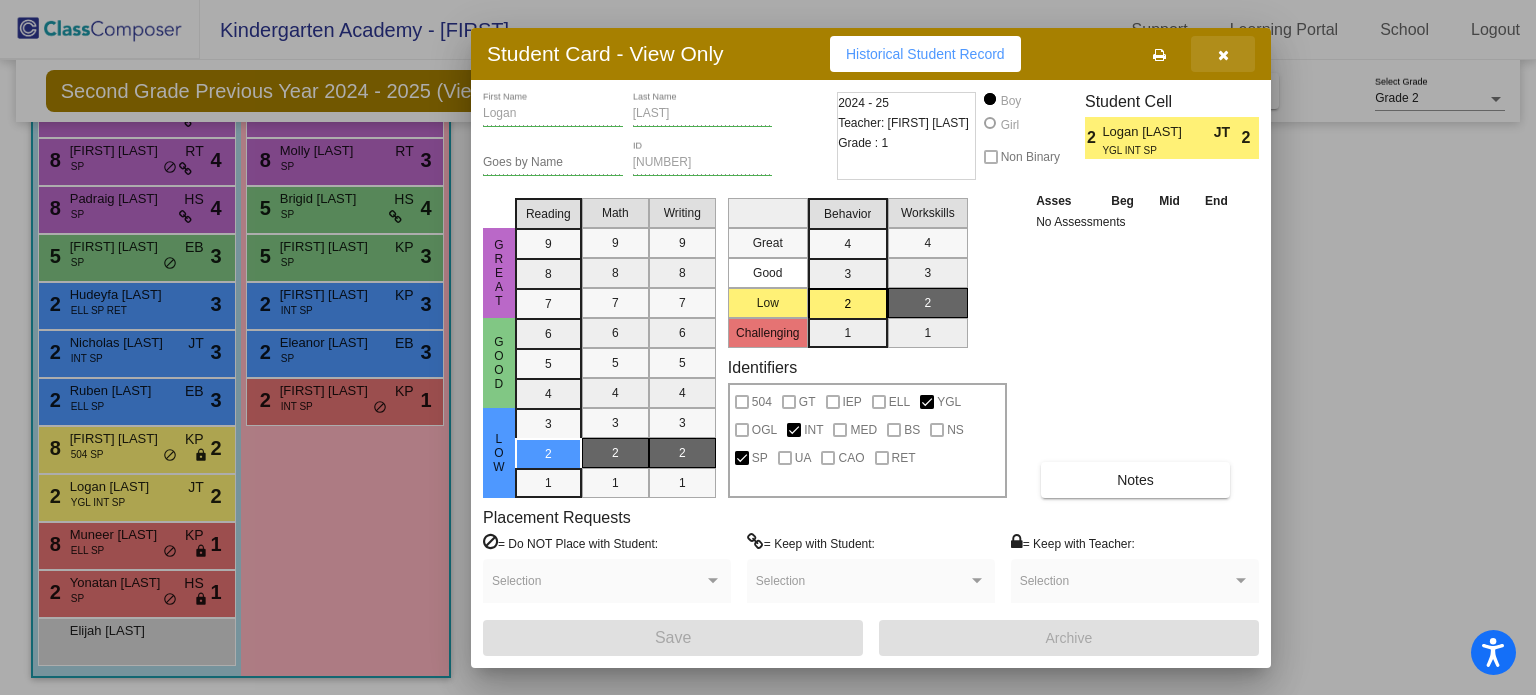 click at bounding box center (1223, 54) 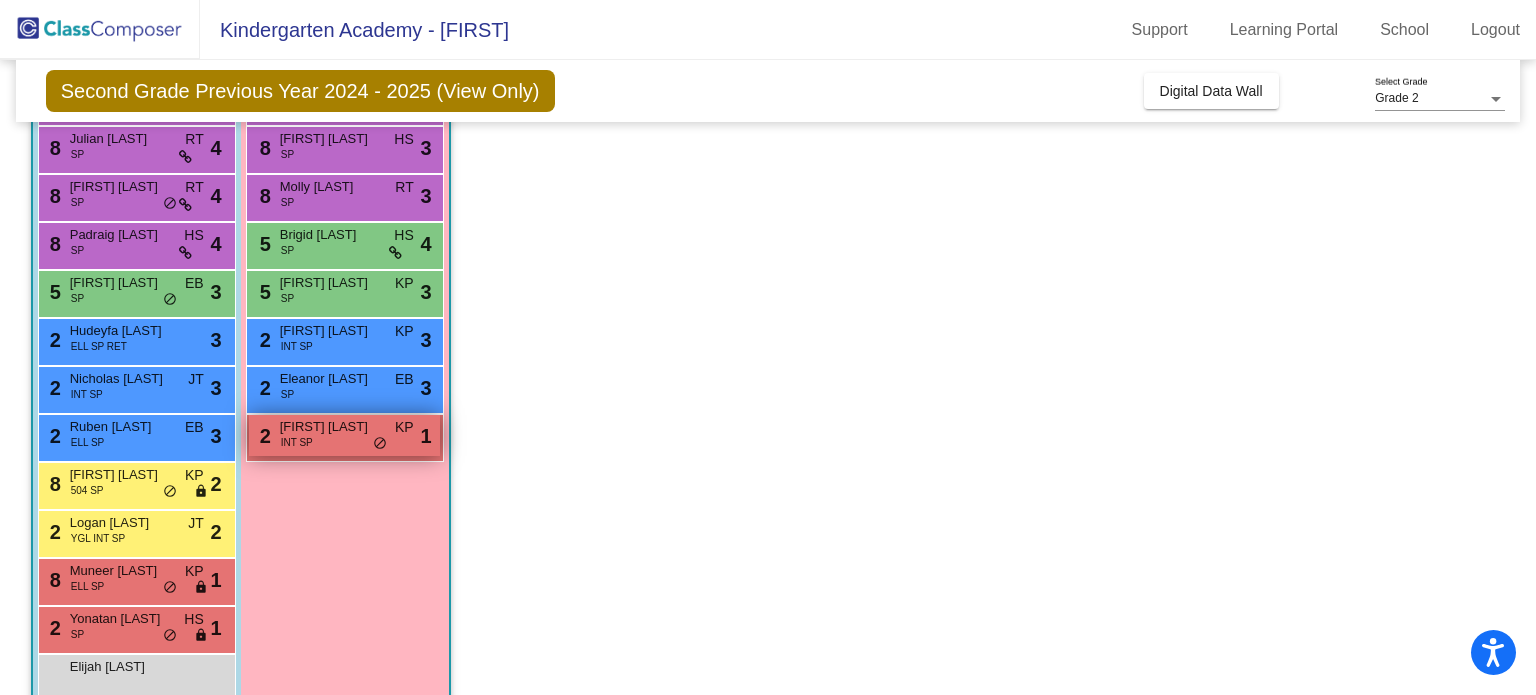 scroll, scrollTop: 242, scrollLeft: 0, axis: vertical 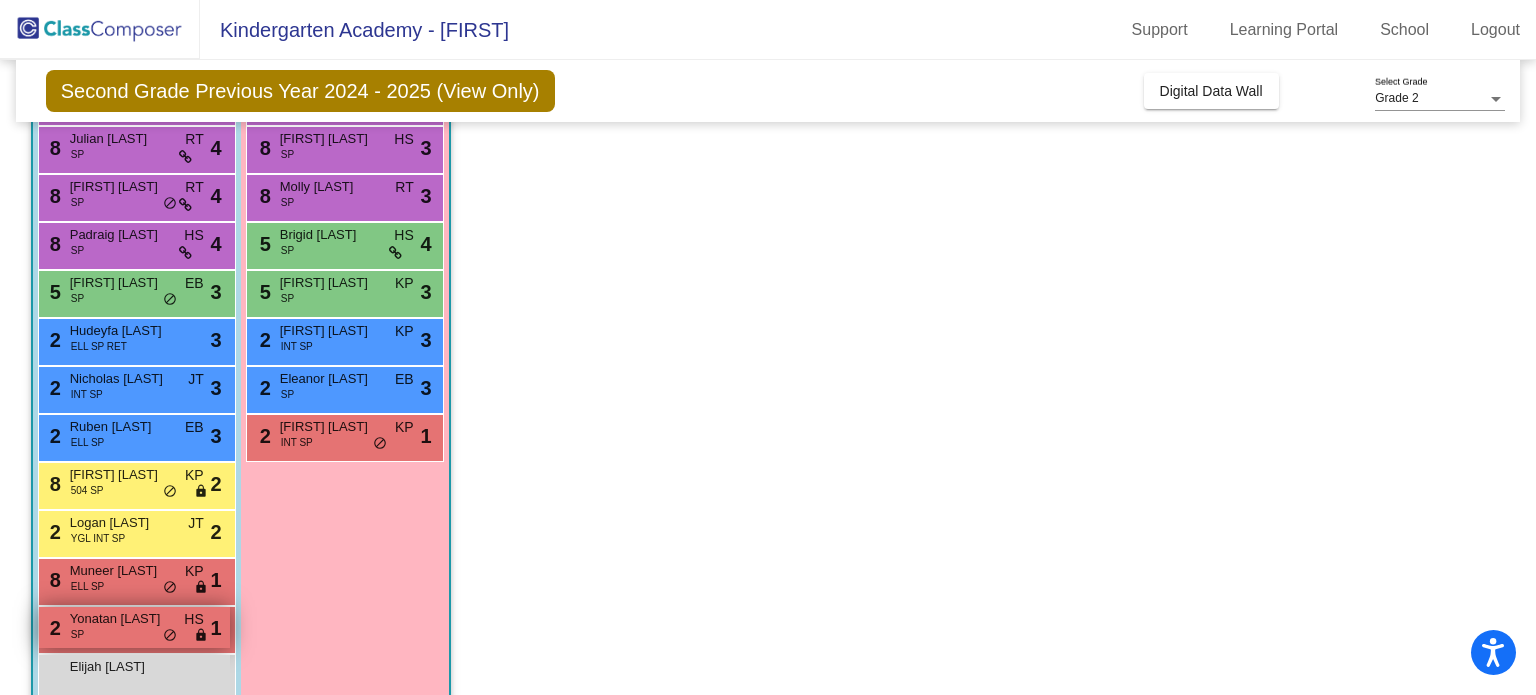 click on "Yonatan [LAST]" at bounding box center (120, 619) 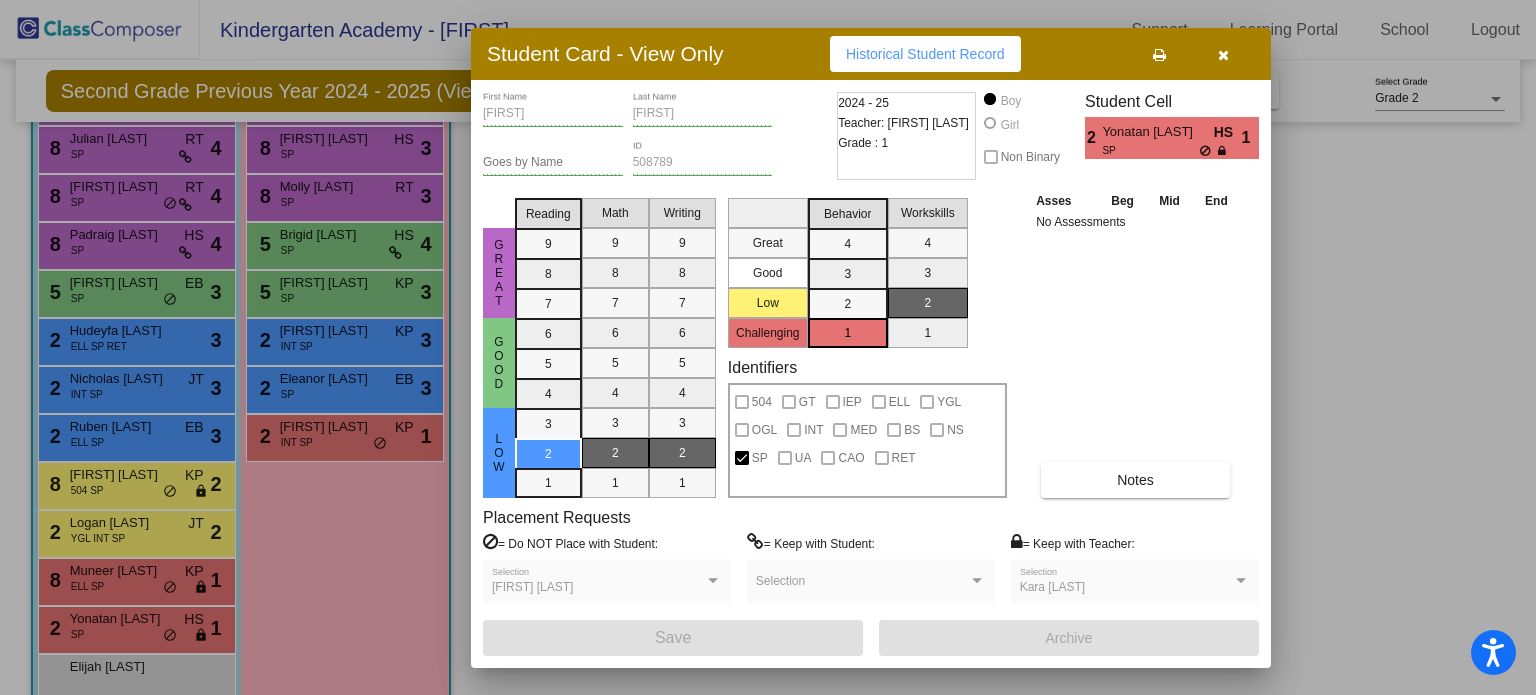 click at bounding box center [1223, 55] 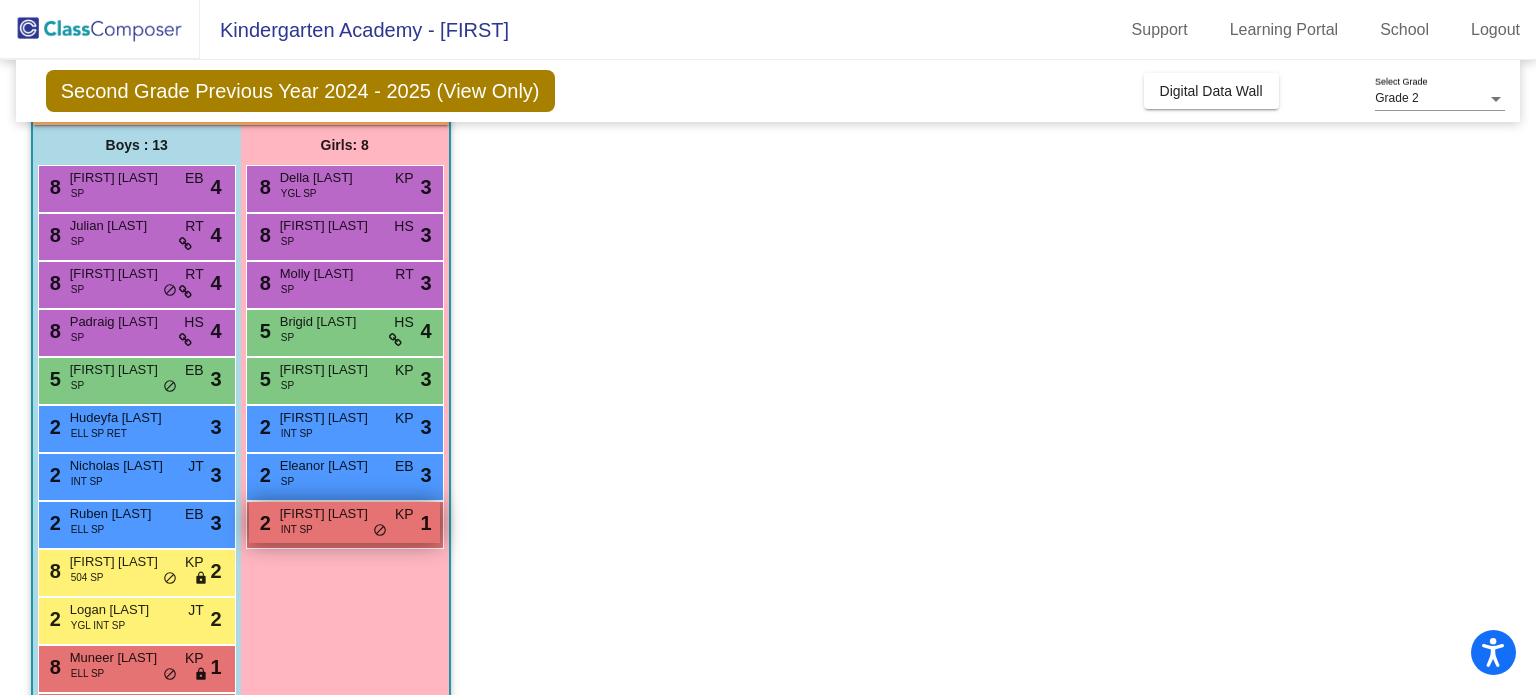 scroll, scrollTop: 144, scrollLeft: 0, axis: vertical 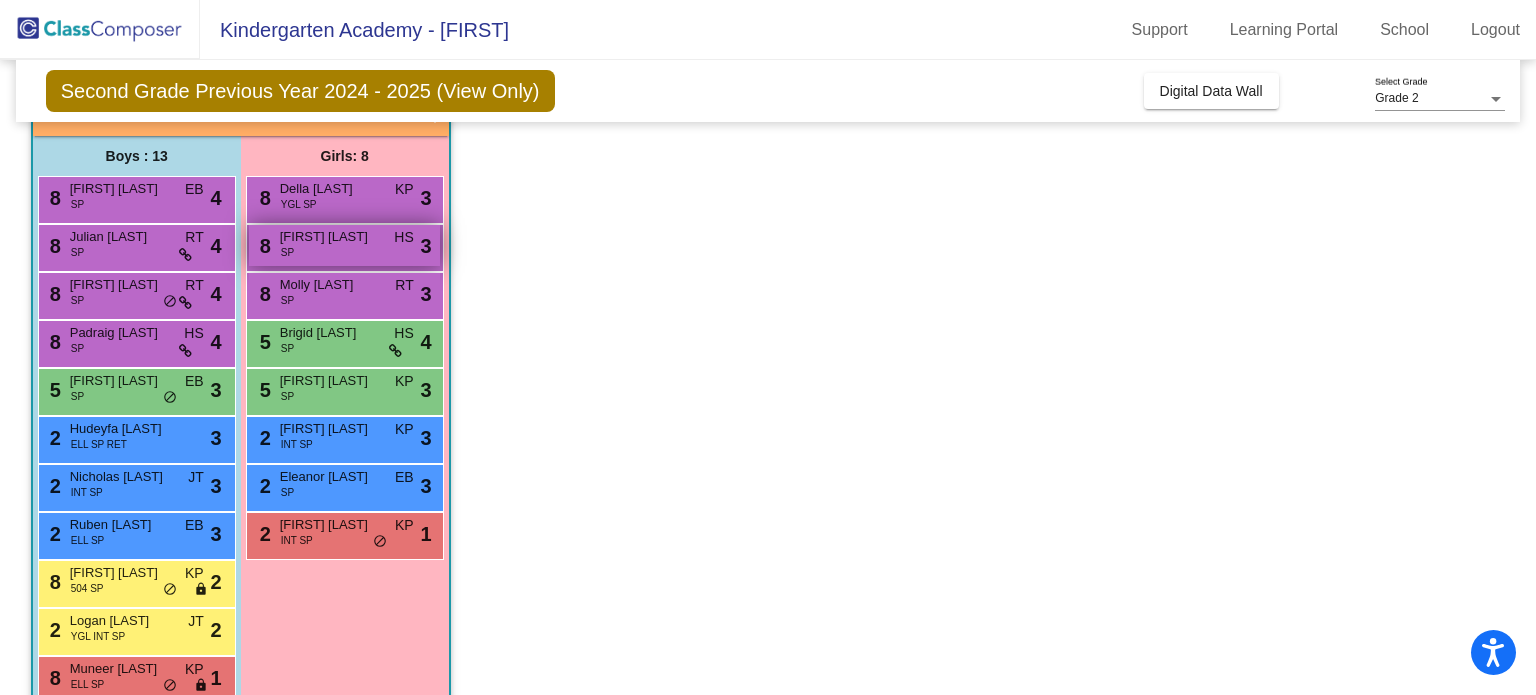 click on "[FIRST] [LAST]" at bounding box center (330, 237) 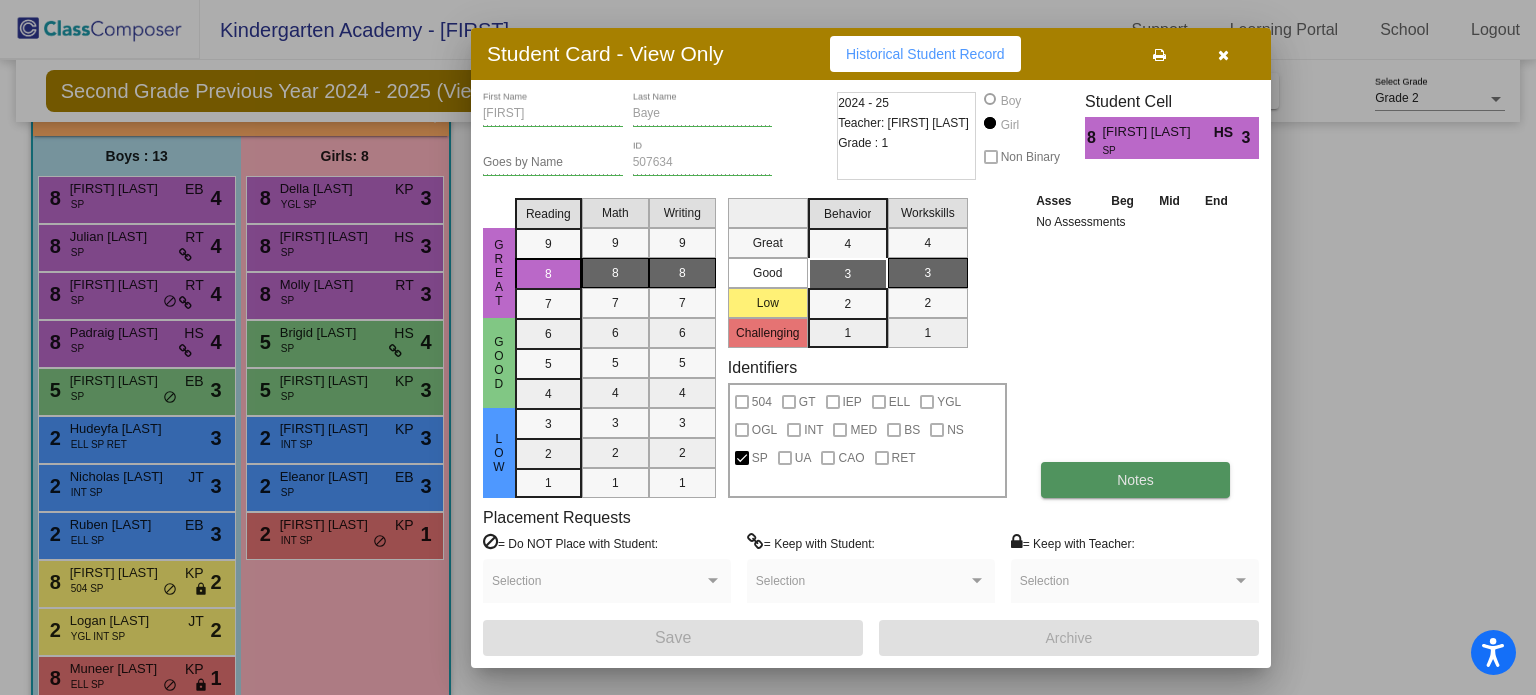 click on "Notes" at bounding box center (1135, 480) 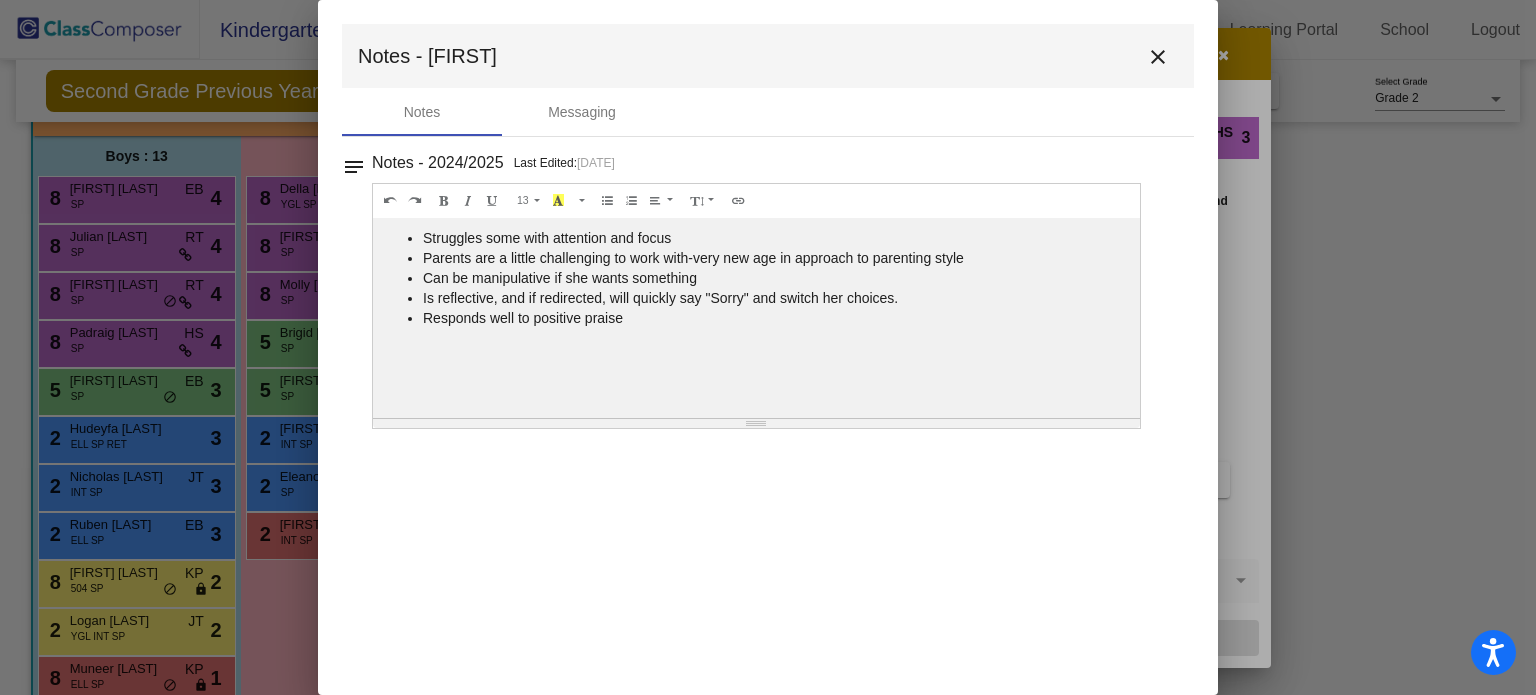 click on "close" at bounding box center (1158, 57) 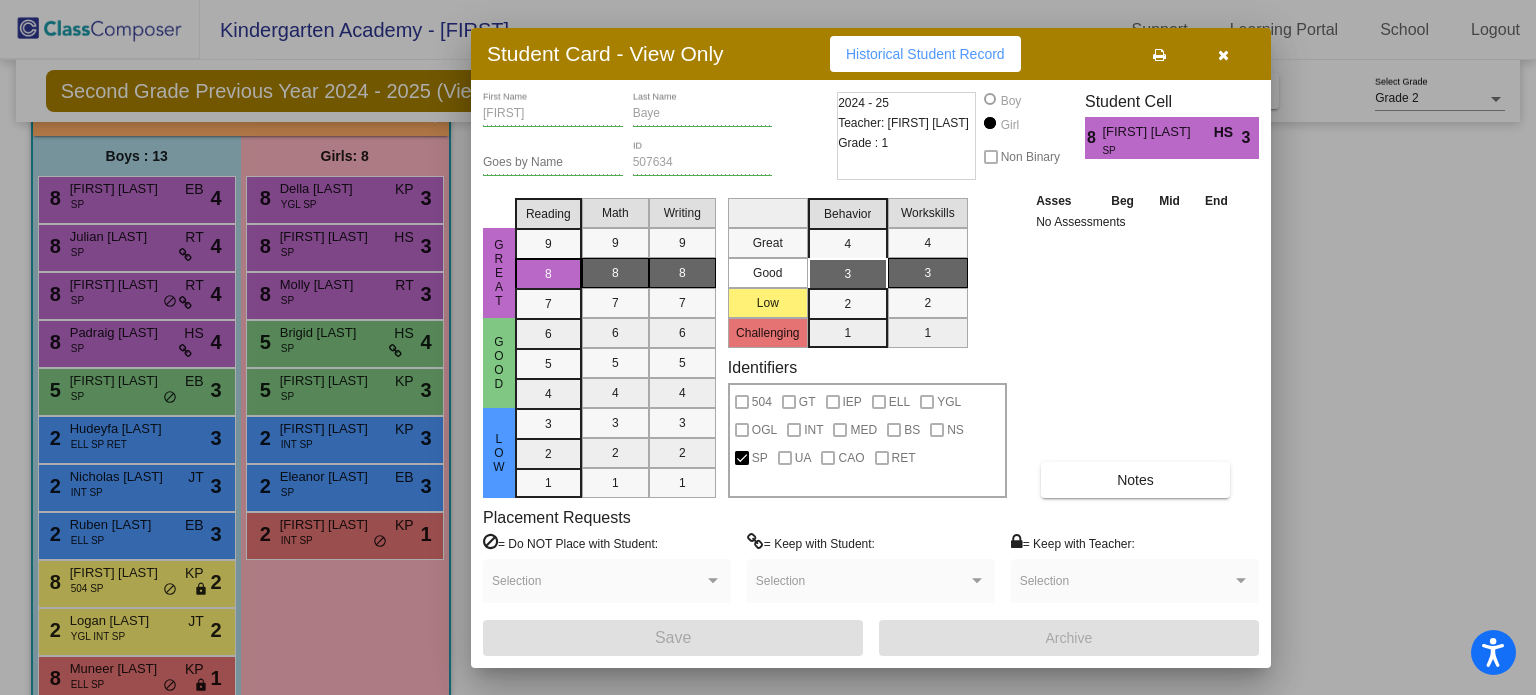 click at bounding box center (1223, 54) 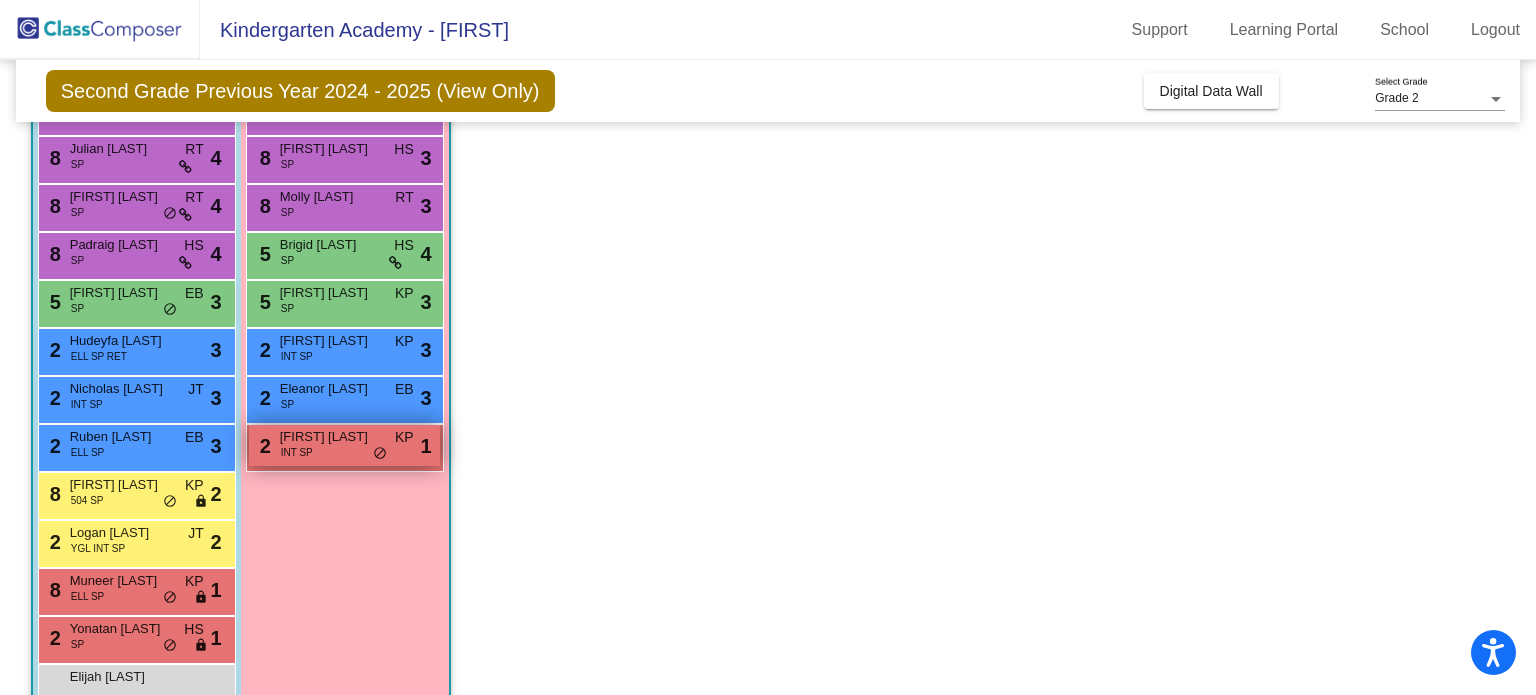 scroll, scrollTop: 258, scrollLeft: 0, axis: vertical 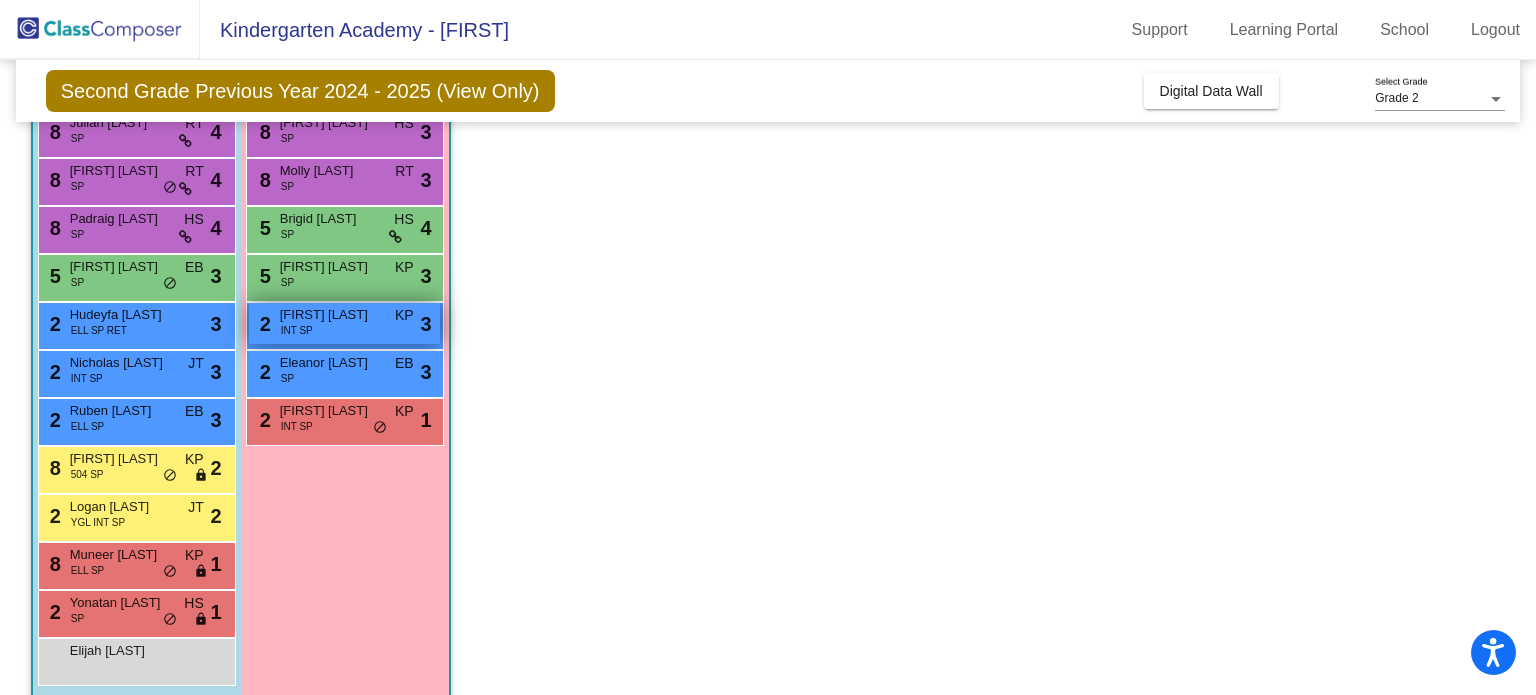 click on "[NUMBER] [FIRST] [LAST] INT SP KP lock do_not_disturb_alt 3" at bounding box center [344, 323] 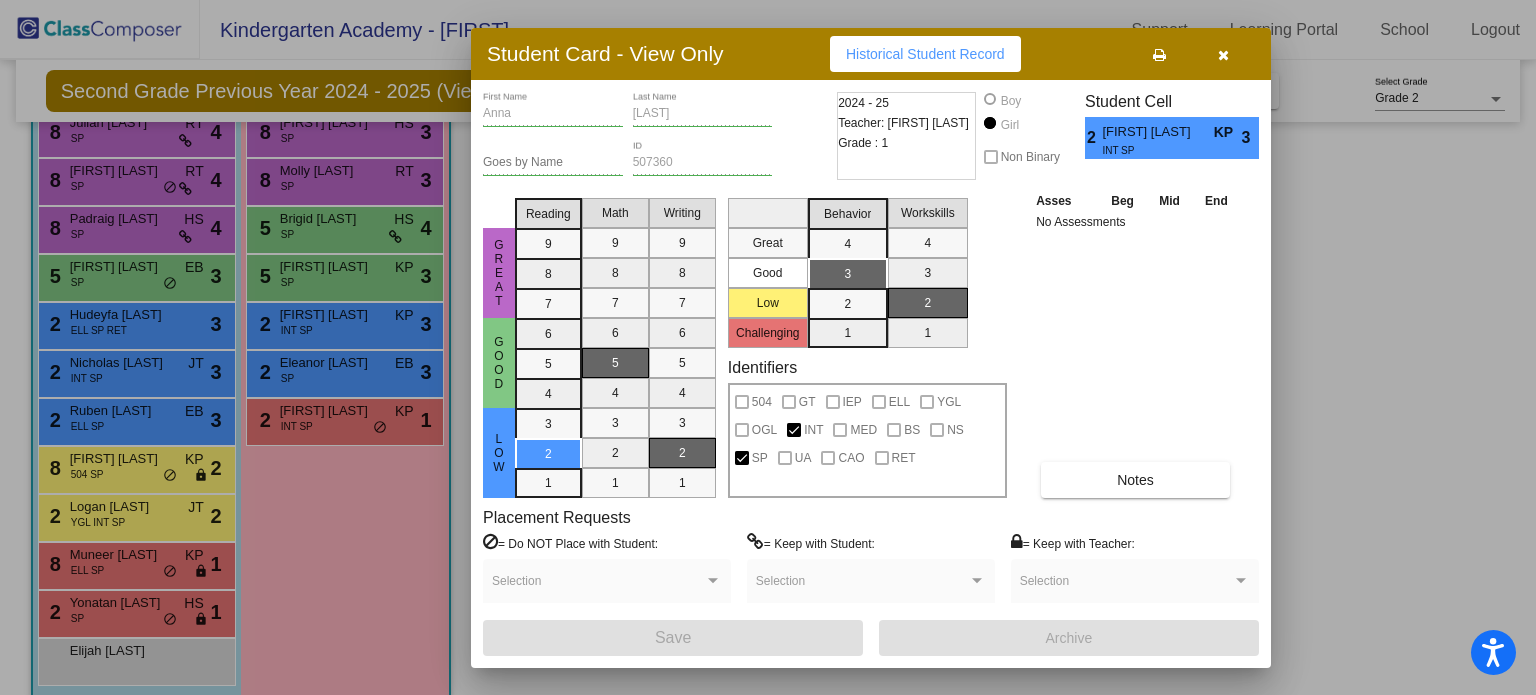 click at bounding box center [1223, 55] 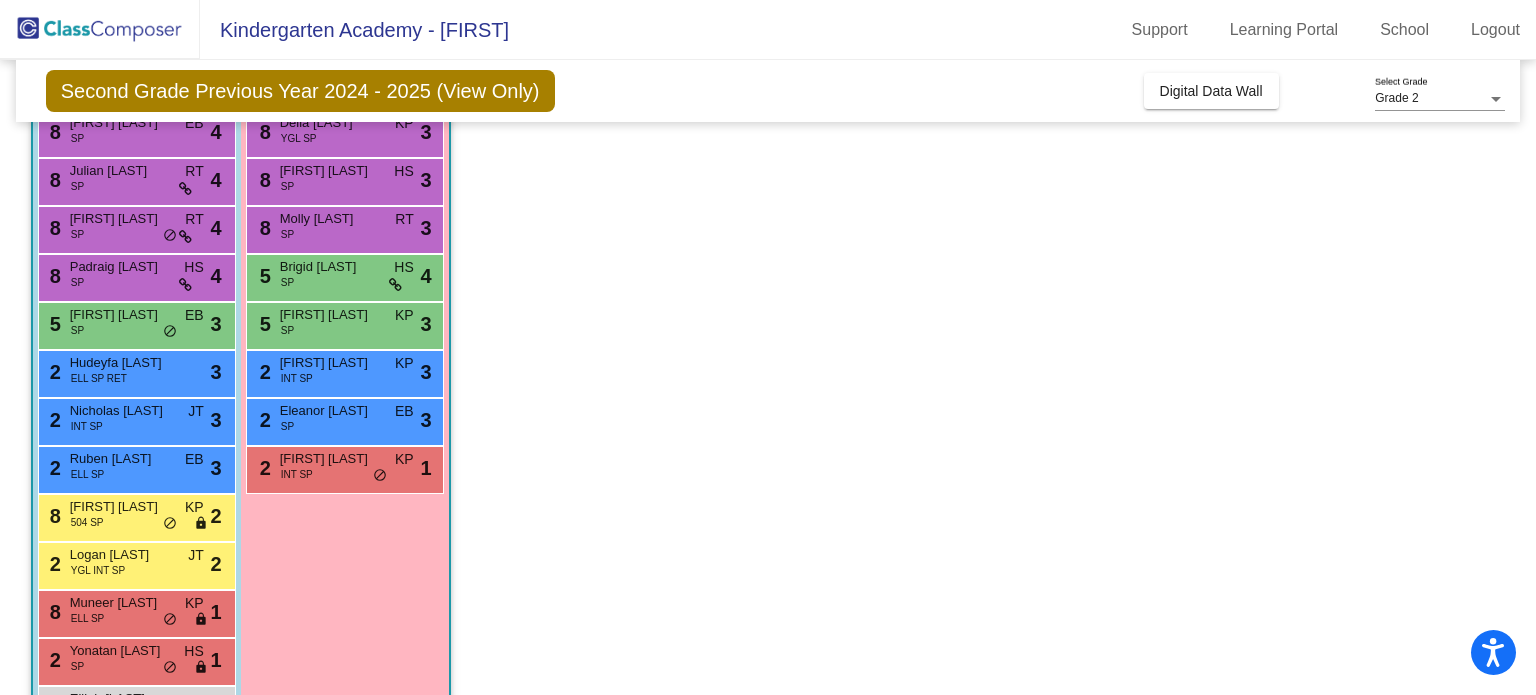 scroll, scrollTop: 280, scrollLeft: 0, axis: vertical 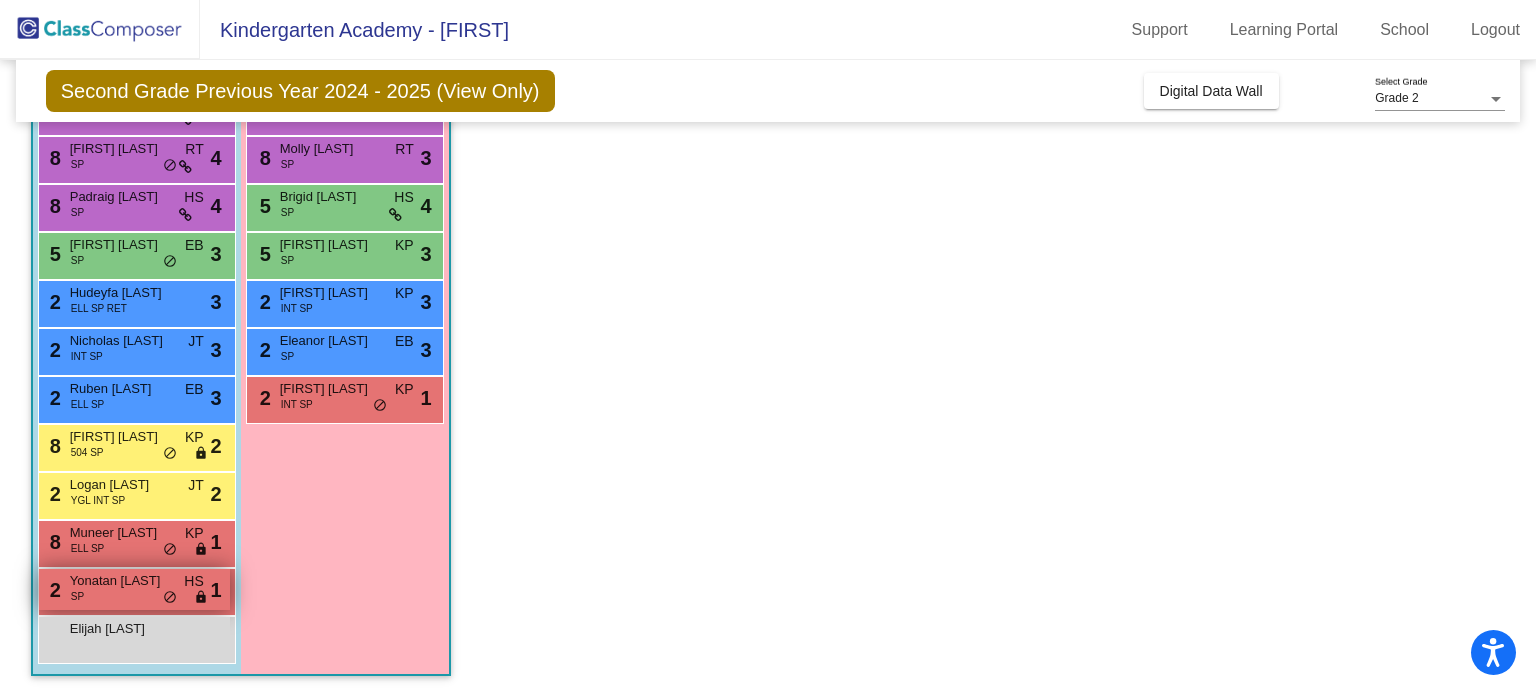 click on "Yonatan [LAST]" at bounding box center (120, 581) 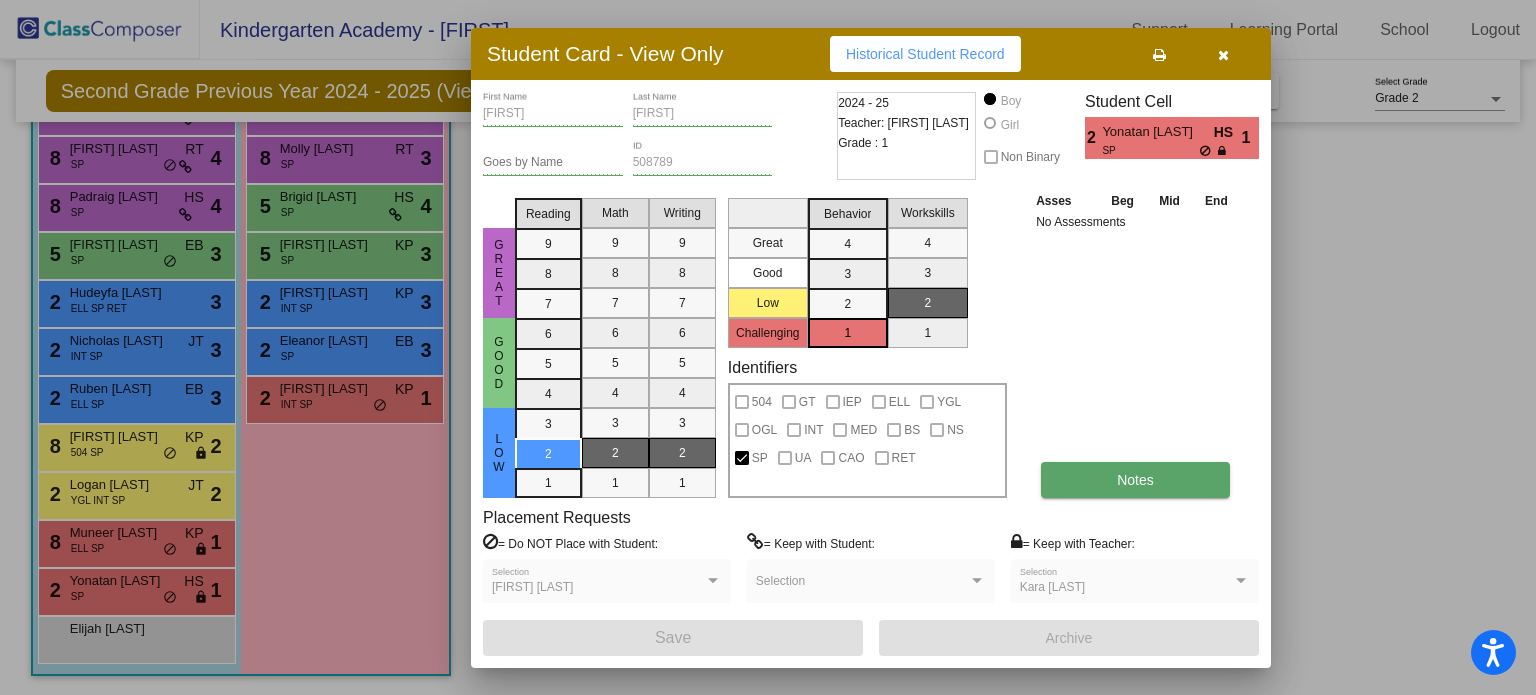 click on "Notes" at bounding box center (1135, 480) 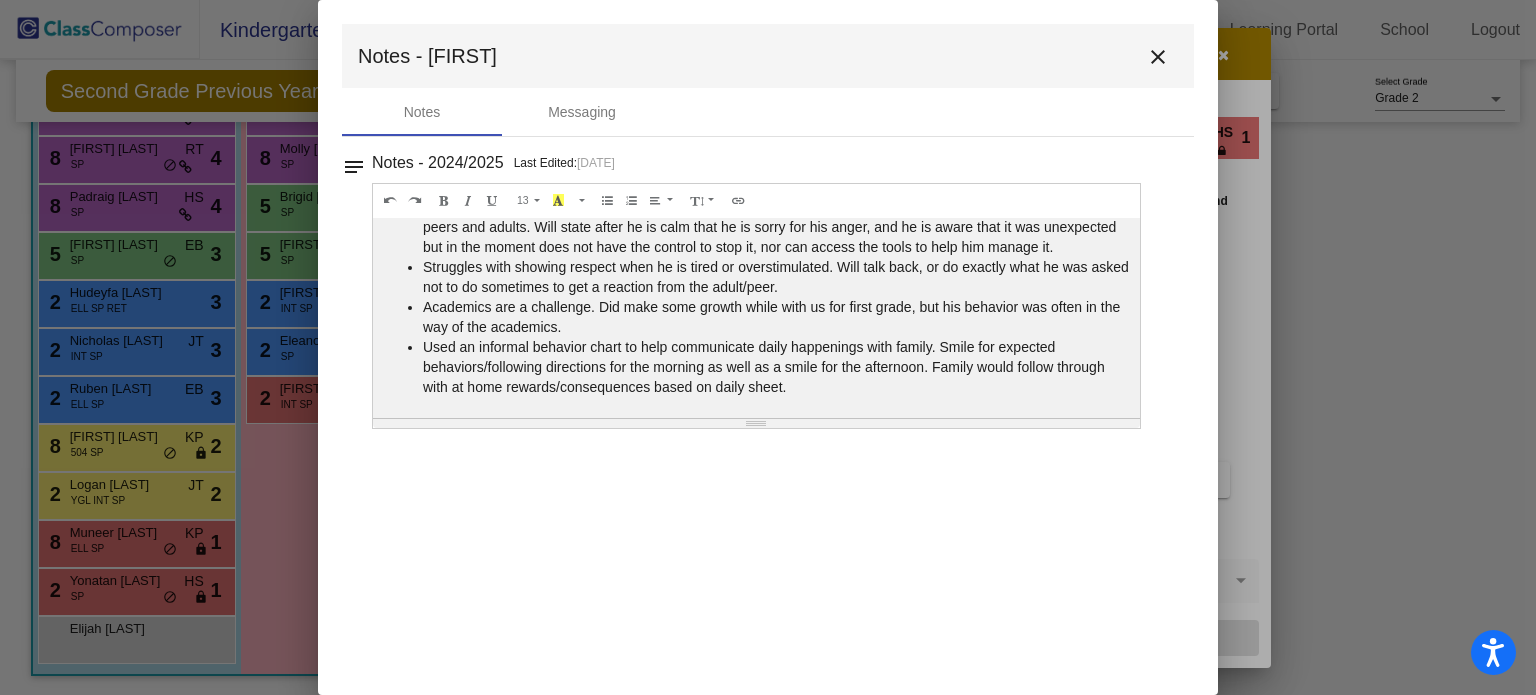 scroll, scrollTop: 0, scrollLeft: 0, axis: both 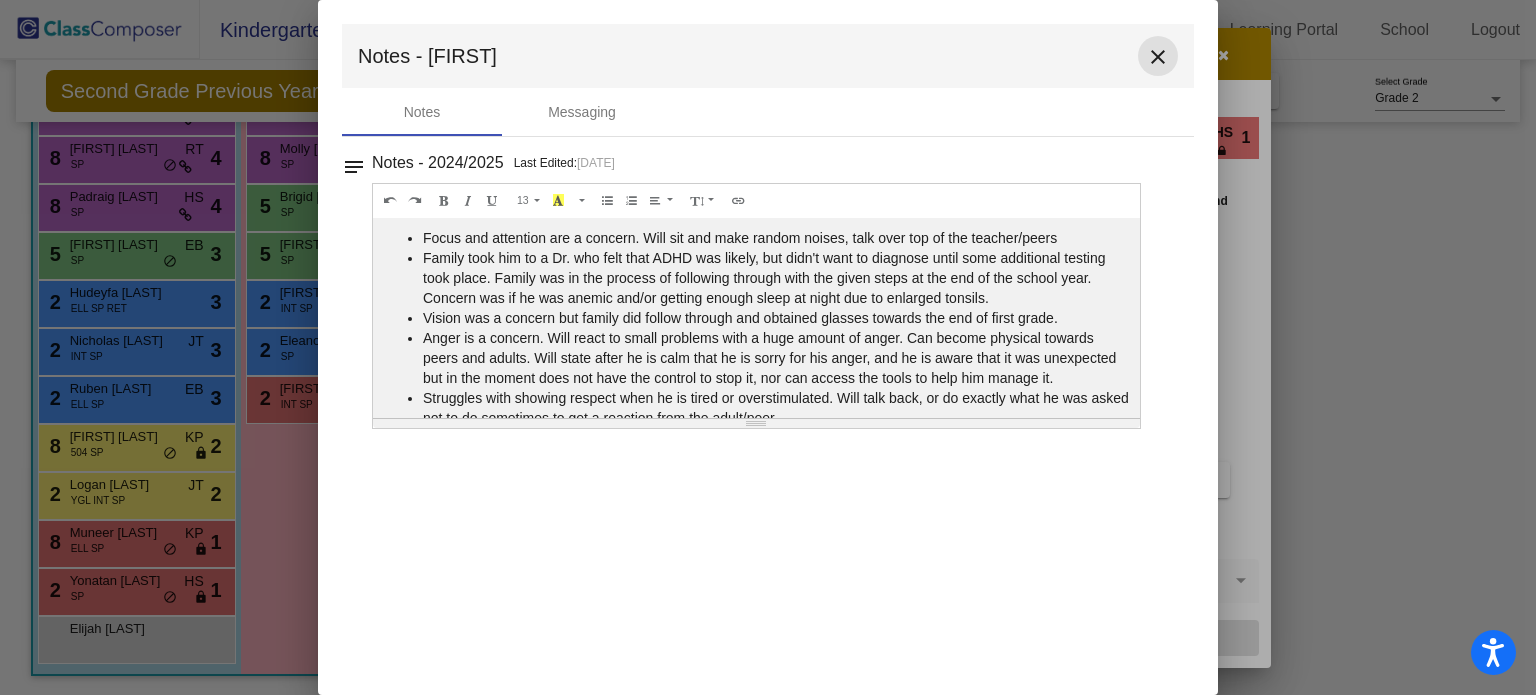 click on "close" at bounding box center [1158, 57] 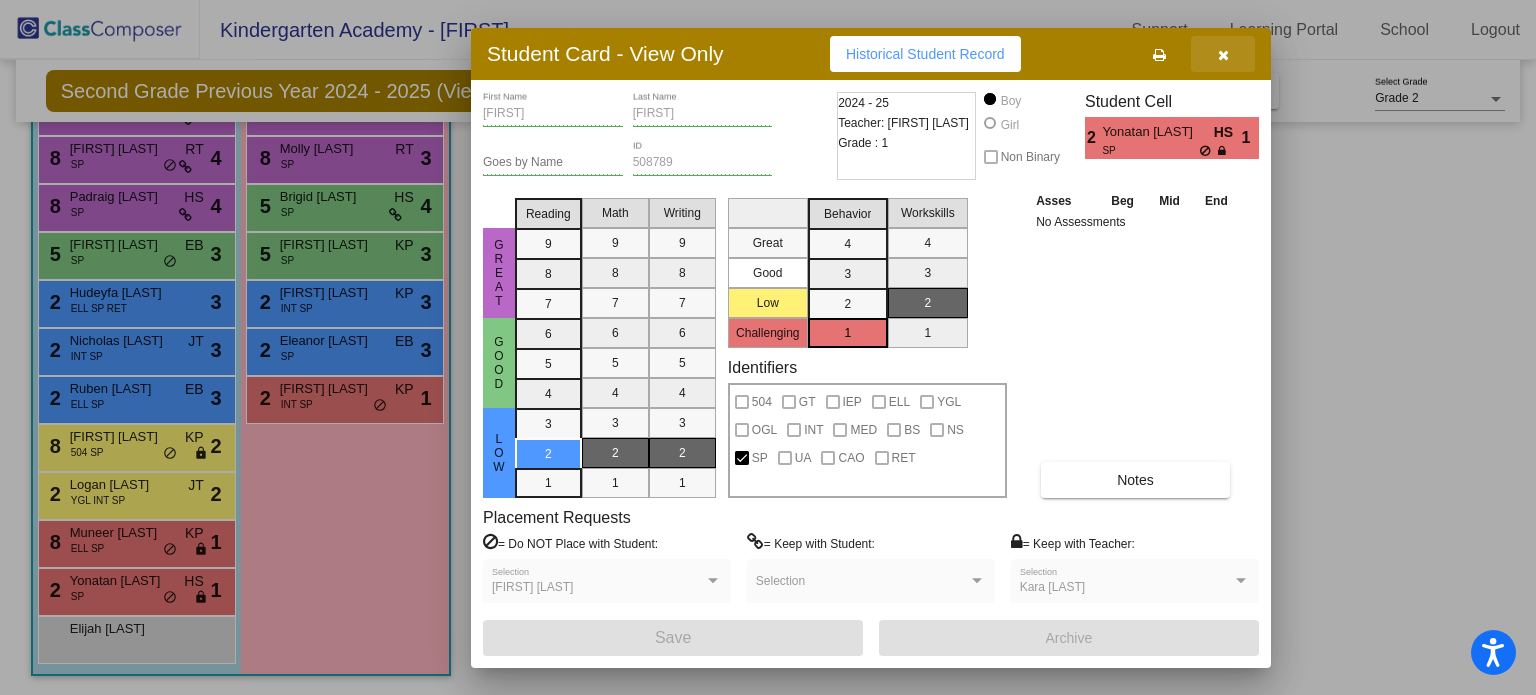 click at bounding box center [1223, 55] 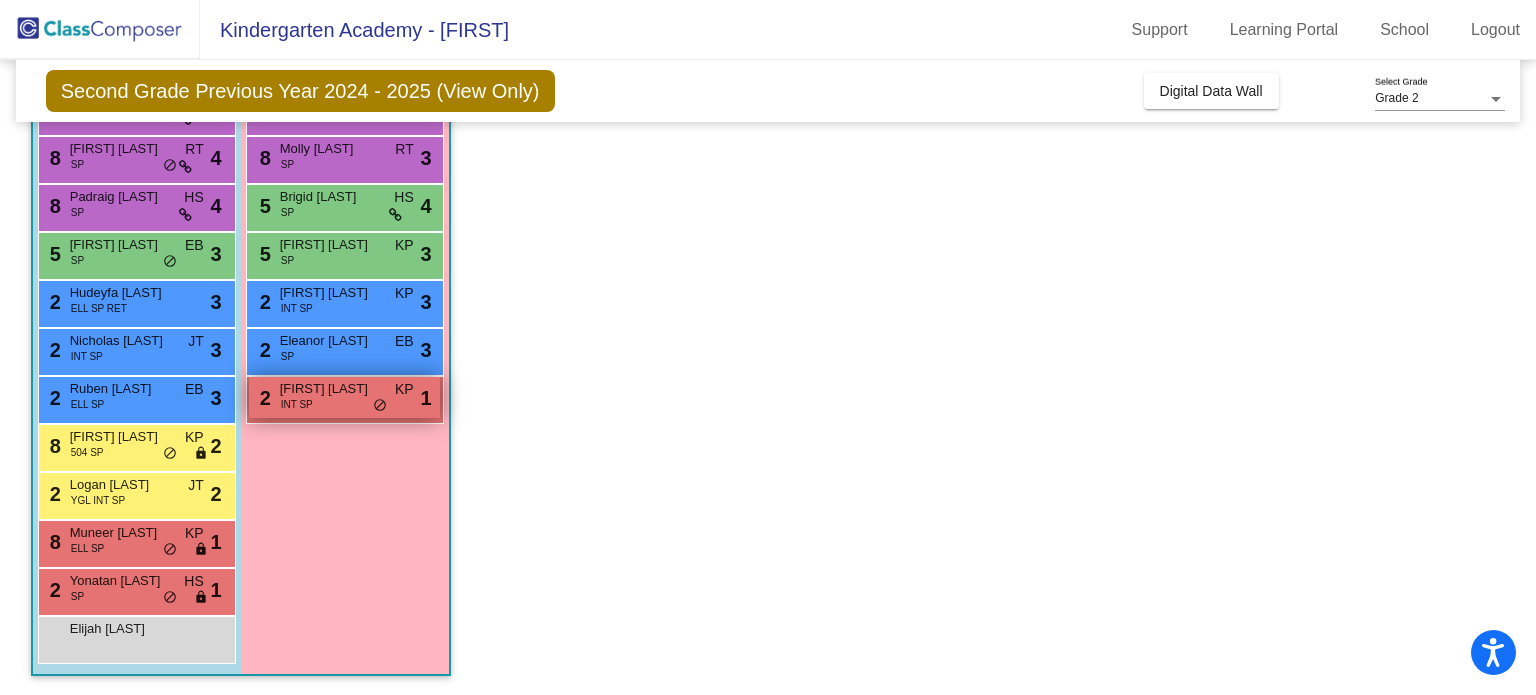 click on "[NUMBER] [FIRST] [LAST] INT SP KP lock do_not_disturb_alt [NUMBER]" at bounding box center [344, 397] 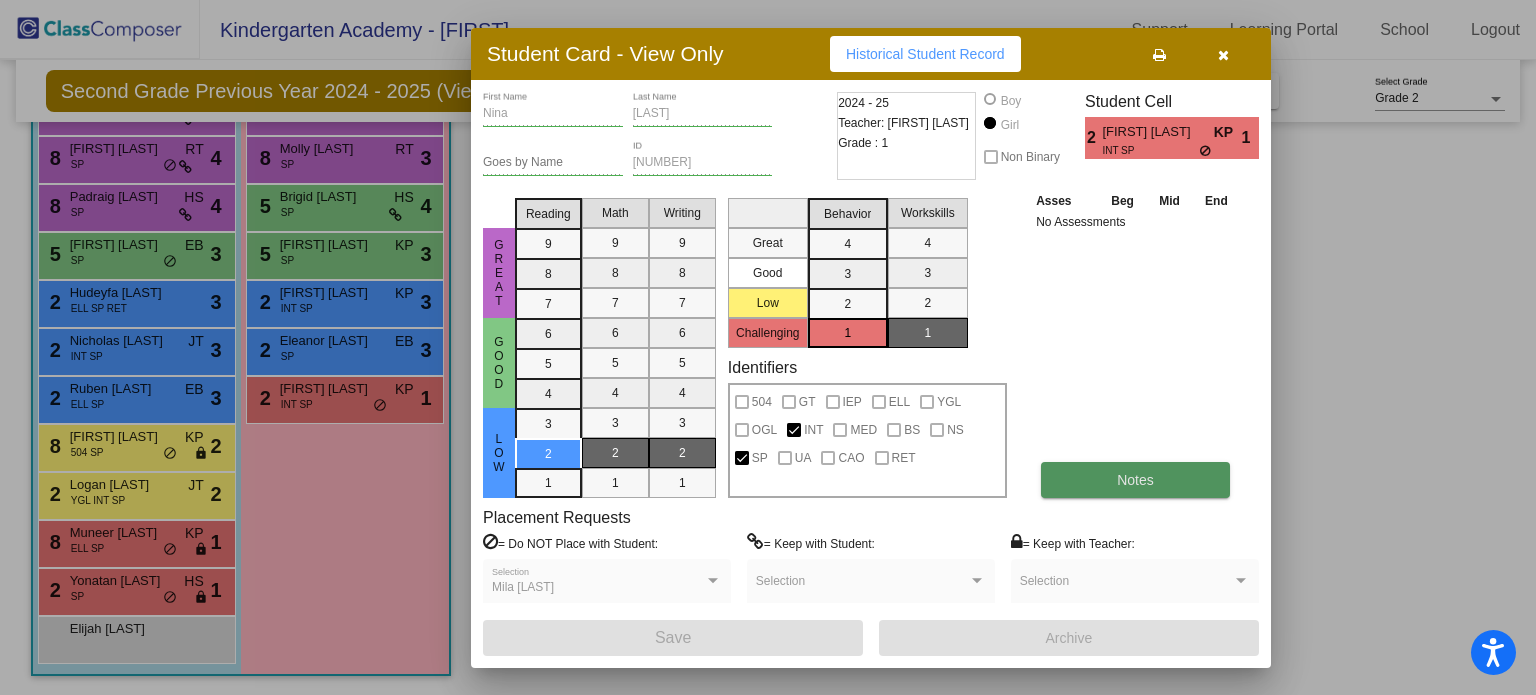click on "Notes" at bounding box center [1135, 480] 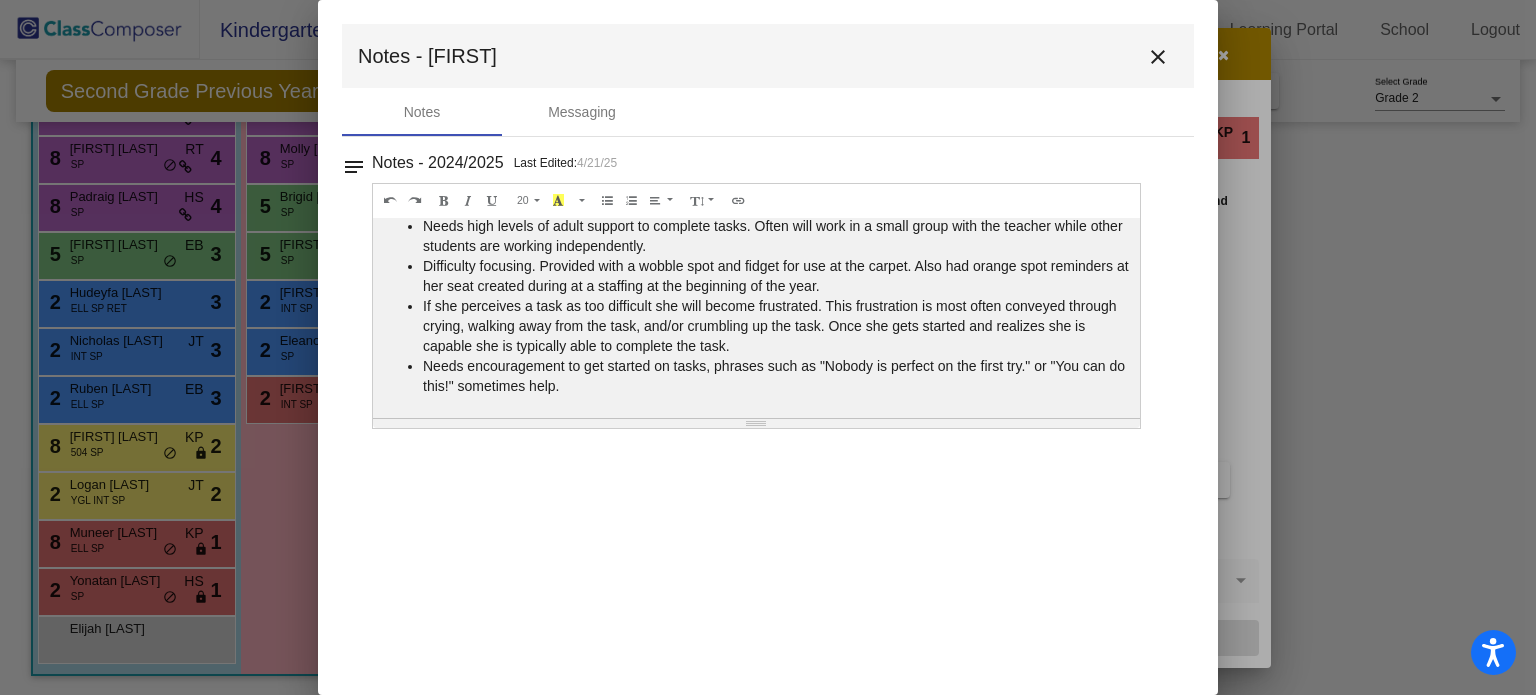 scroll, scrollTop: 11, scrollLeft: 0, axis: vertical 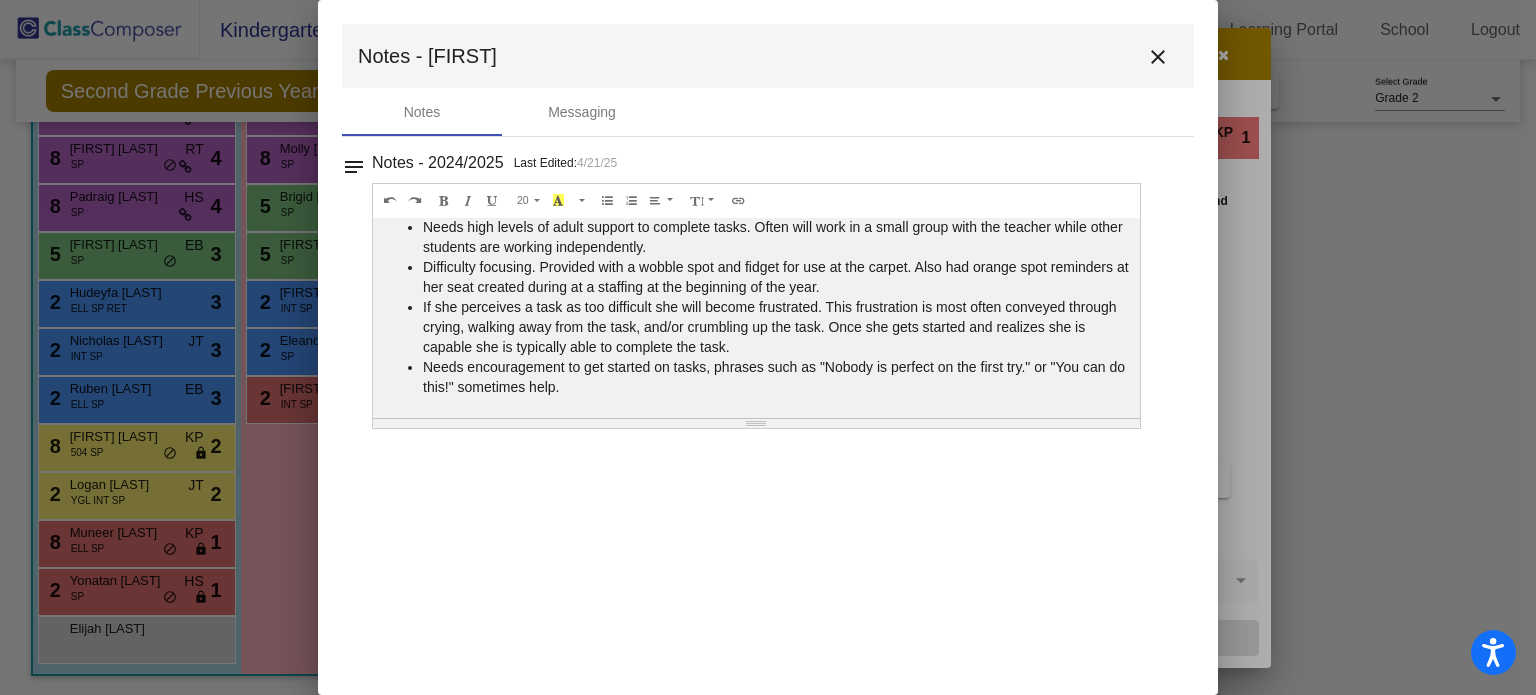 click on "close" at bounding box center [1158, 57] 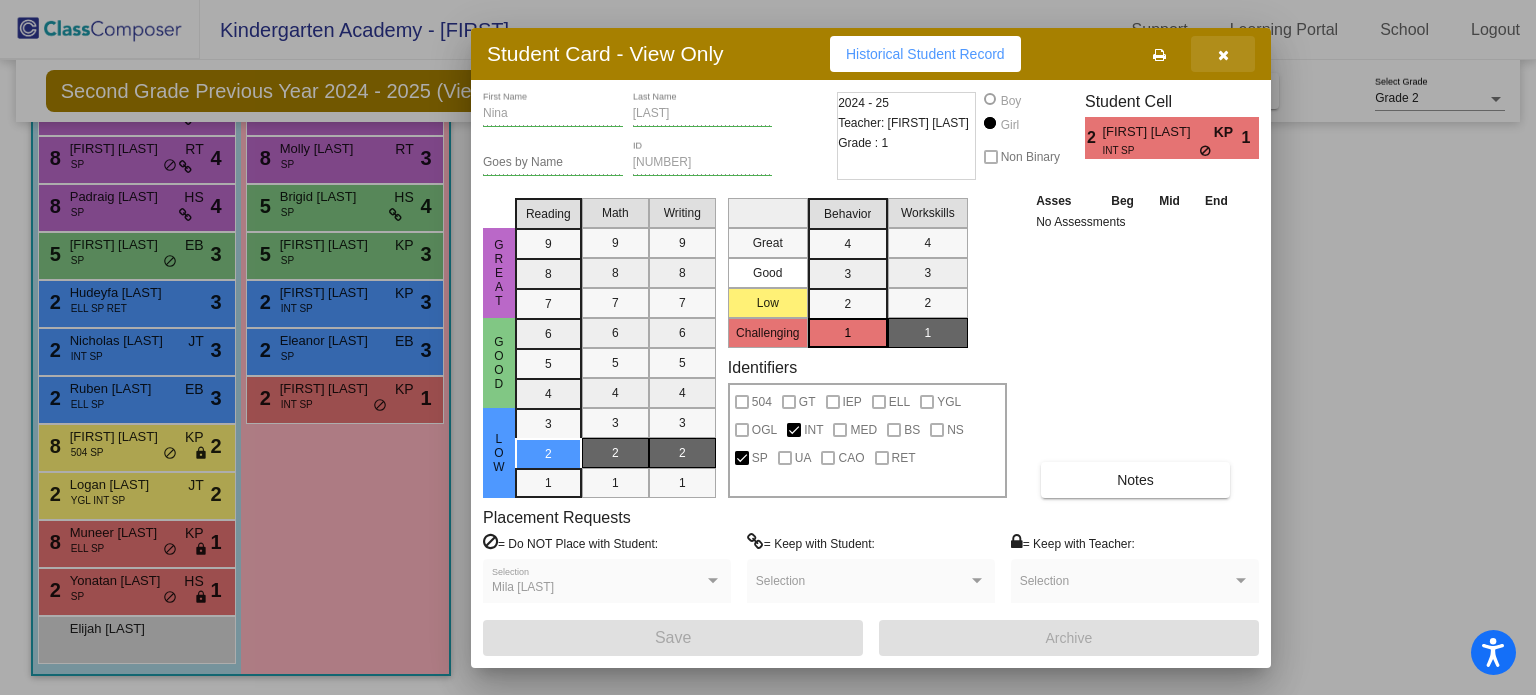 click at bounding box center (1223, 54) 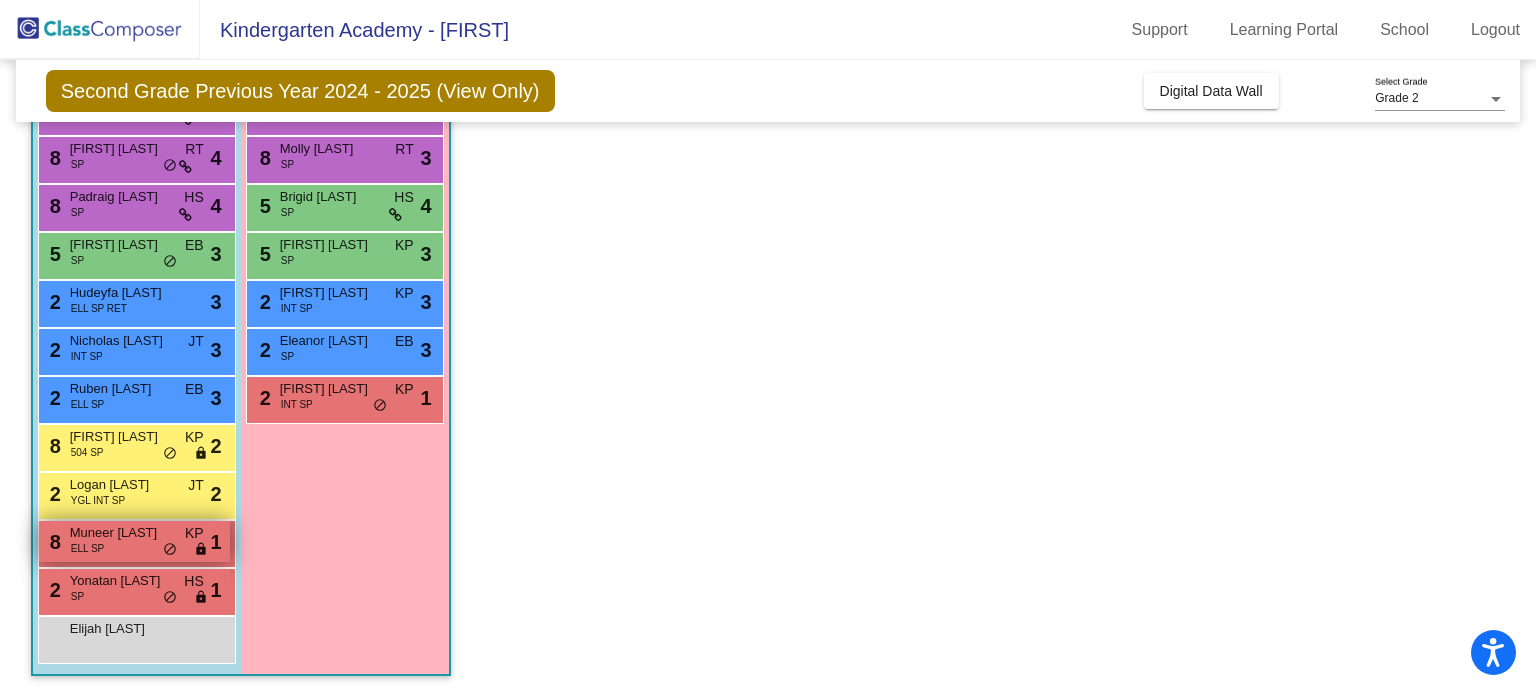 click on "Muneer [LAST]" at bounding box center (120, 533) 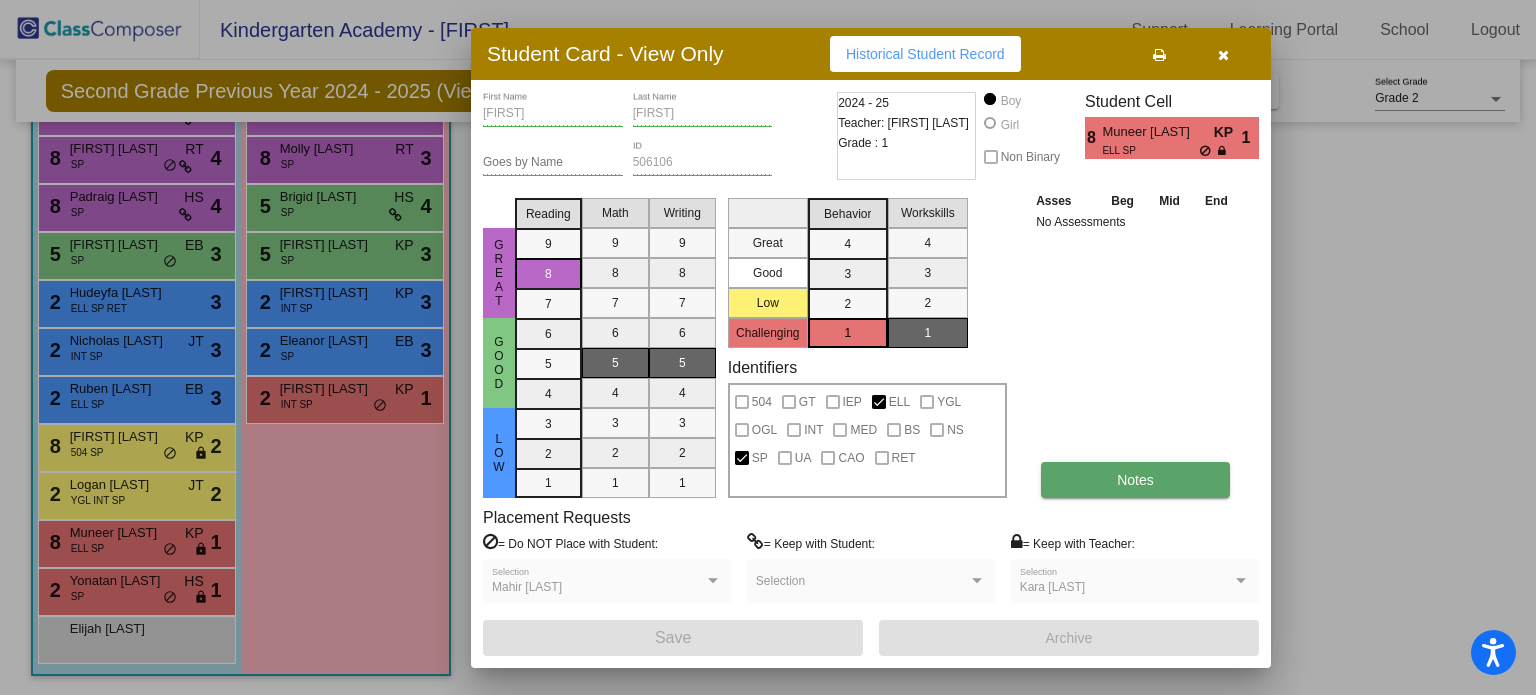 click on "Notes" at bounding box center [1135, 480] 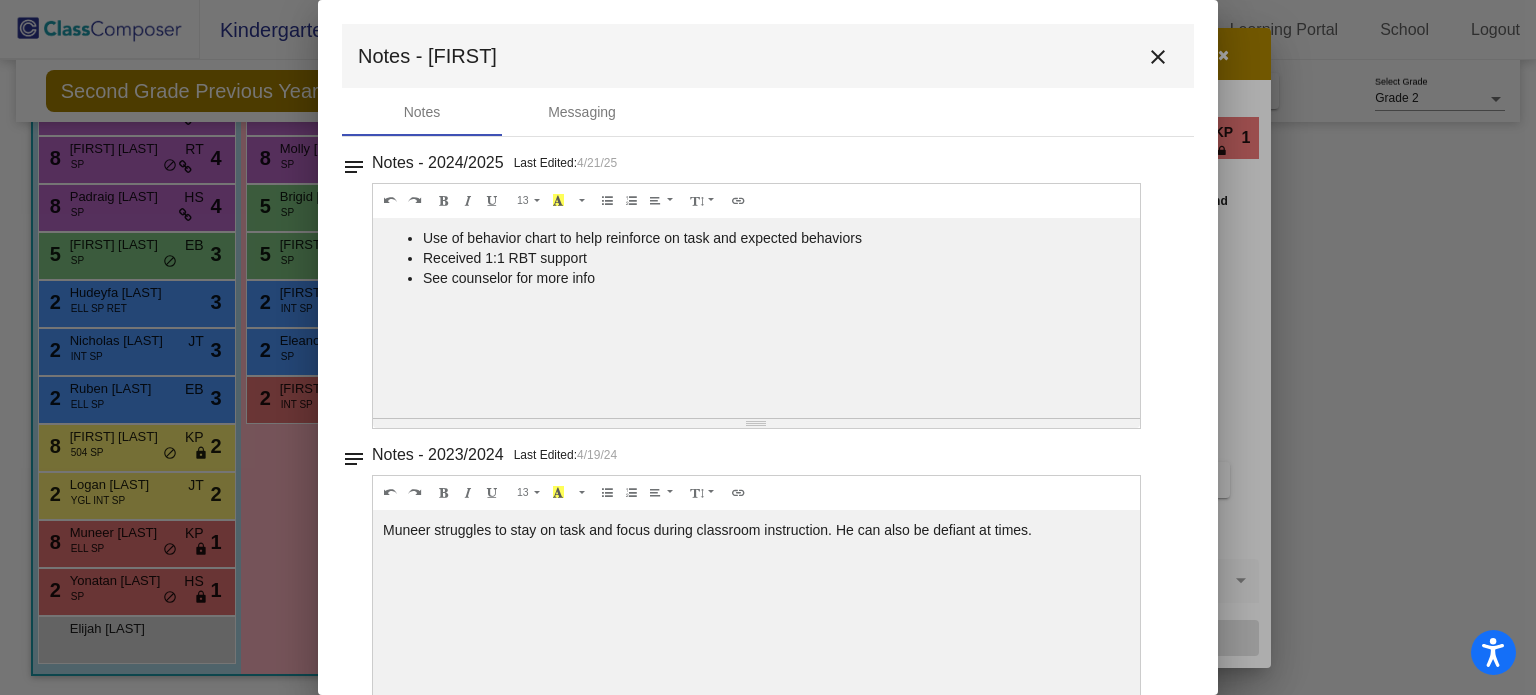 click on "close" at bounding box center [1158, 57] 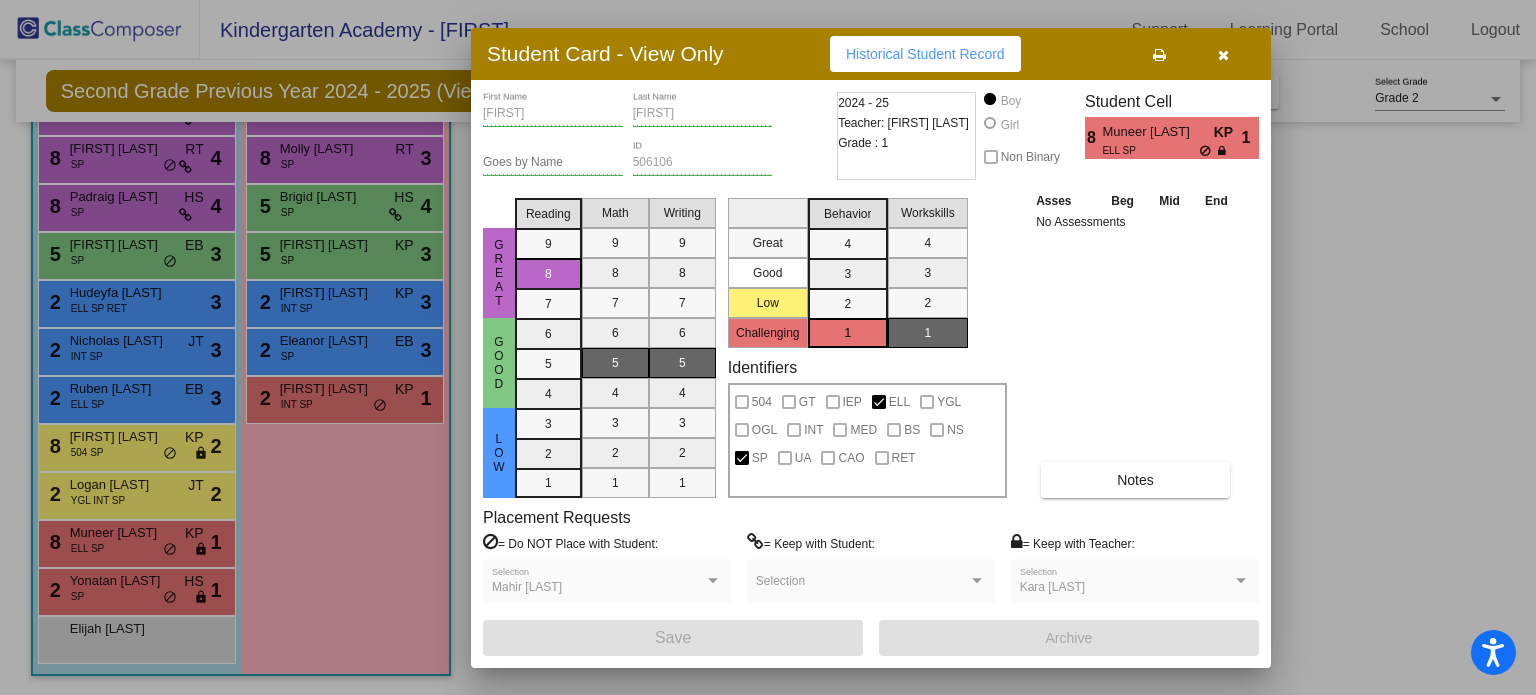 click at bounding box center (1223, 55) 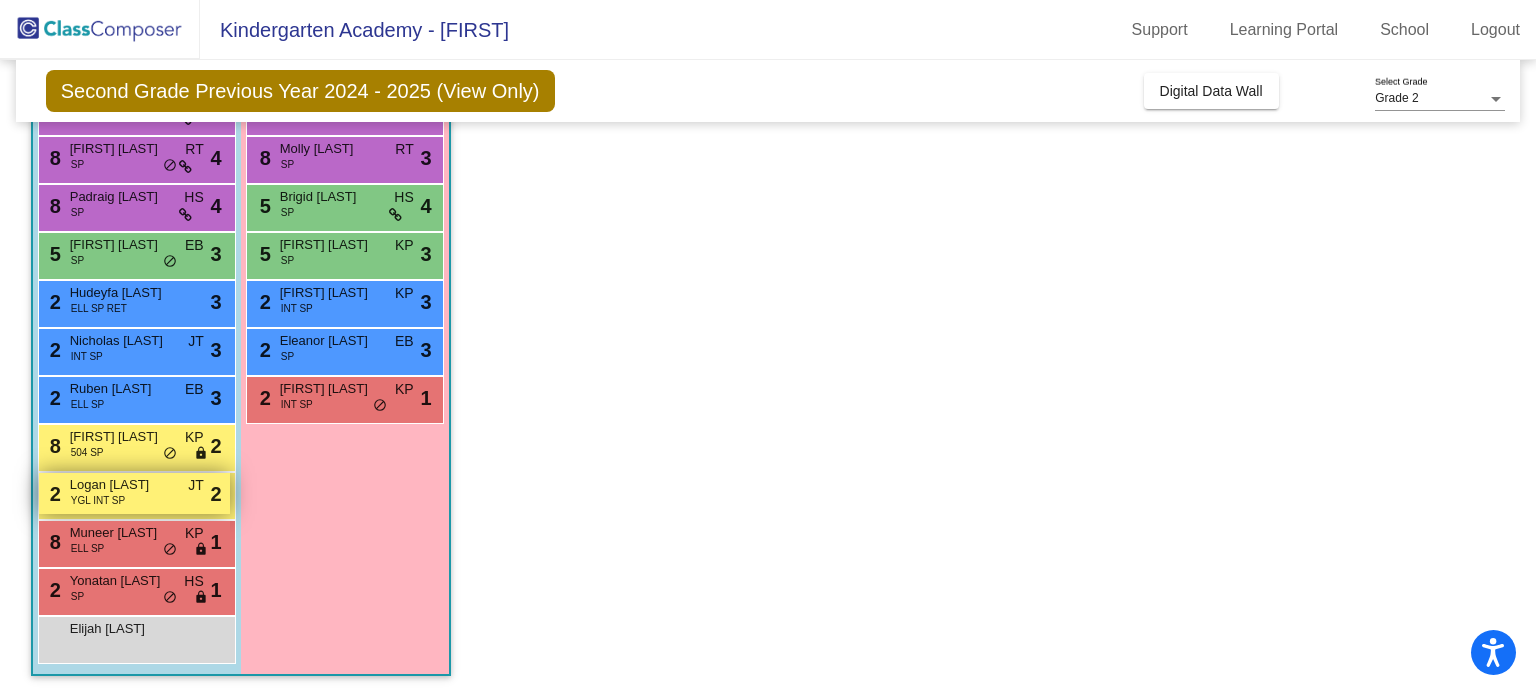click on "YGL INT SP" at bounding box center [98, 500] 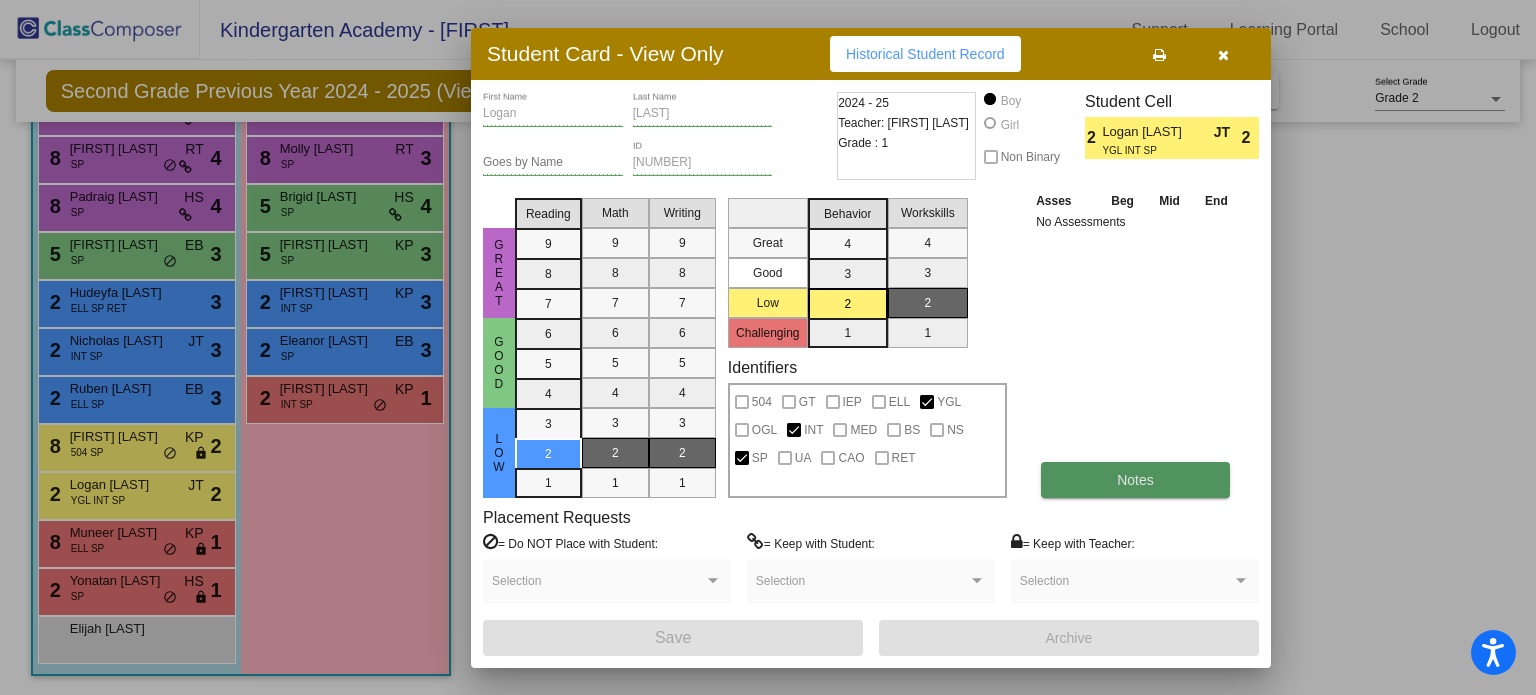 click on "Notes" at bounding box center [1135, 480] 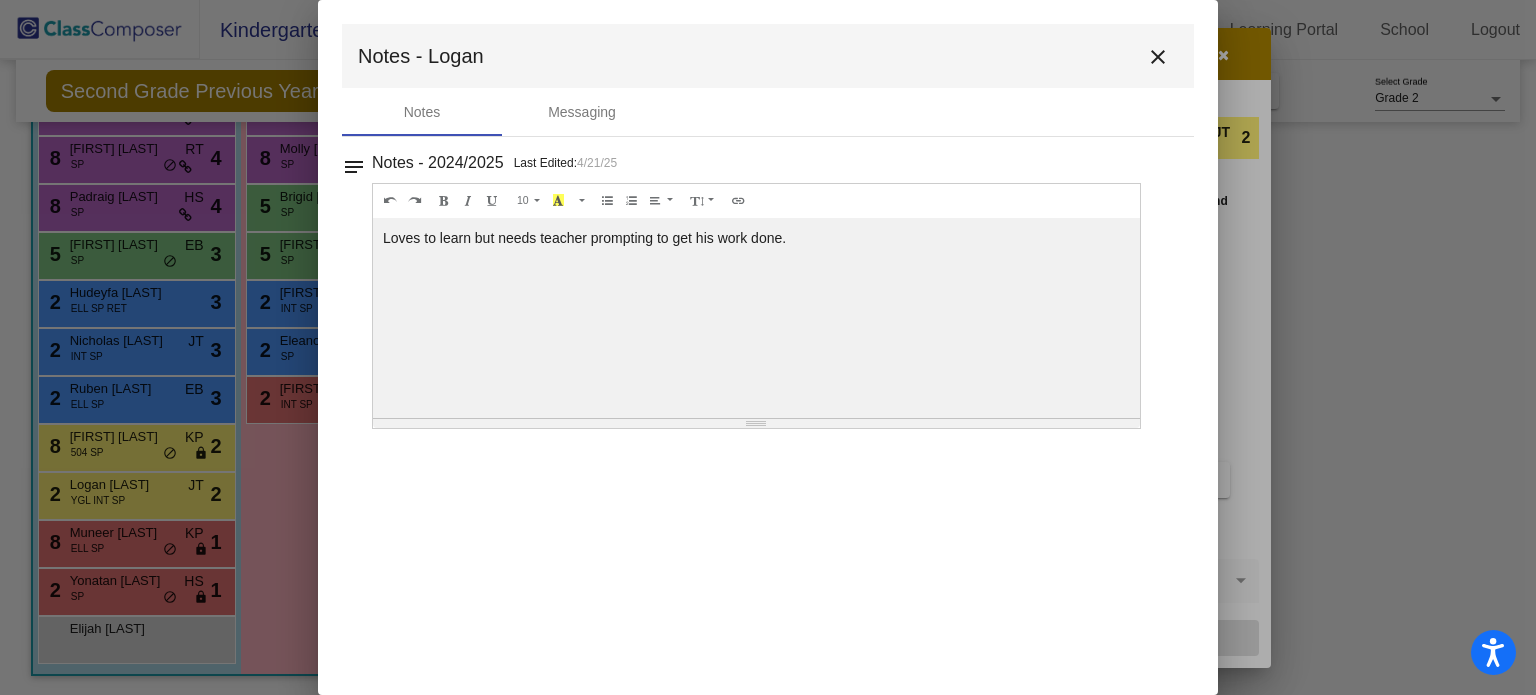 click on "close" at bounding box center [1158, 57] 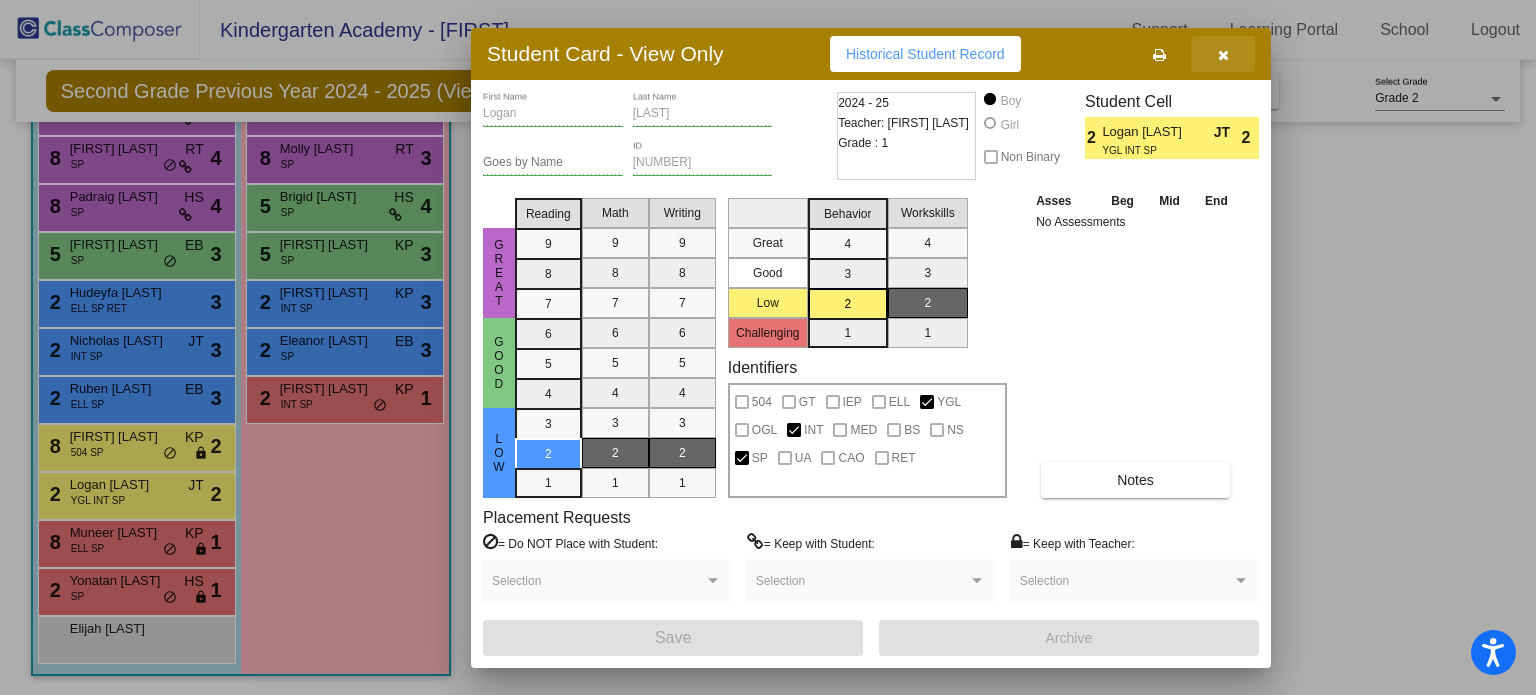 click at bounding box center (1223, 54) 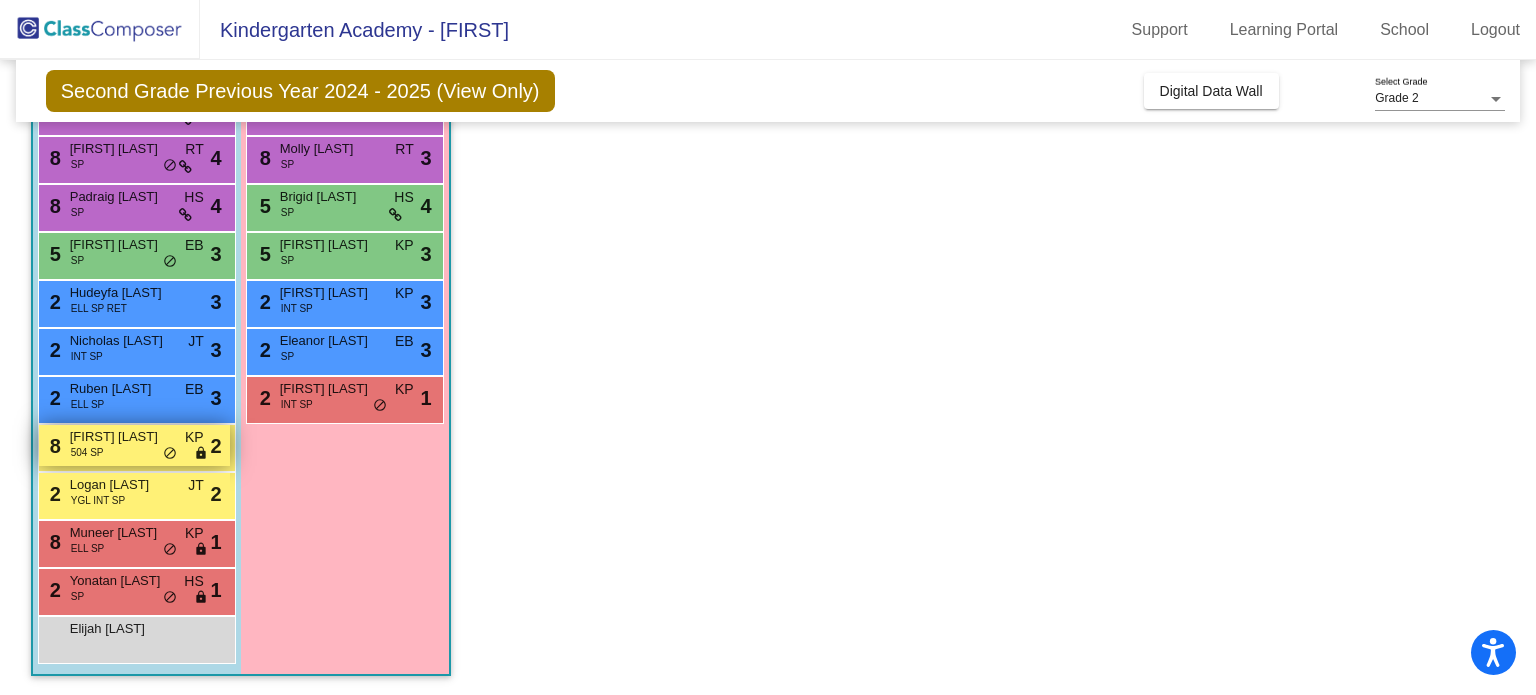 click on "504 SP" at bounding box center (87, 452) 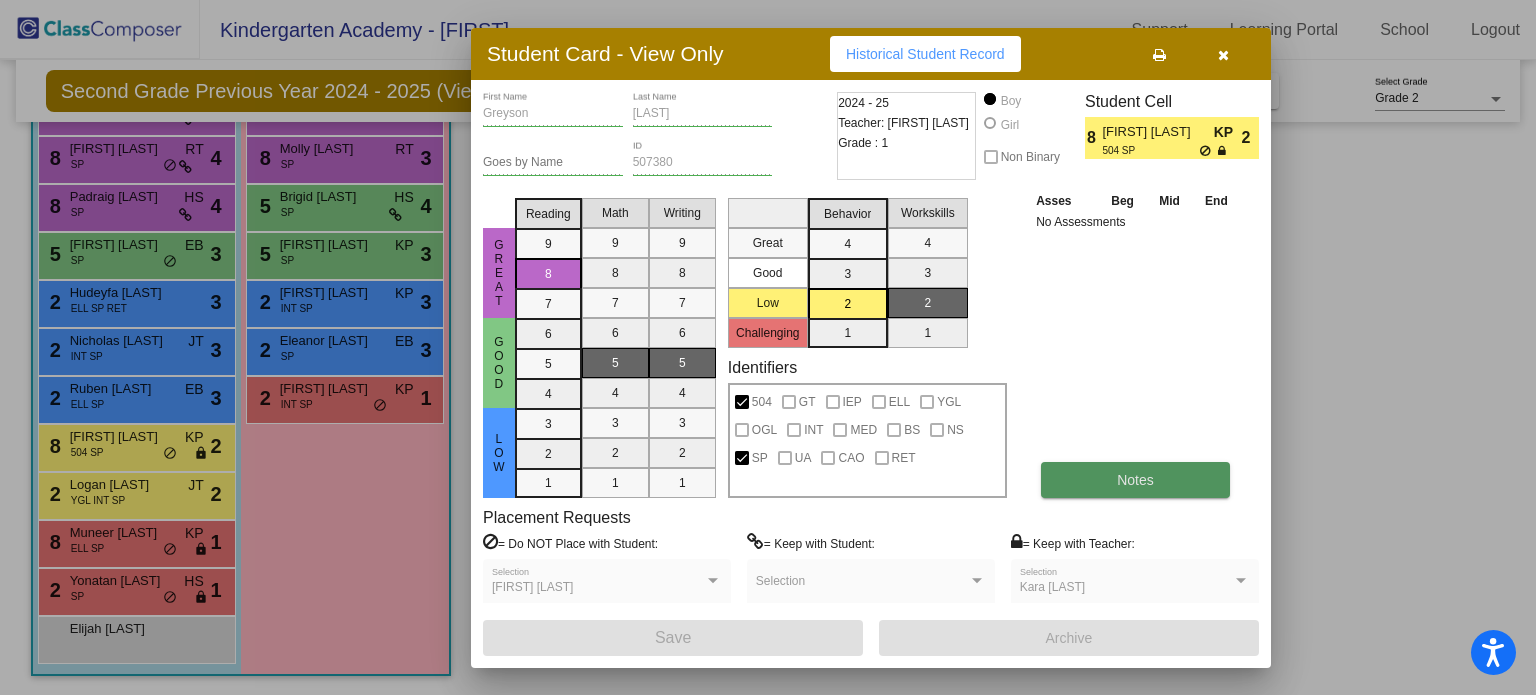 click on "Notes" at bounding box center (1135, 480) 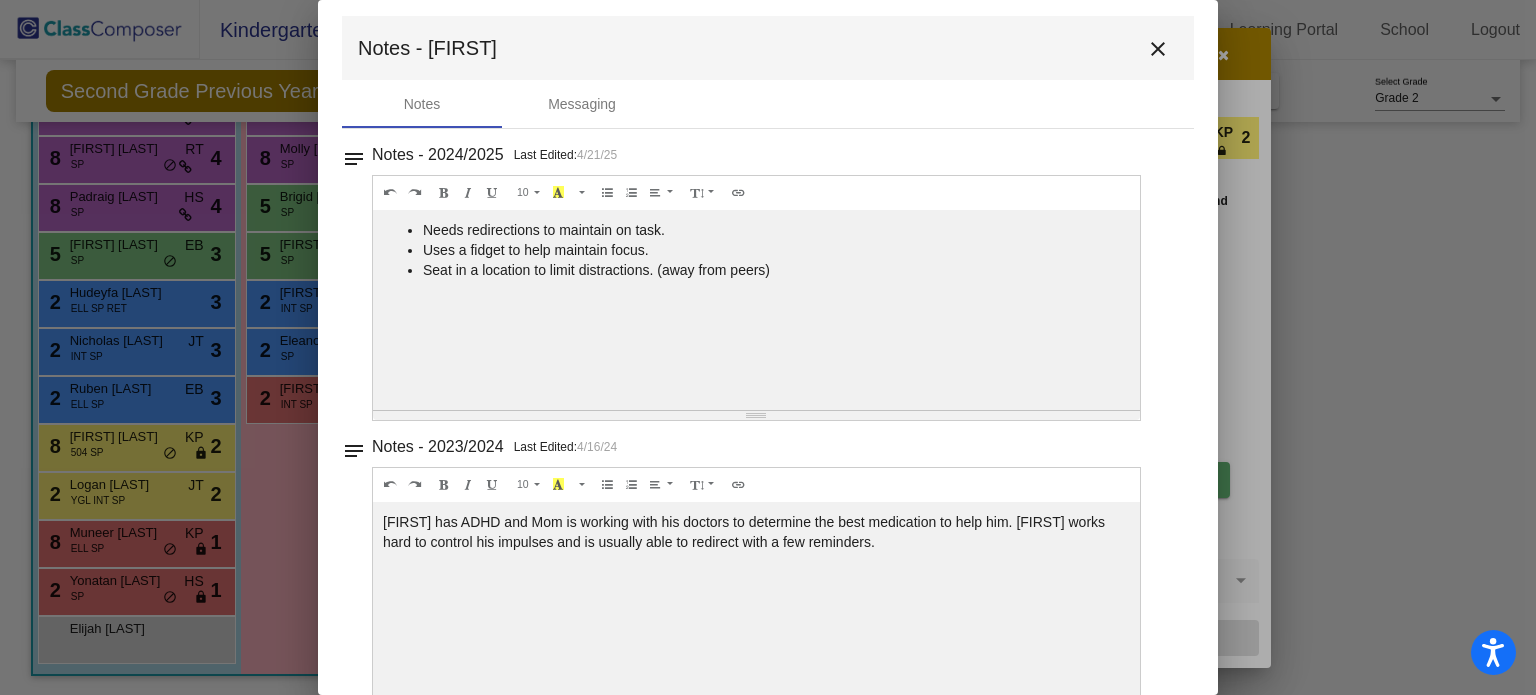 scroll, scrollTop: 8, scrollLeft: 0, axis: vertical 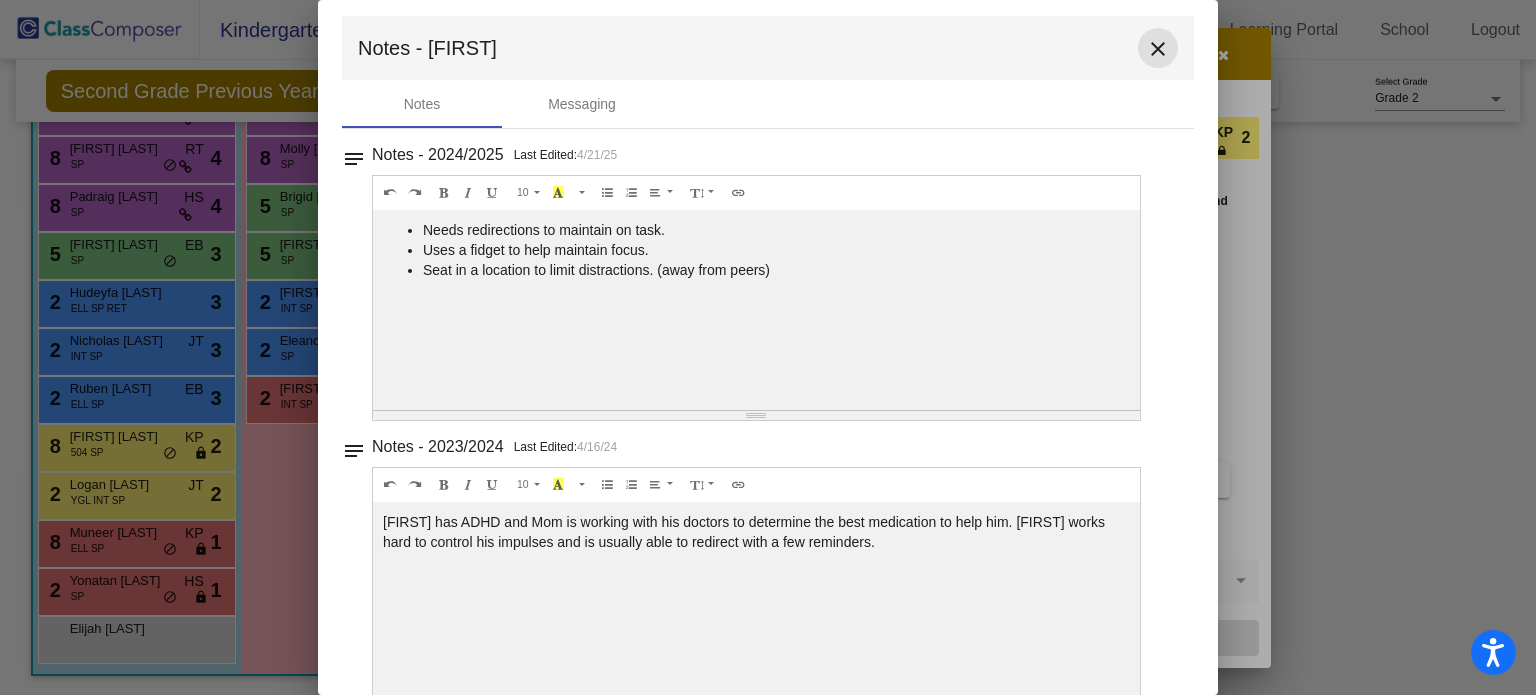 click on "close" at bounding box center (1158, 49) 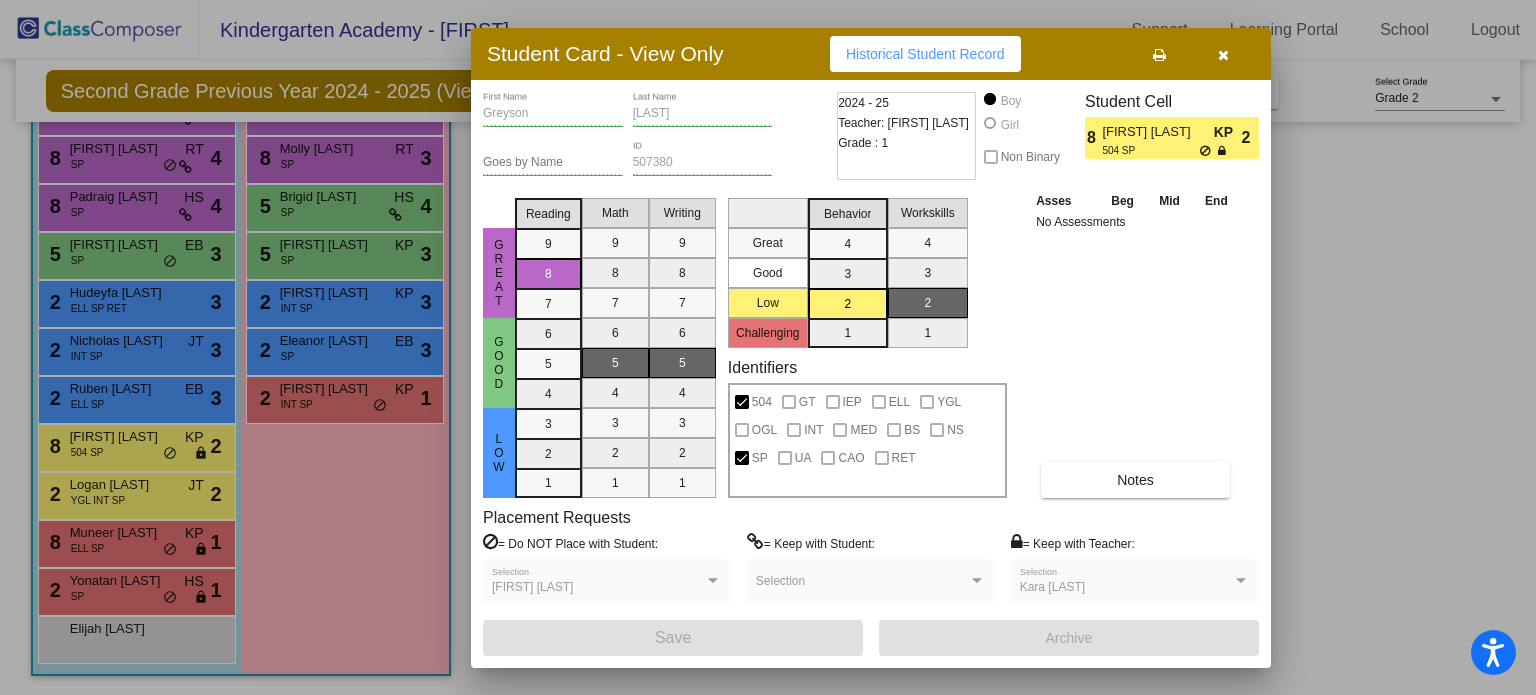 click at bounding box center [1223, 54] 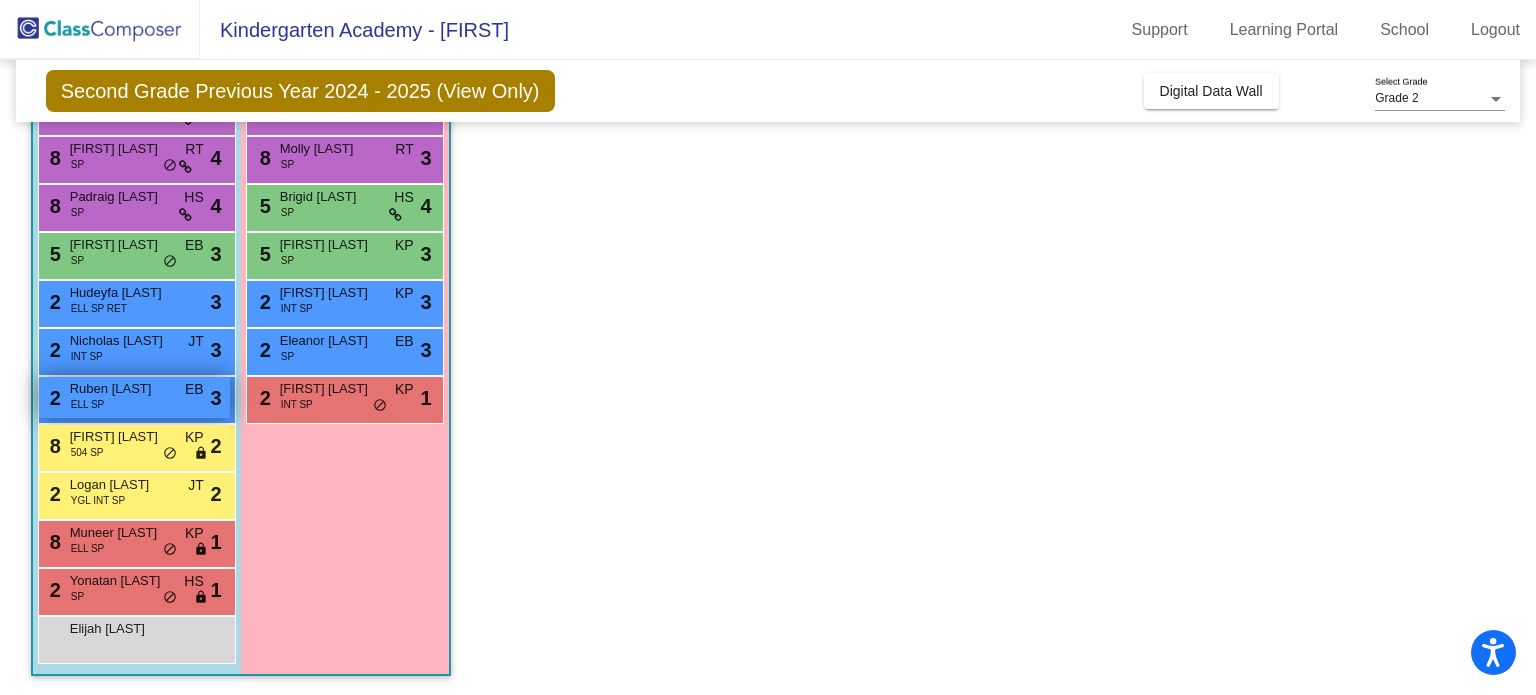 click on "Ruben [LAST]" at bounding box center [120, 389] 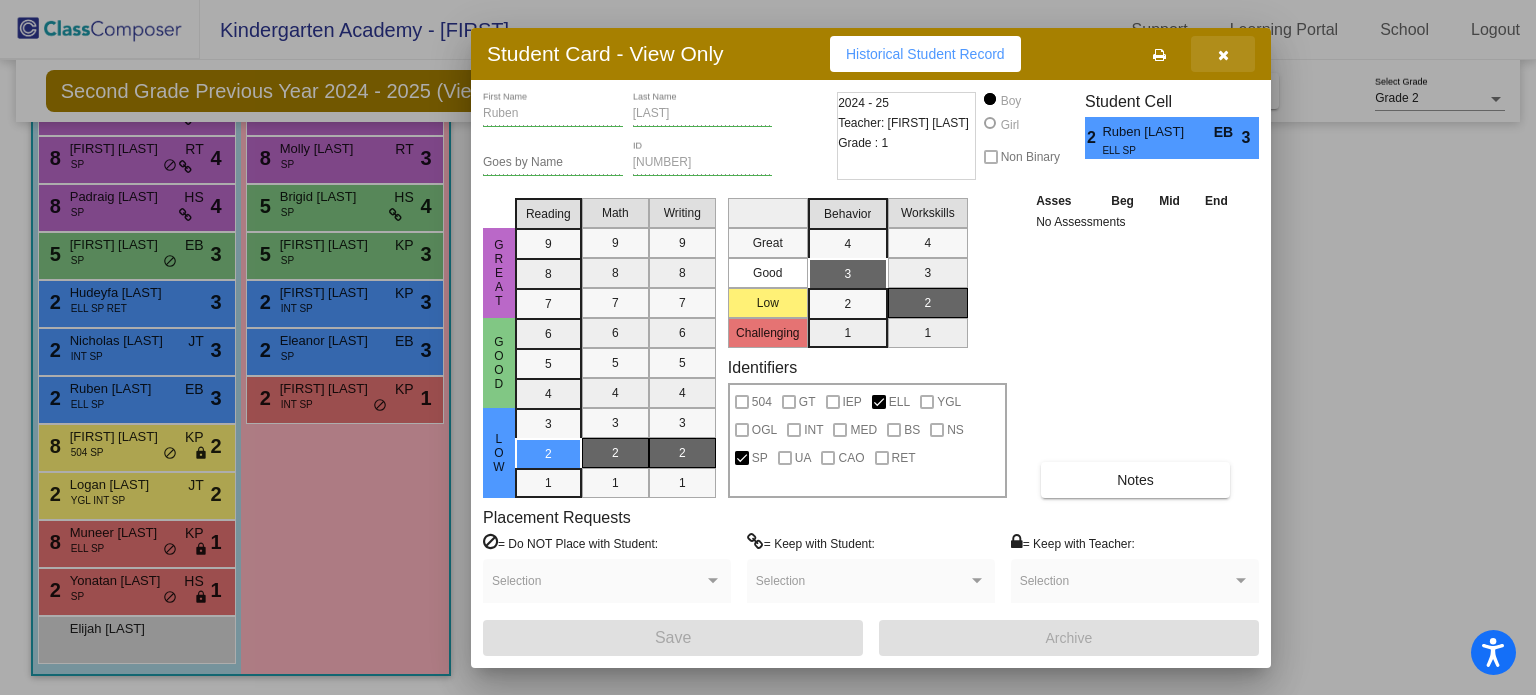 click at bounding box center (1223, 55) 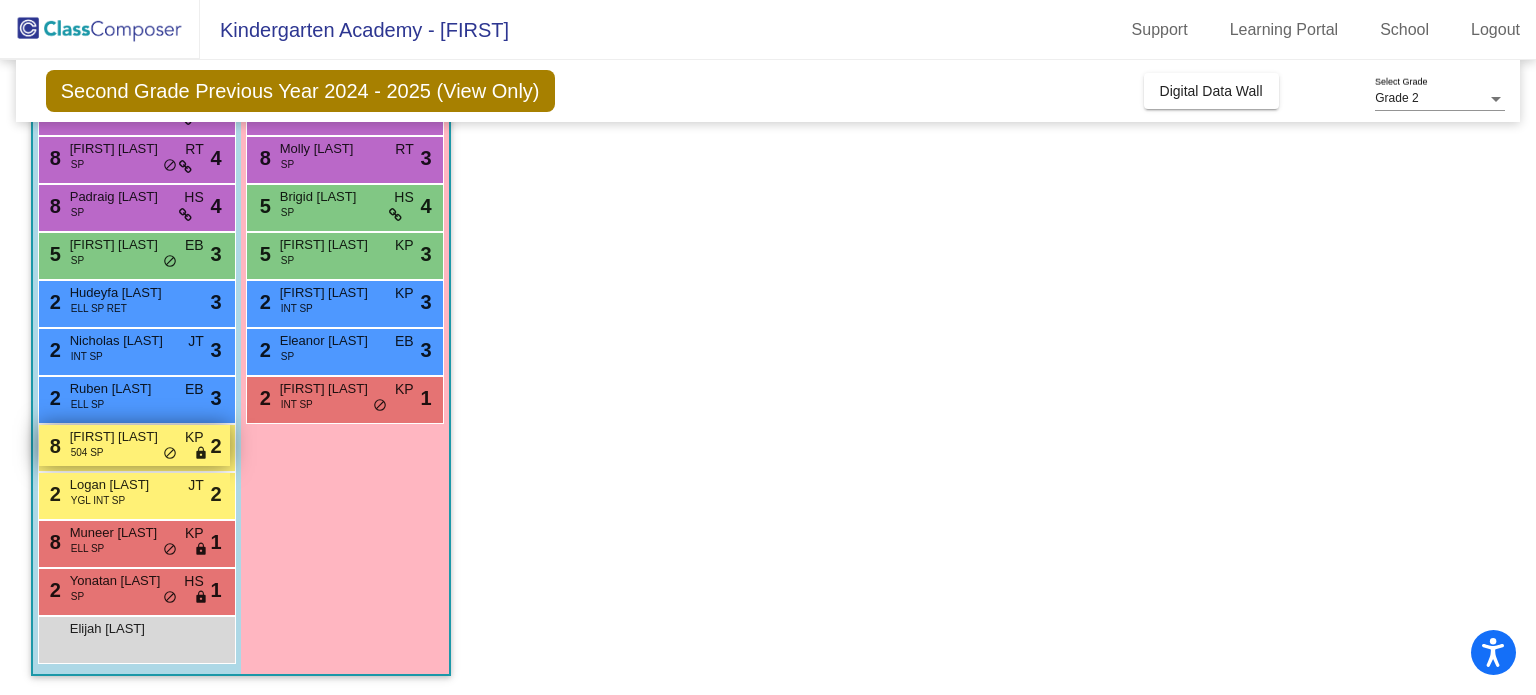 click on "lock" at bounding box center [201, 454] 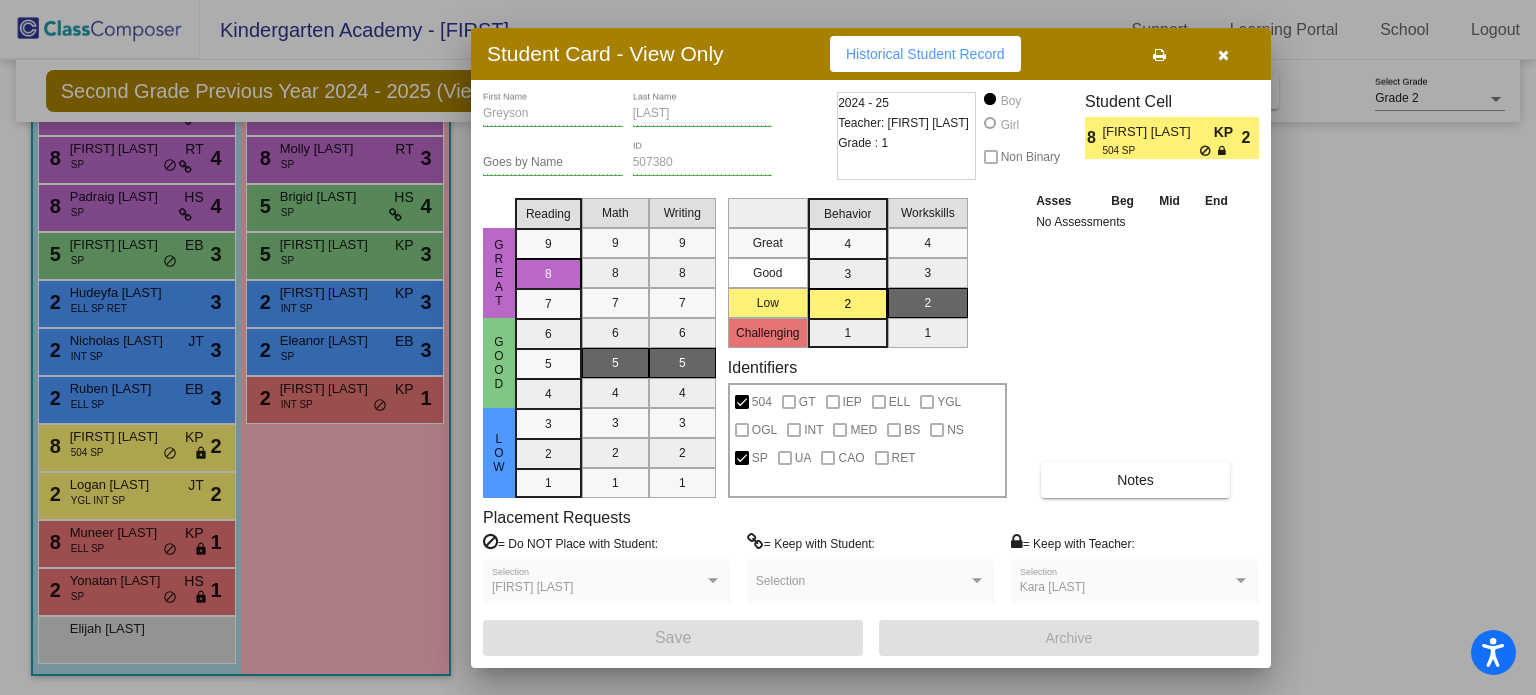 click at bounding box center [1223, 55] 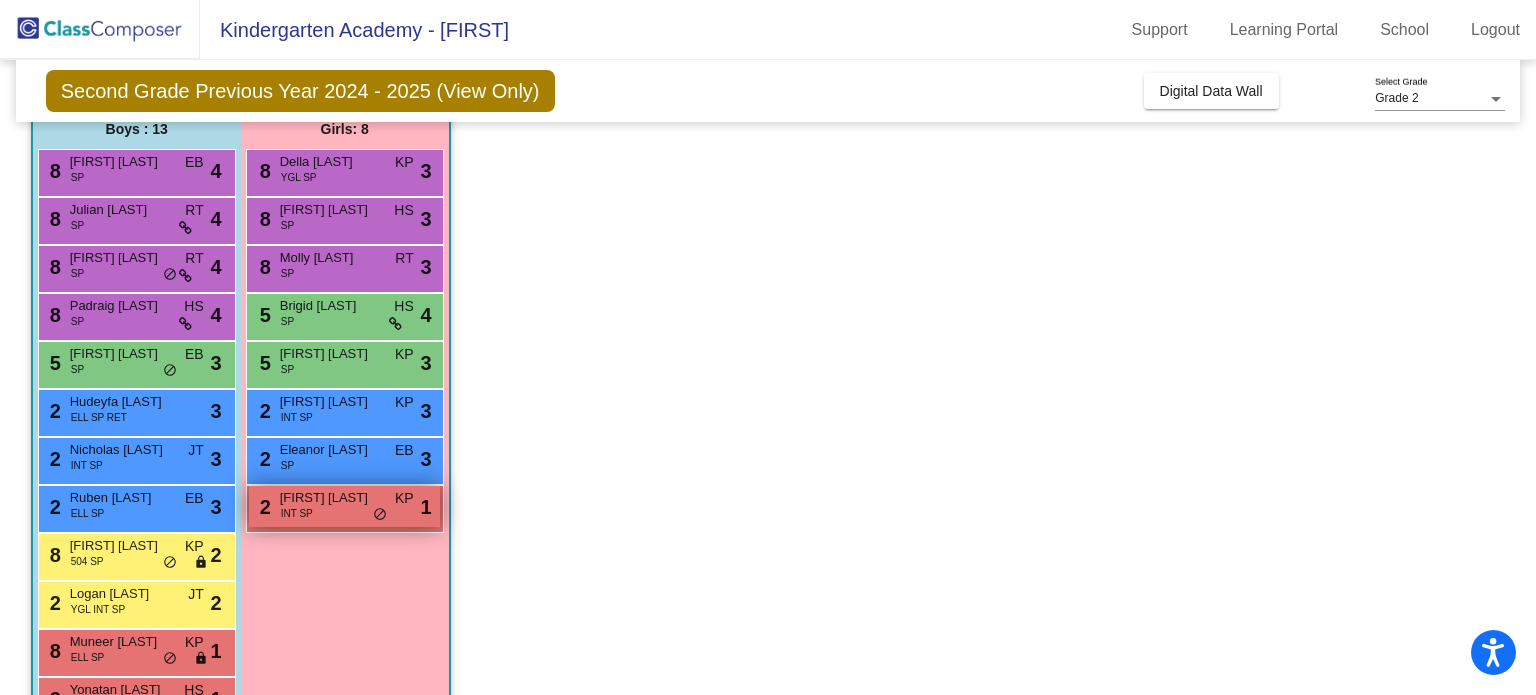 scroll, scrollTop: 179, scrollLeft: 0, axis: vertical 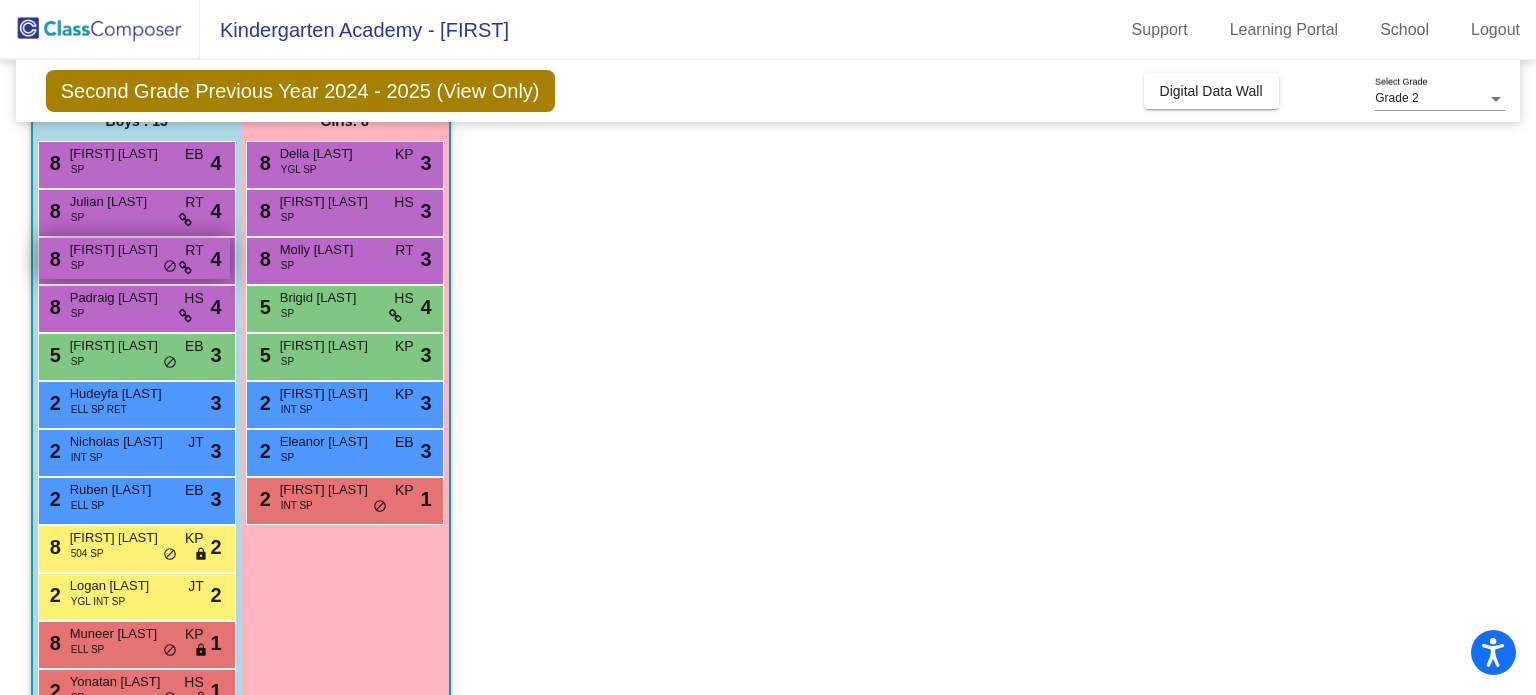 click at bounding box center [185, 268] 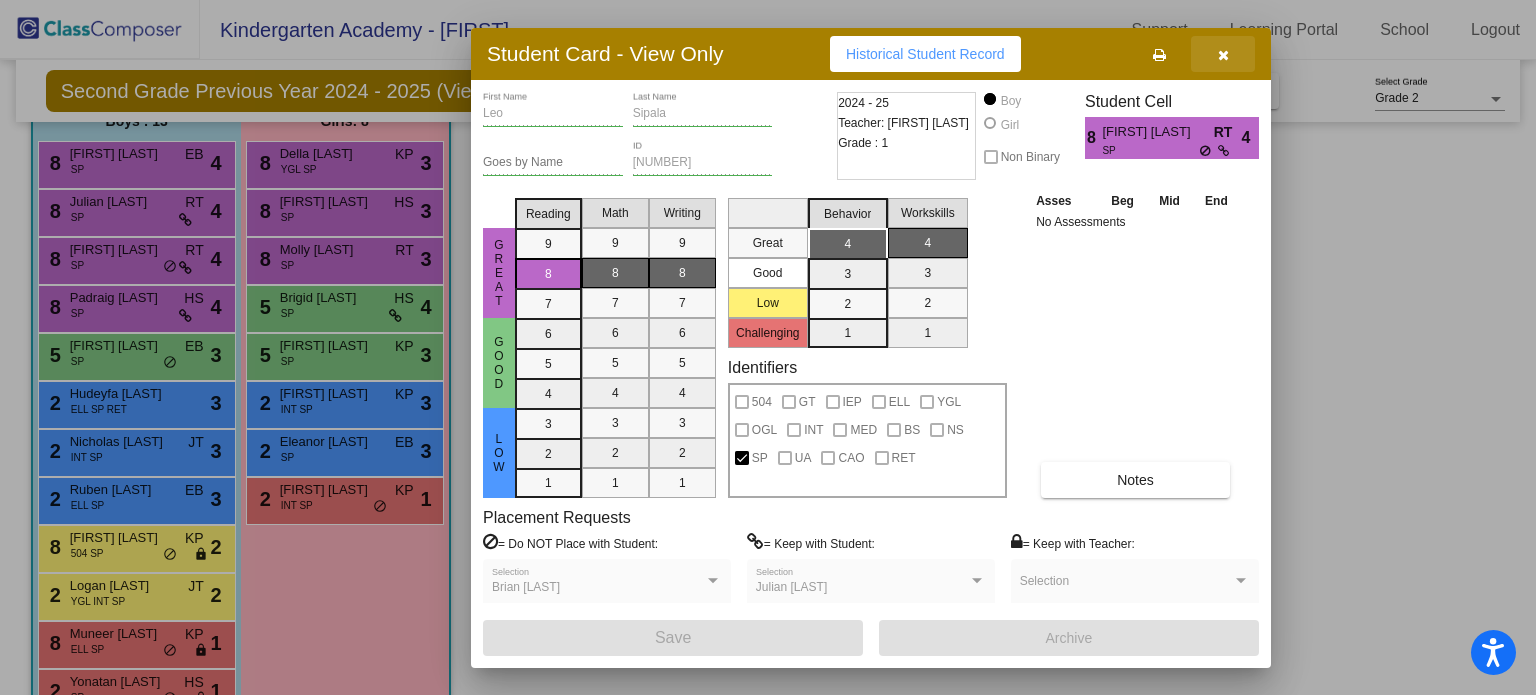 click at bounding box center [1223, 55] 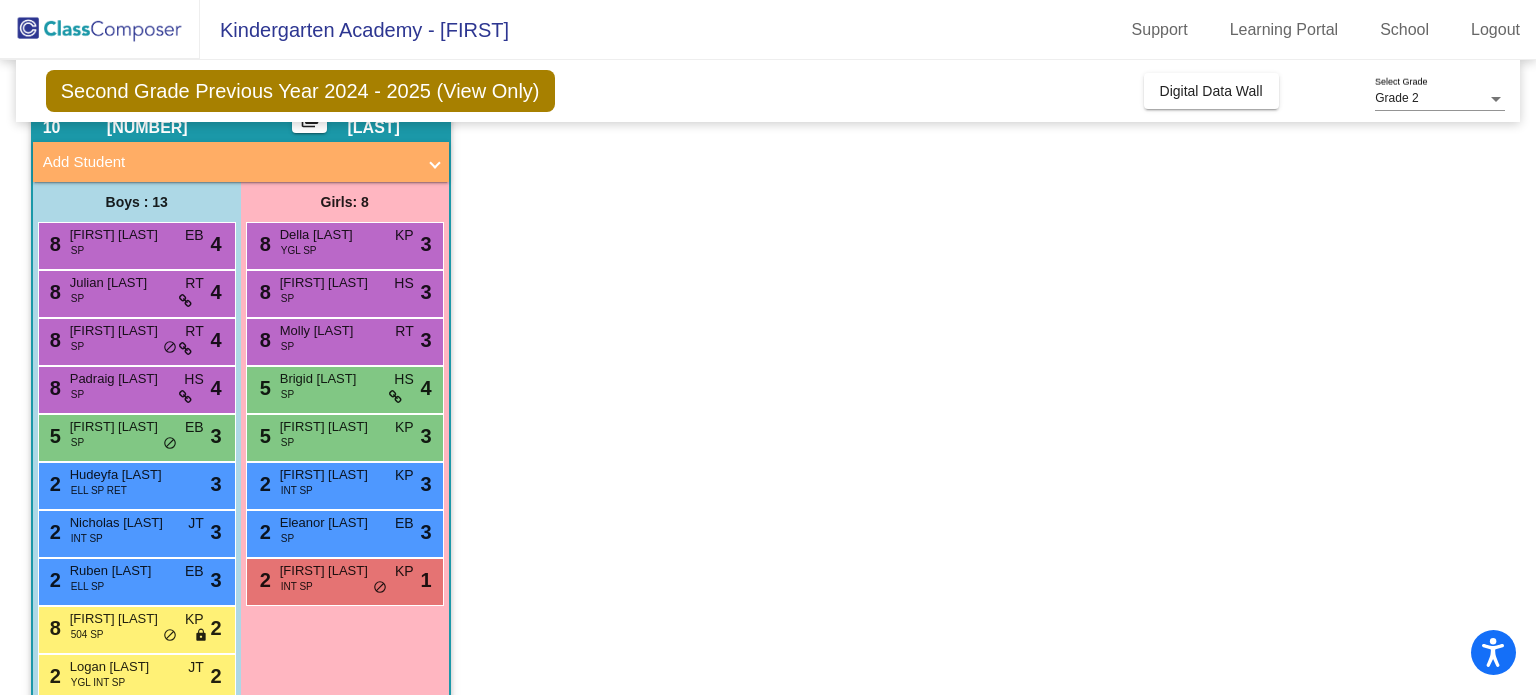 scroll, scrollTop: 98, scrollLeft: 0, axis: vertical 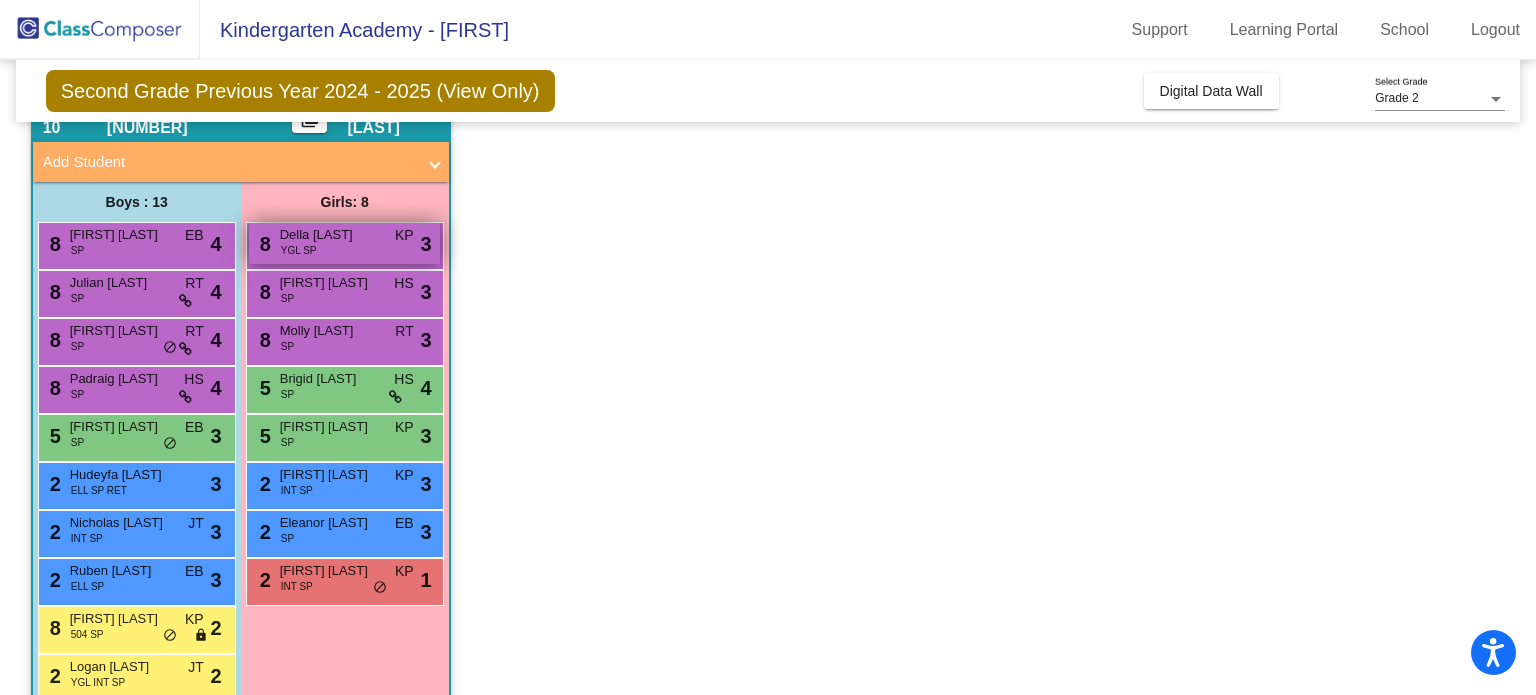 click on "Della [LAST]" at bounding box center (330, 235) 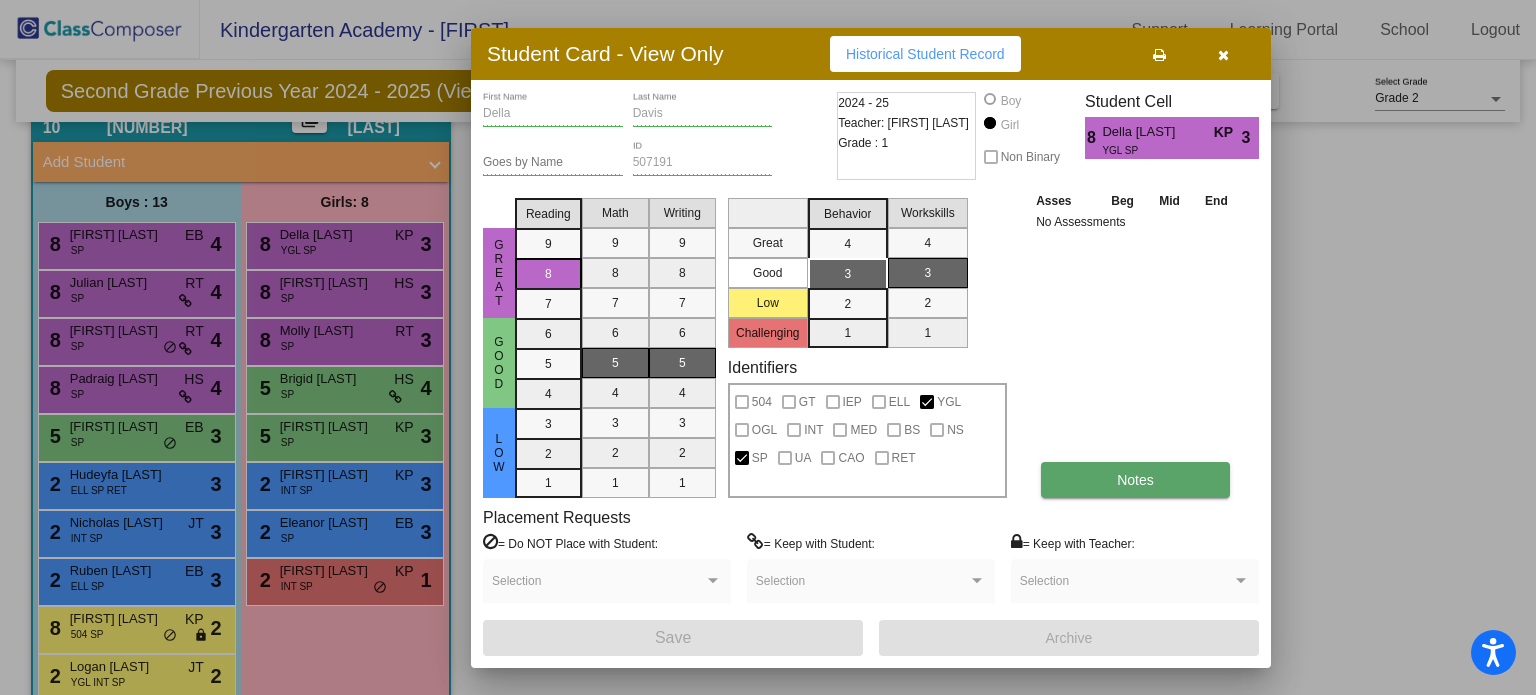 click on "Notes" at bounding box center (1135, 480) 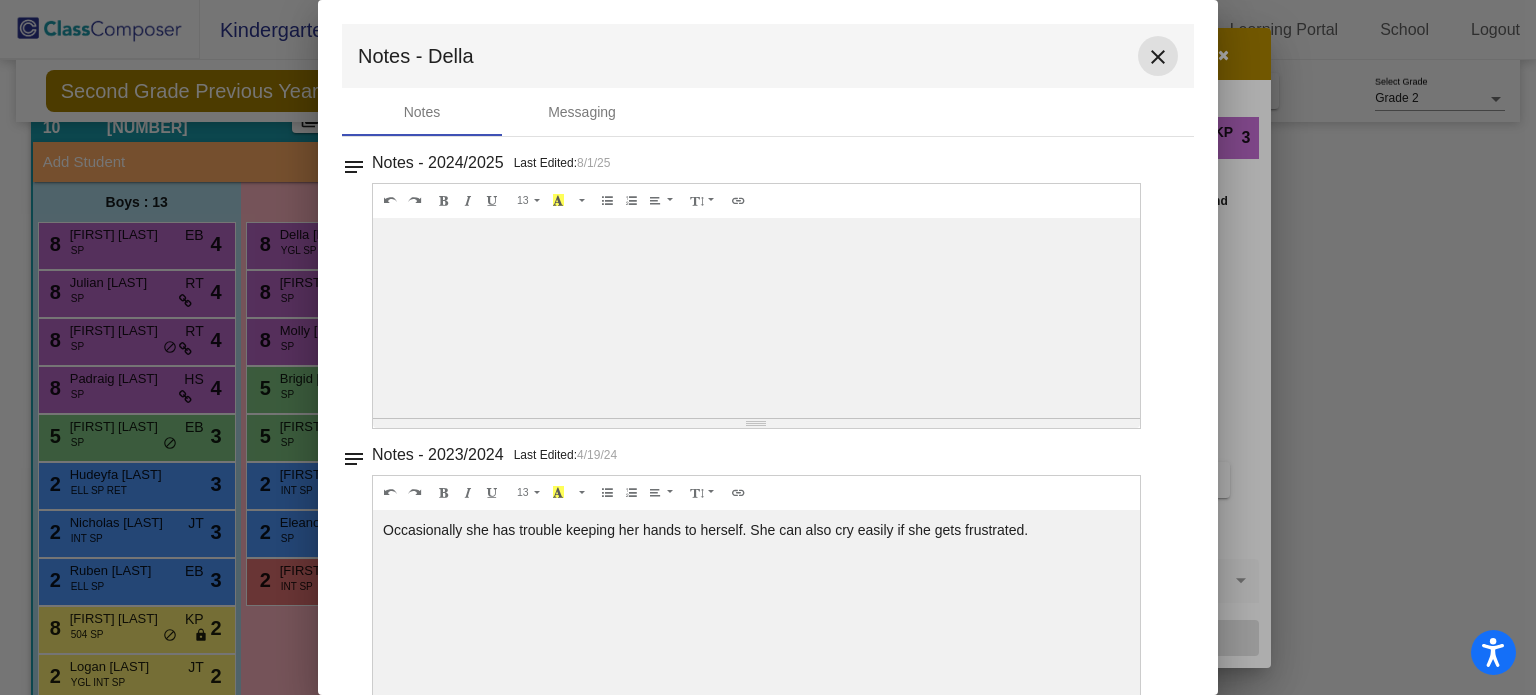 click on "close" at bounding box center [1158, 57] 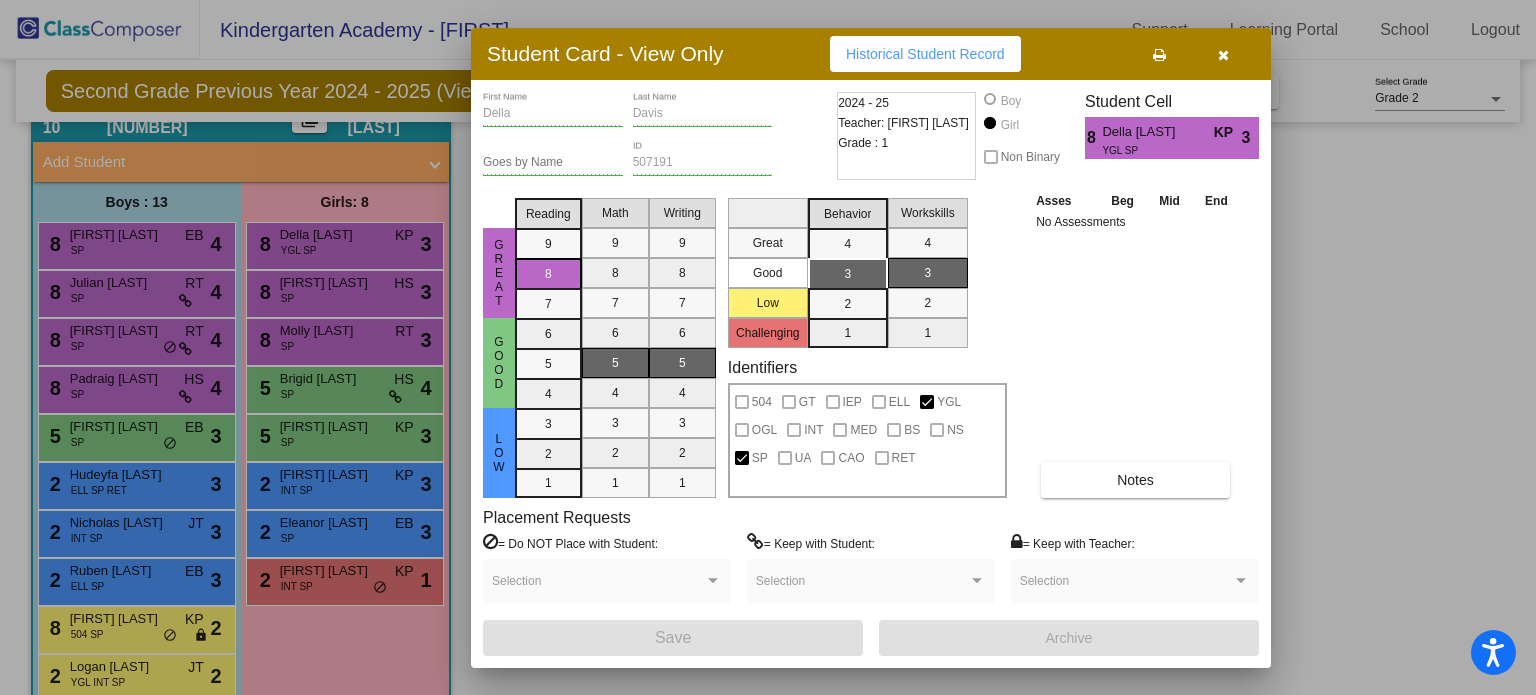 click at bounding box center [1223, 54] 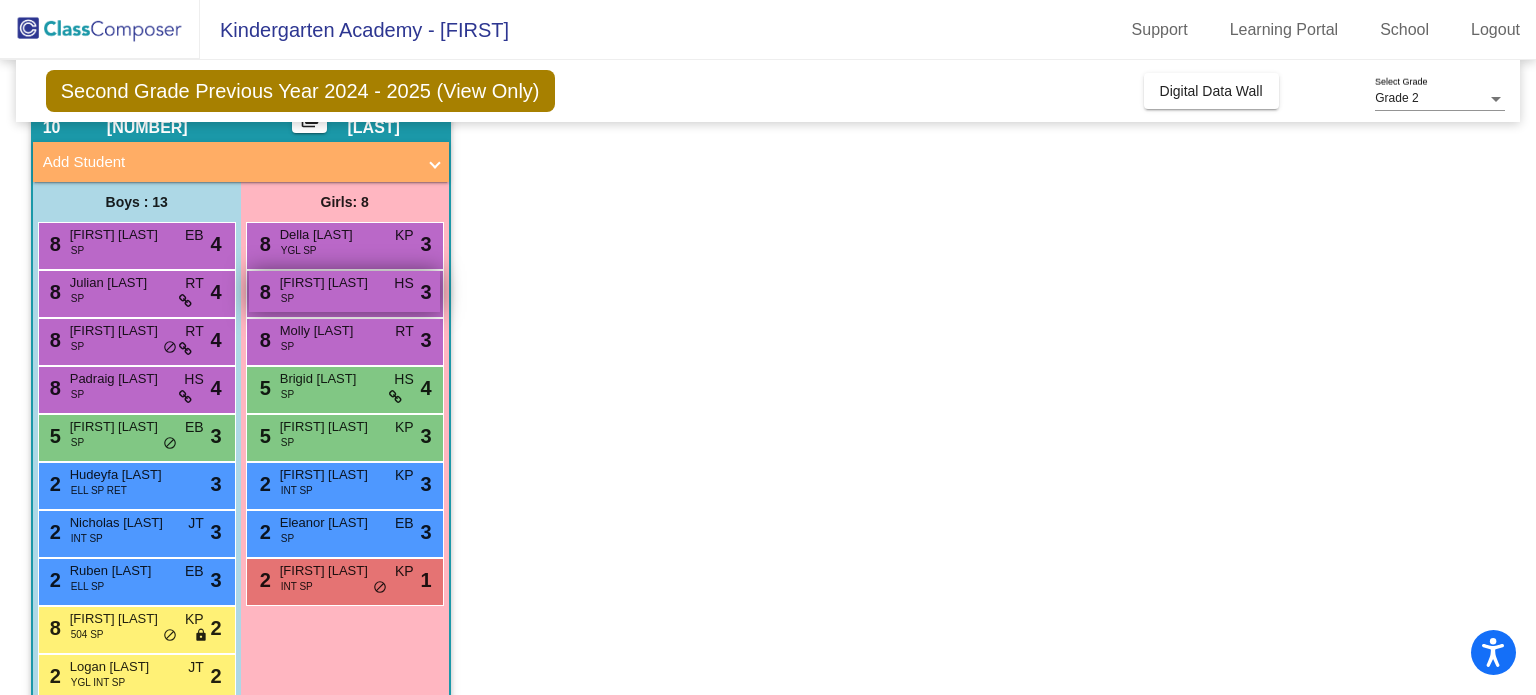 click on "HS" at bounding box center (403, 283) 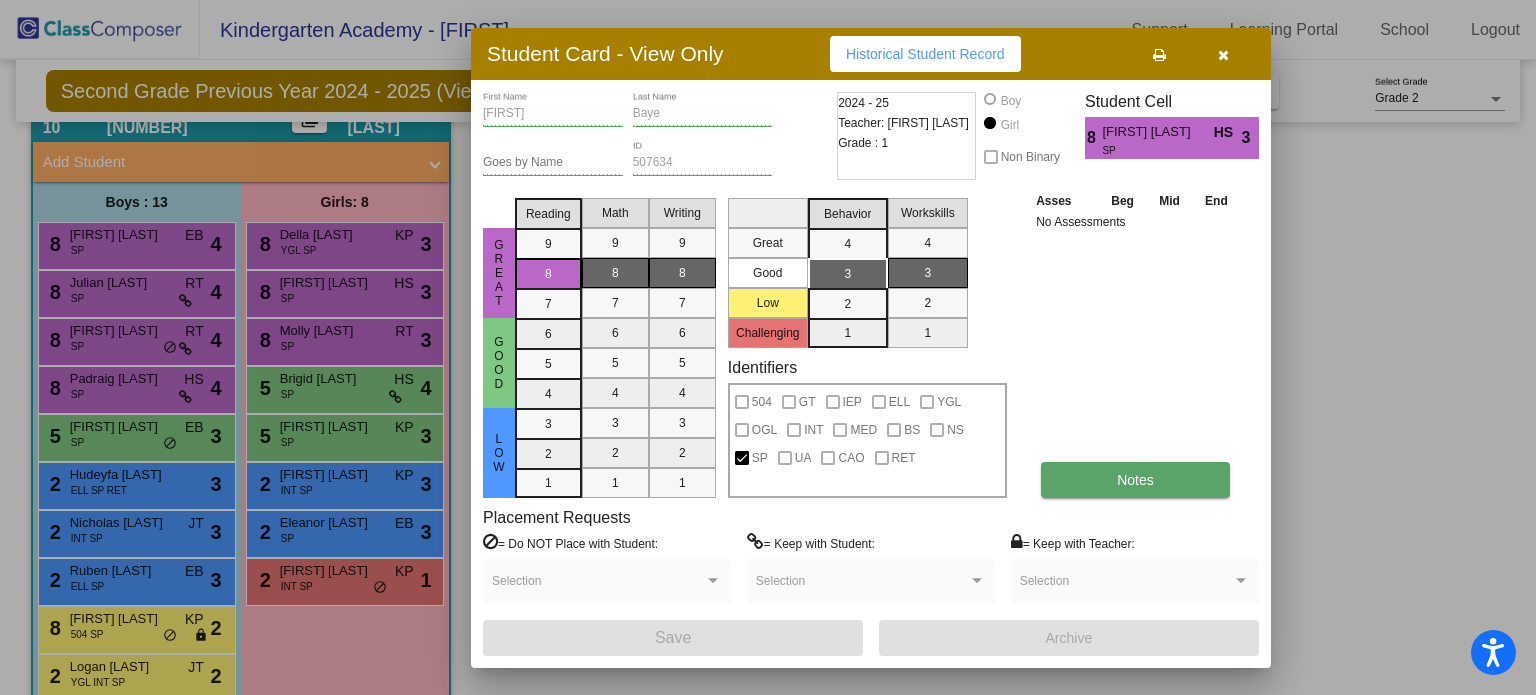 click on "Notes" at bounding box center (1135, 480) 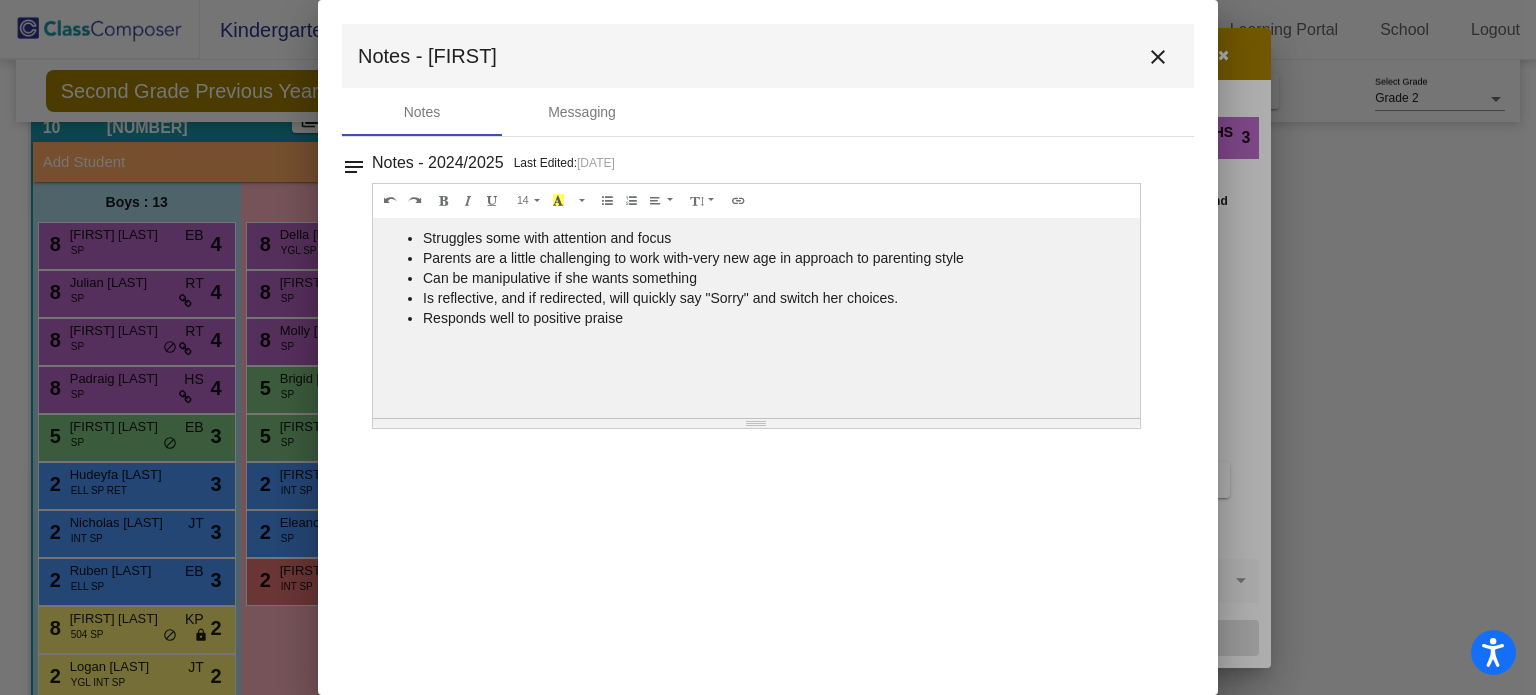 click on "close" at bounding box center (1158, 57) 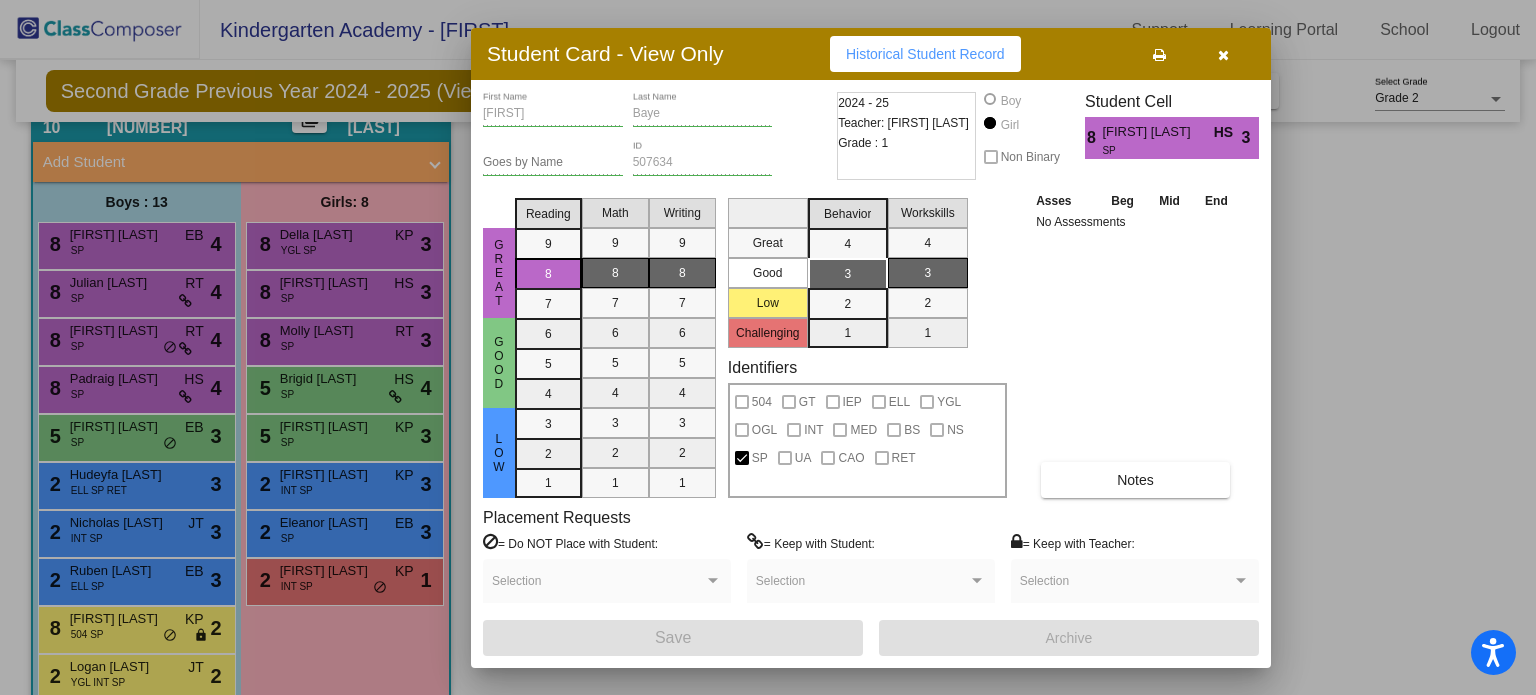 click at bounding box center [1223, 55] 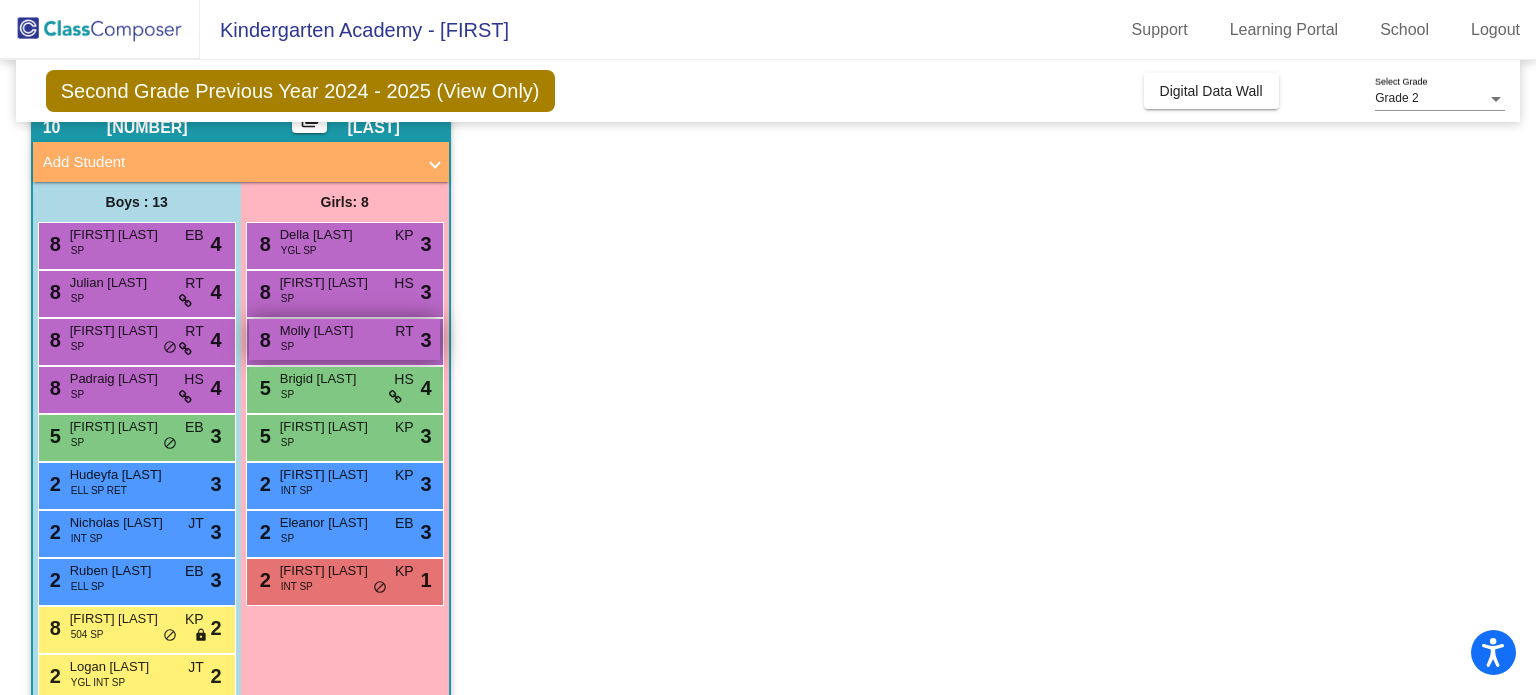 click on "[NUMBER] [STREET] [CITY] [STATE] lock do_not_disturb_alt 3" at bounding box center [344, 339] 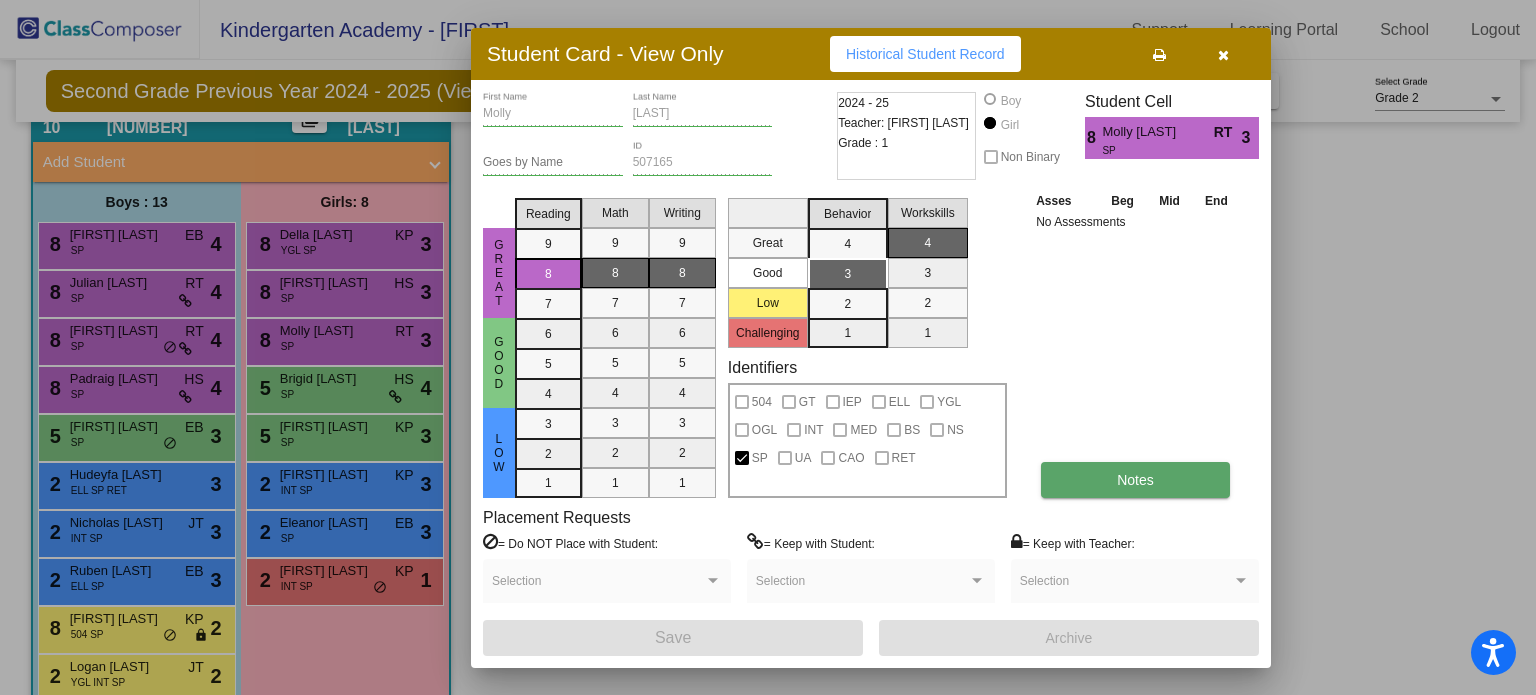 drag, startPoint x: 1131, startPoint y: 486, endPoint x: 1070, endPoint y: 471, distance: 62.817196 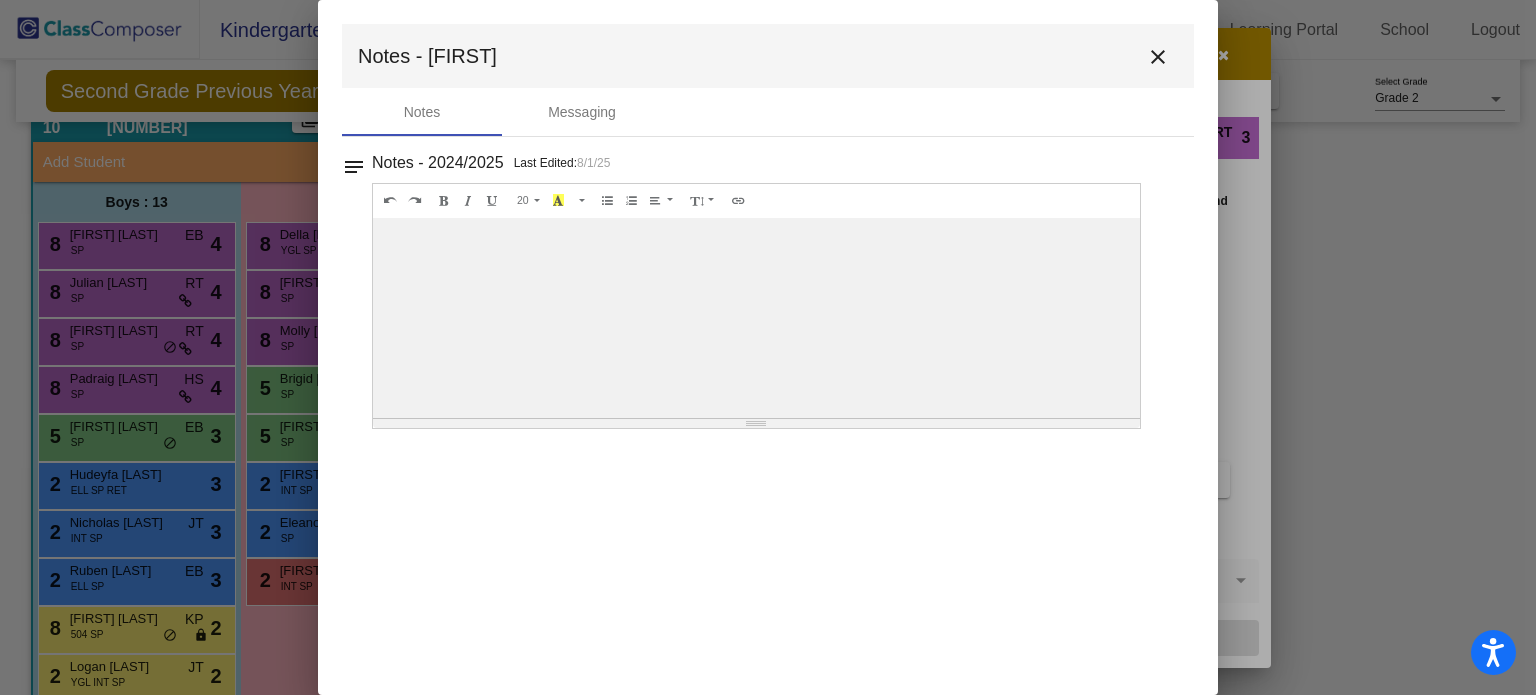 click on "close" at bounding box center [1158, 57] 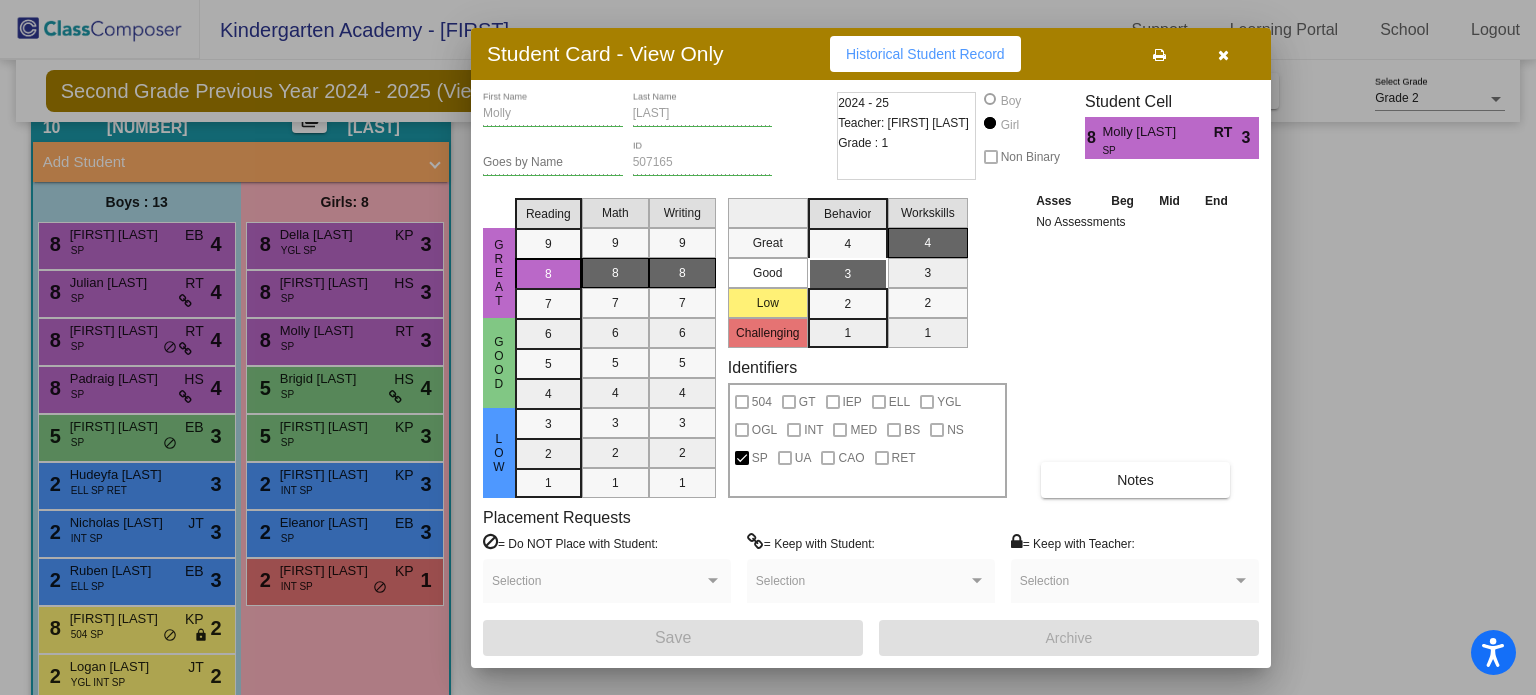 click at bounding box center [1223, 55] 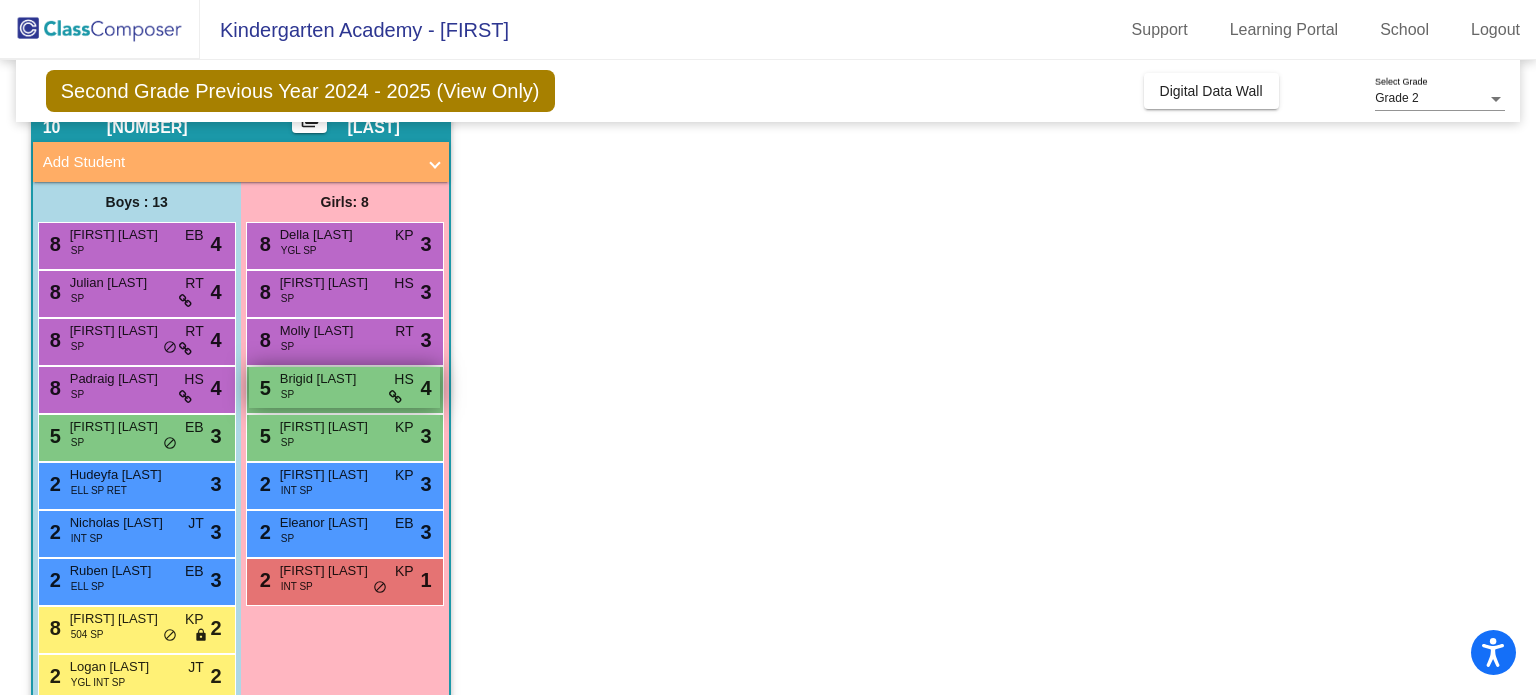click on "HS" at bounding box center [403, 379] 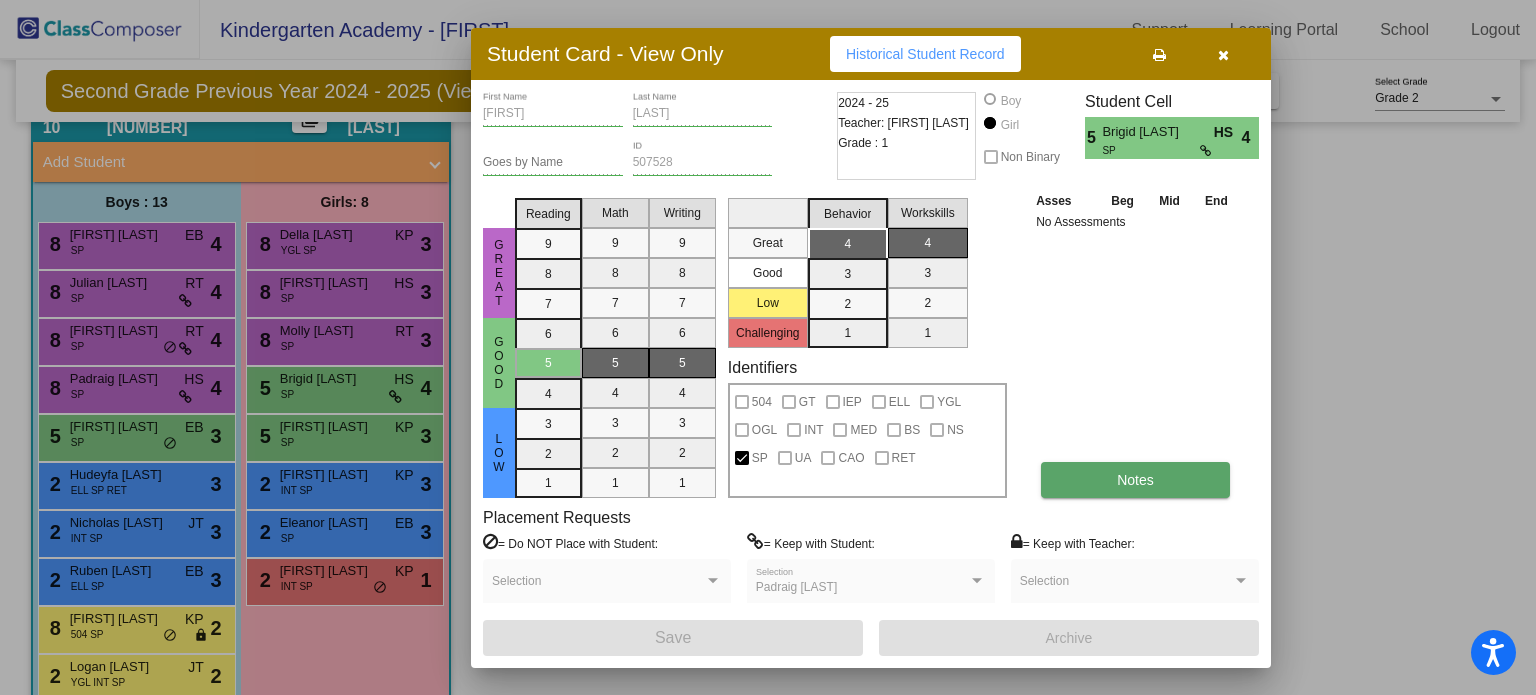 click on "Notes" at bounding box center (1135, 480) 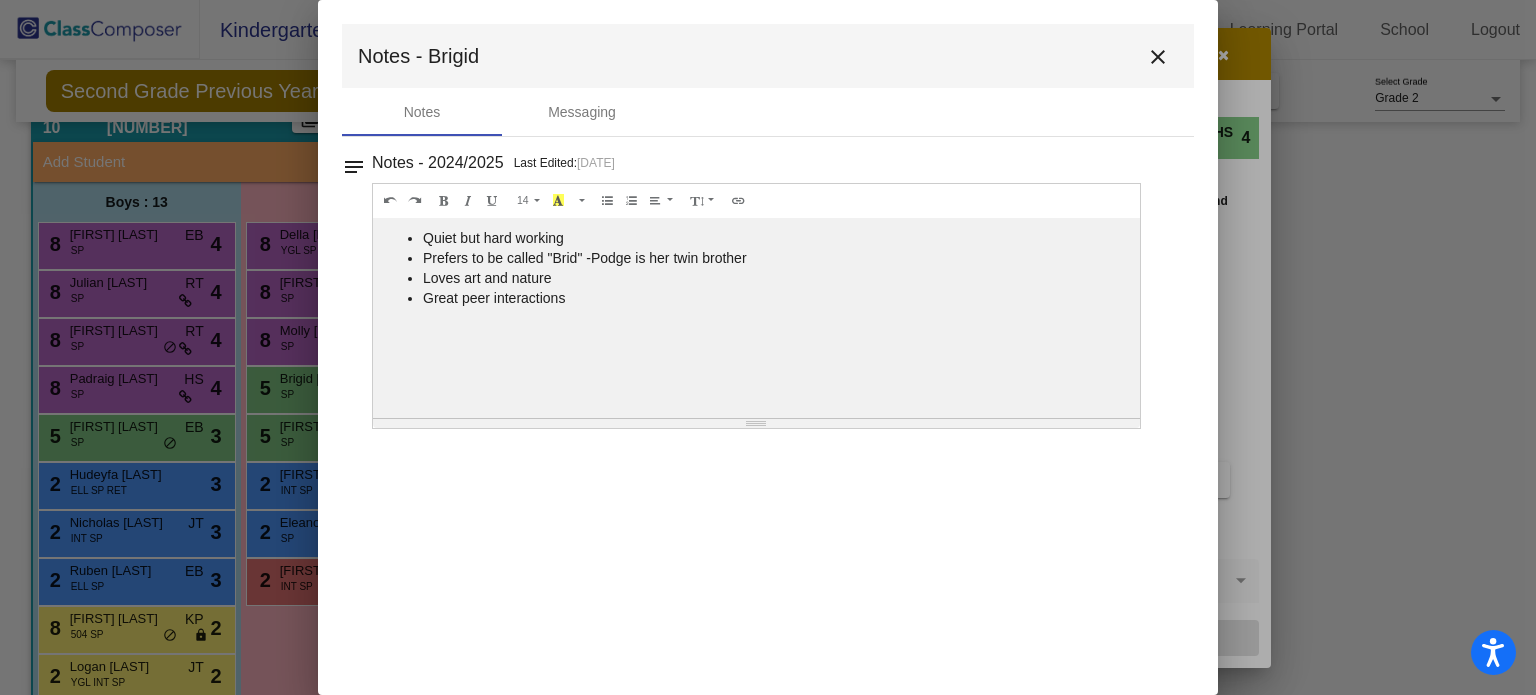 click on "close" at bounding box center (1158, 57) 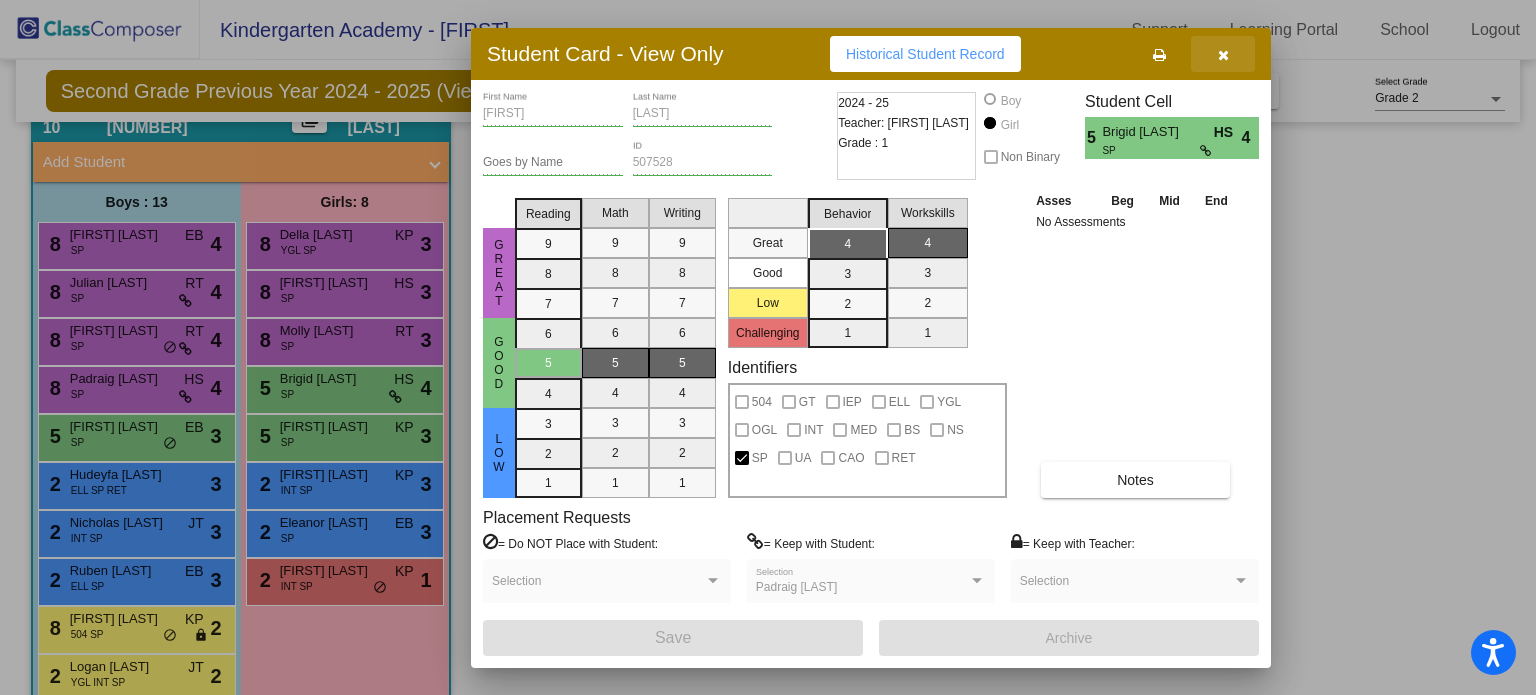 click at bounding box center [1223, 55] 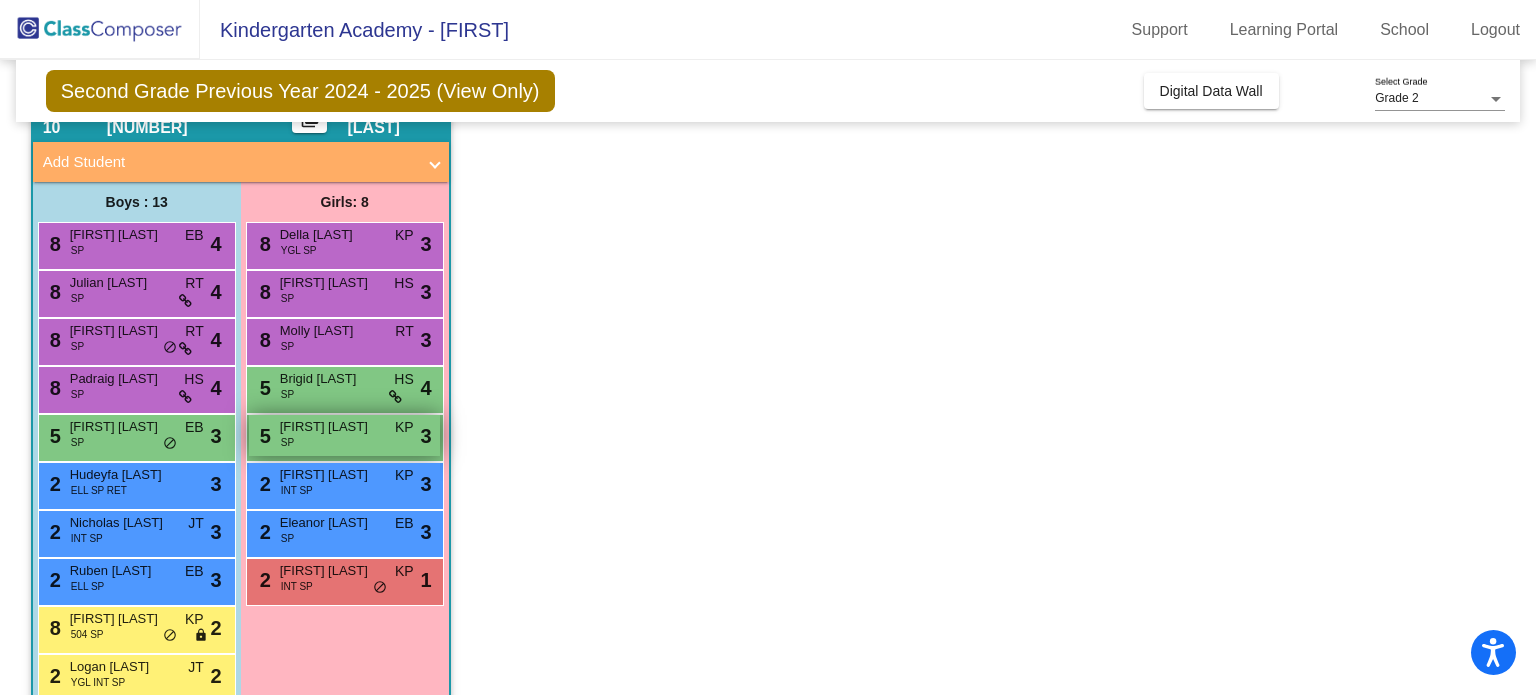 click on "KP" at bounding box center (404, 427) 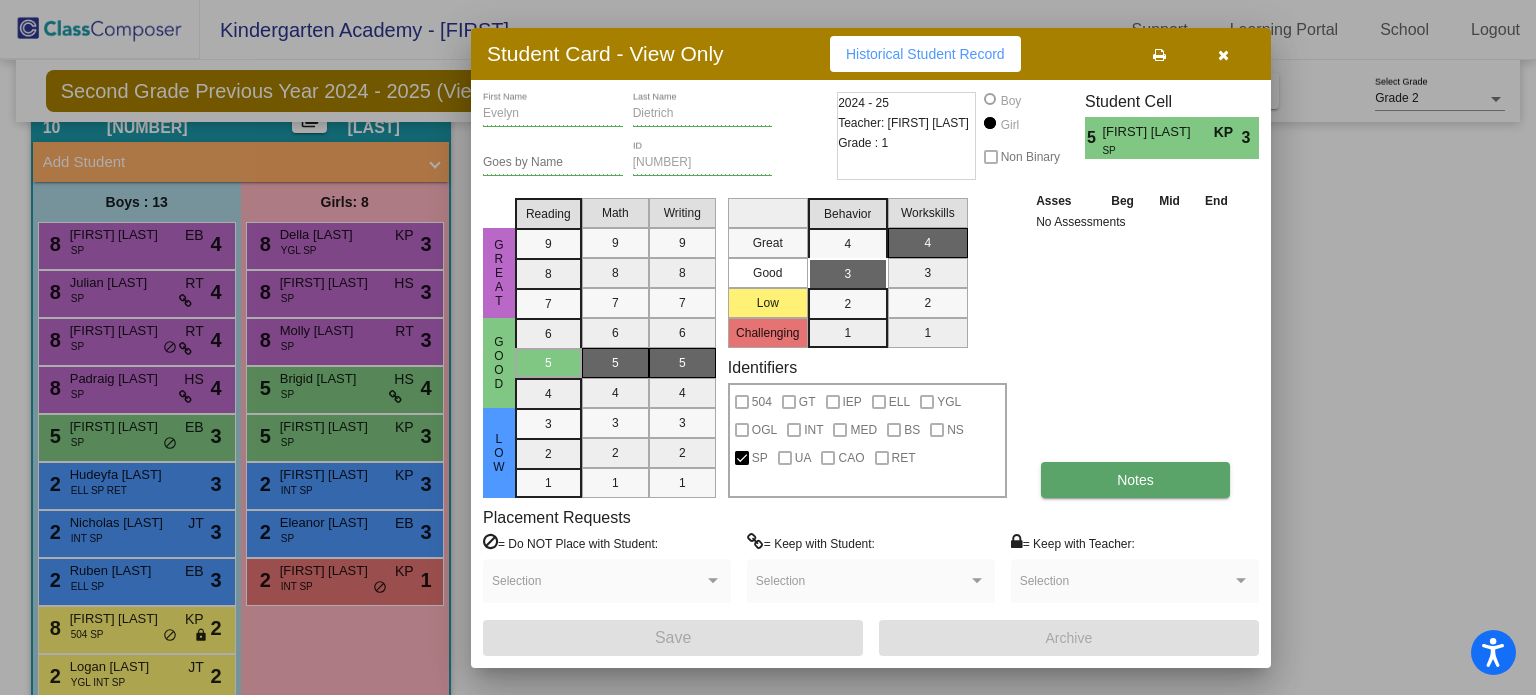 click on "Notes" at bounding box center [1135, 480] 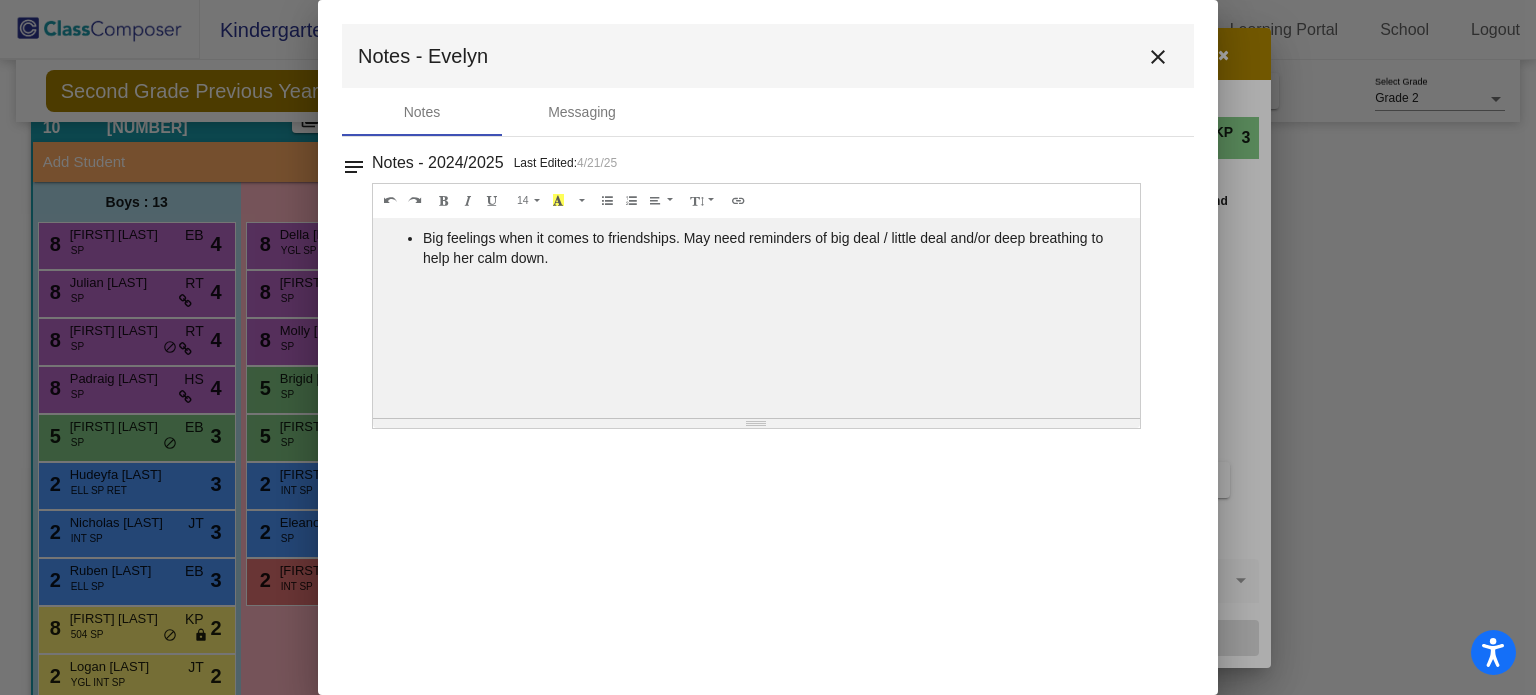 click on "close" at bounding box center (1158, 57) 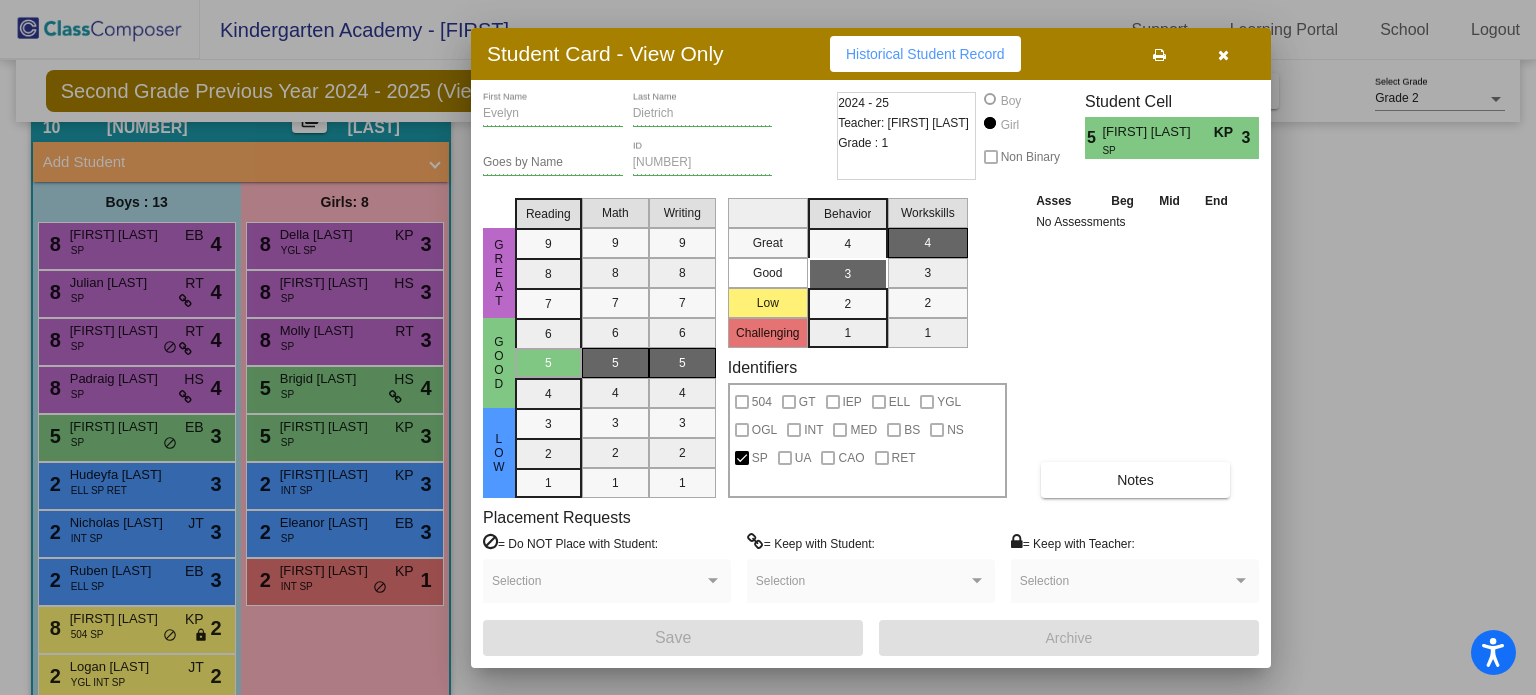 click at bounding box center (1223, 54) 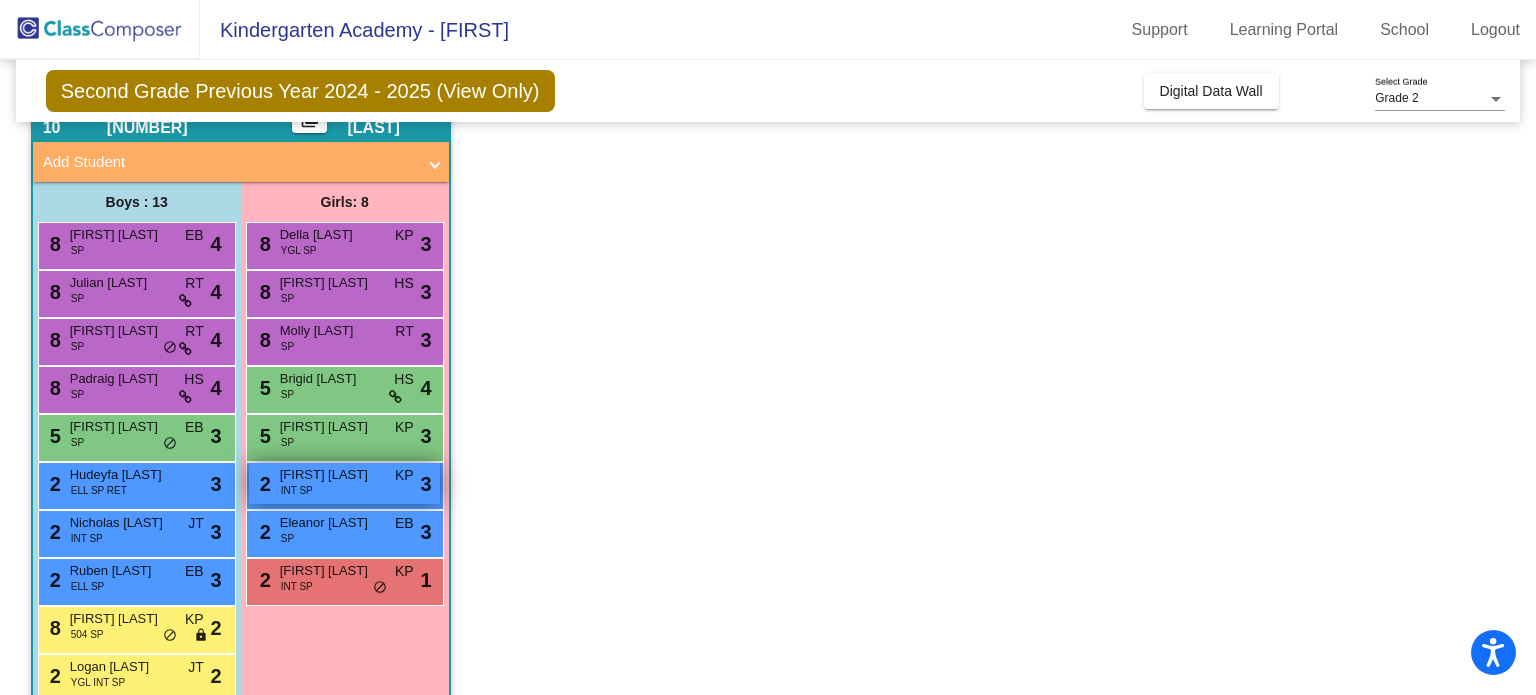 click on "[NUMBER] [FIRST] [LAST] INT SP KP lock do_not_disturb_alt 3" at bounding box center (344, 483) 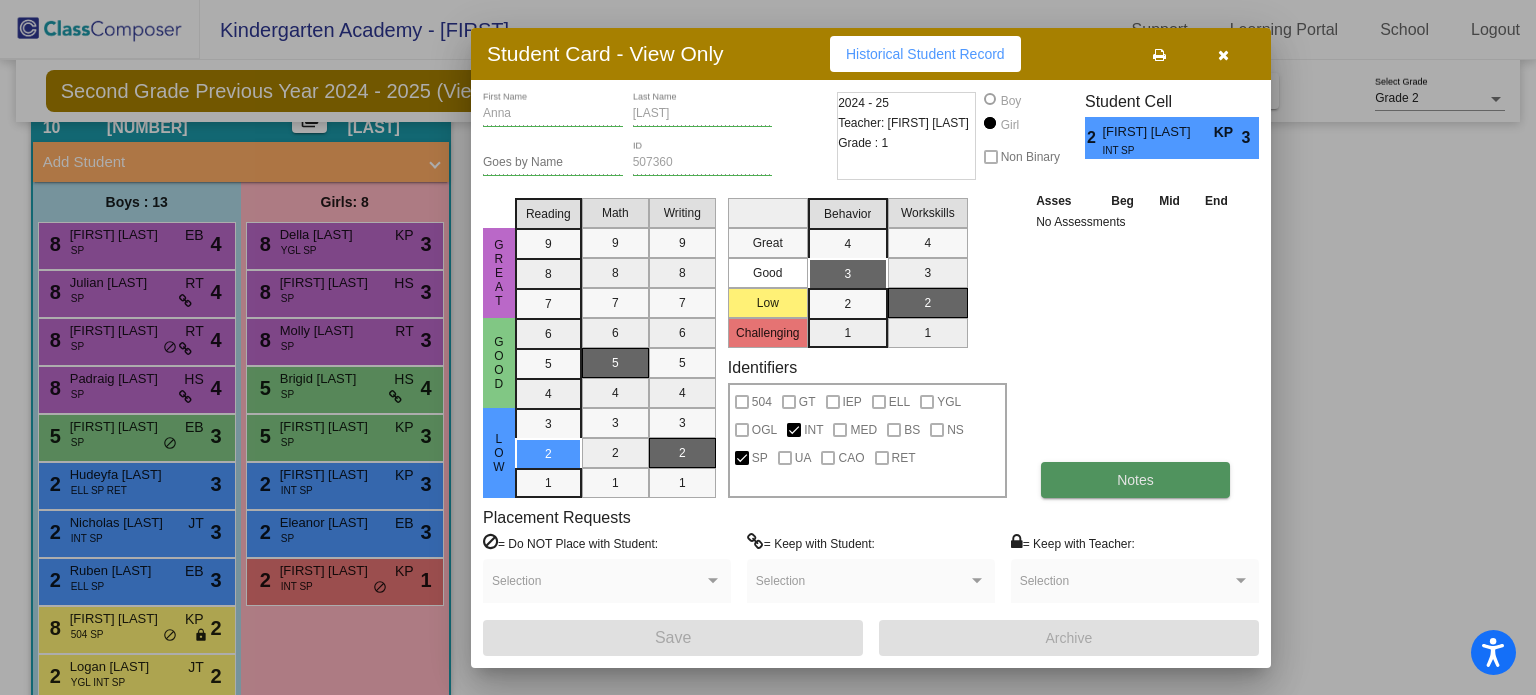 click on "Notes" at bounding box center (1135, 480) 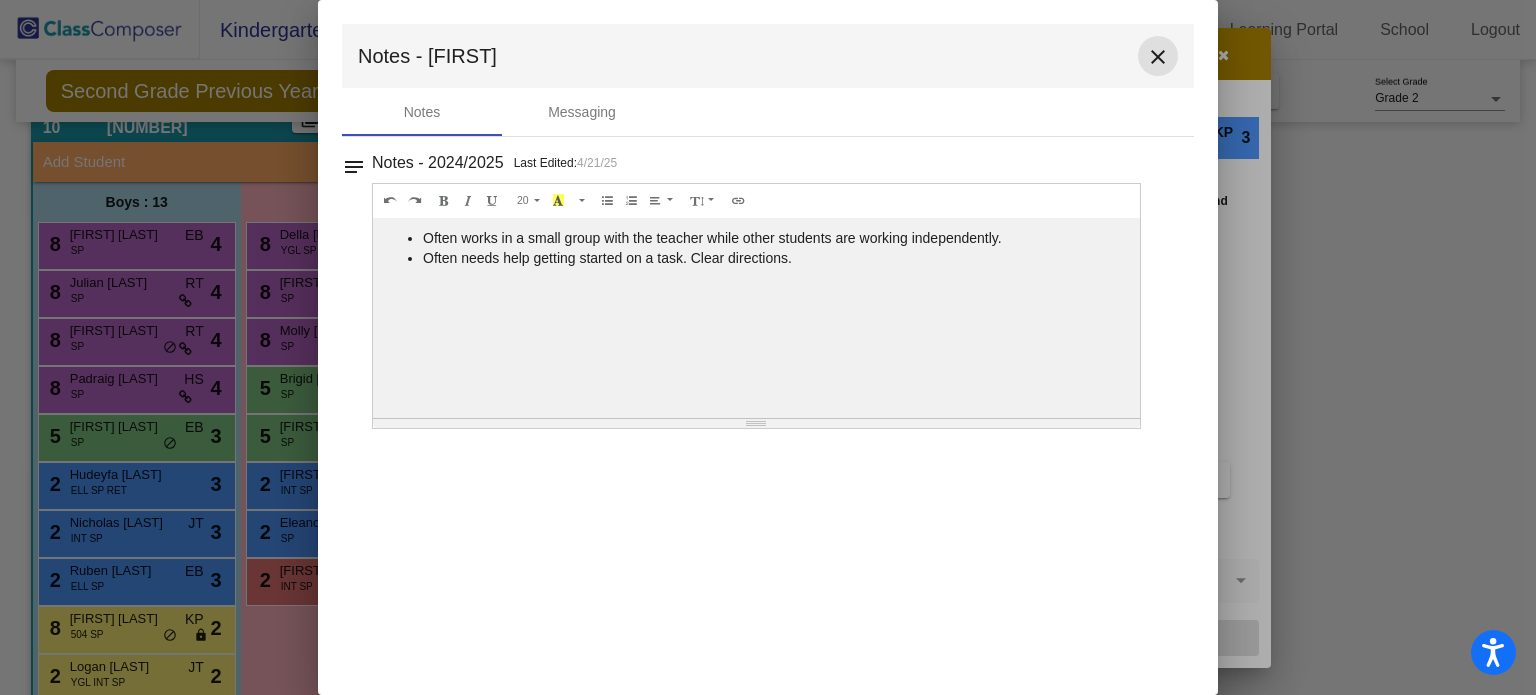 click on "close" at bounding box center [1158, 57] 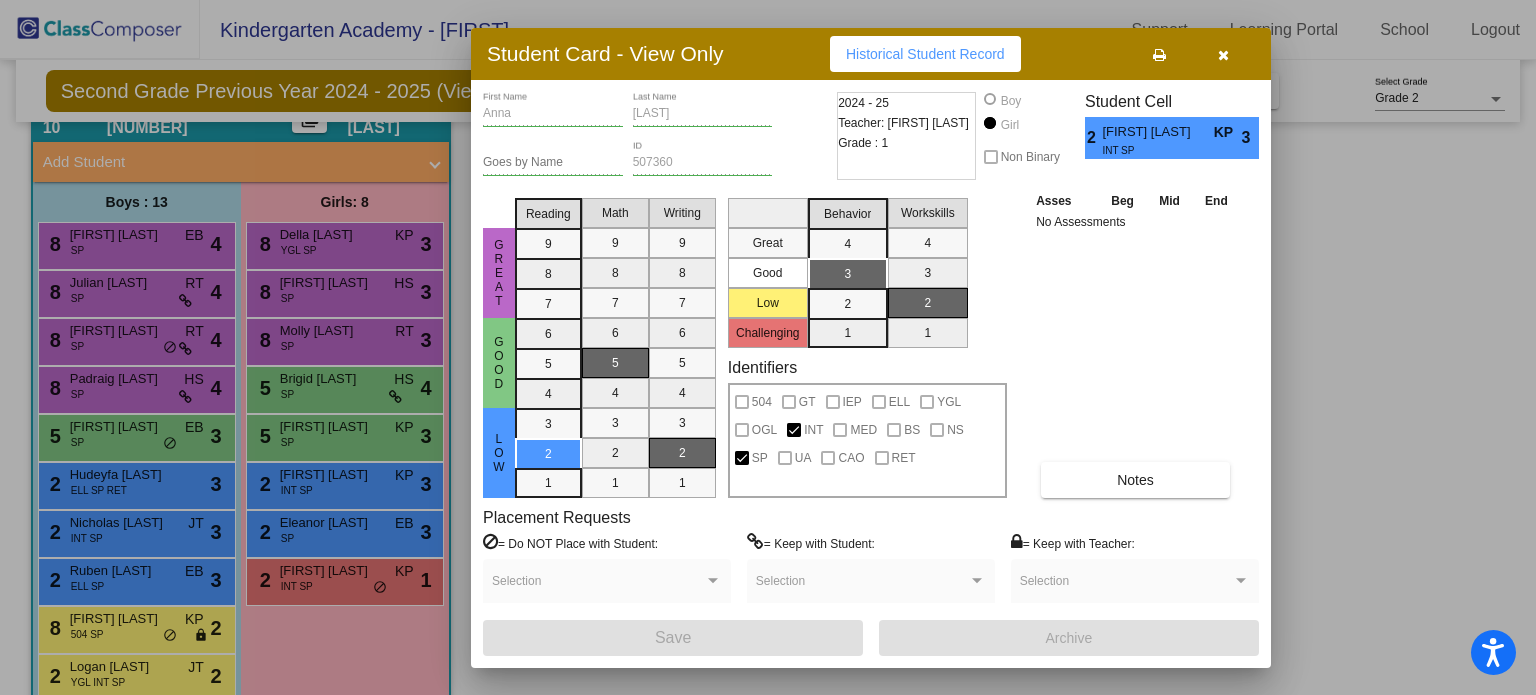 click at bounding box center [1223, 55] 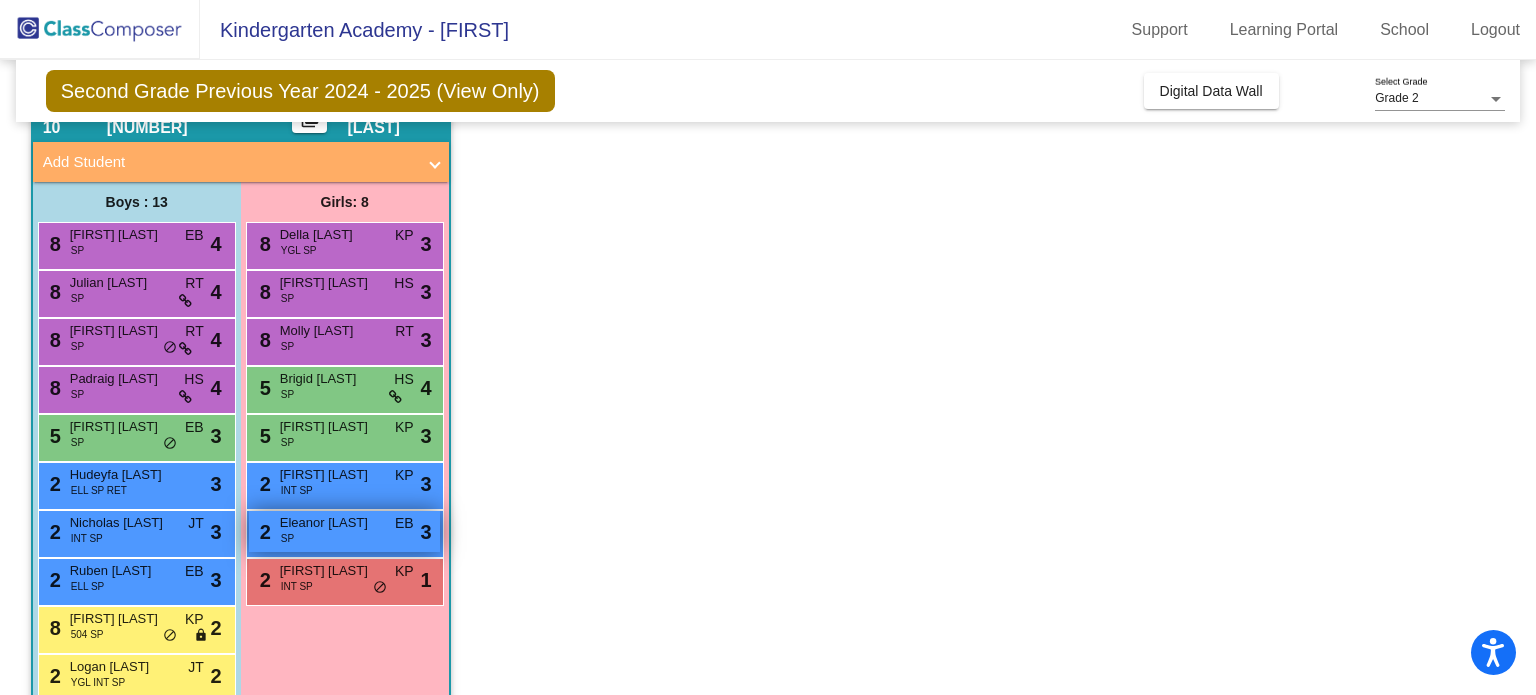 click on "[NUMBER] [FIRST] [LAST] INT SP KP lock do_not_disturb_alt [NUMBER]" at bounding box center (344, 531) 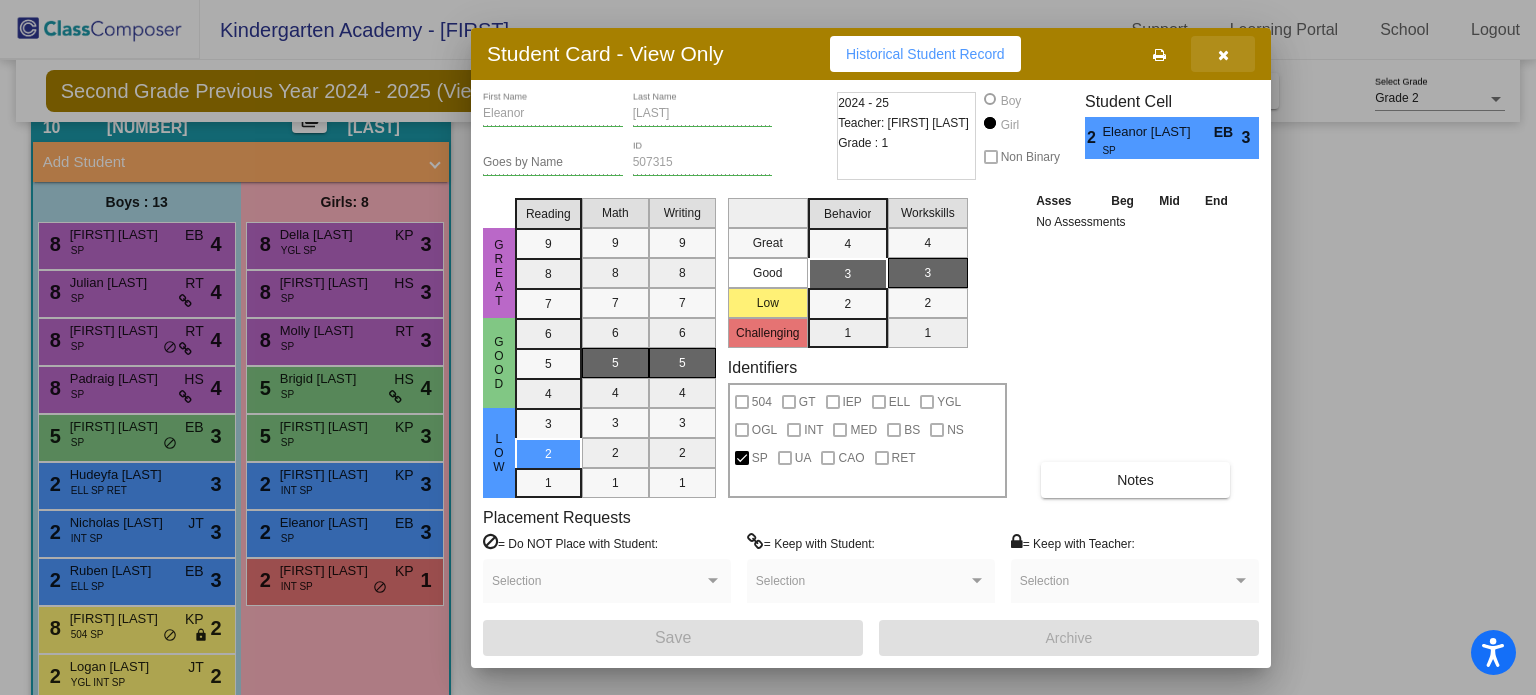 click at bounding box center (1223, 54) 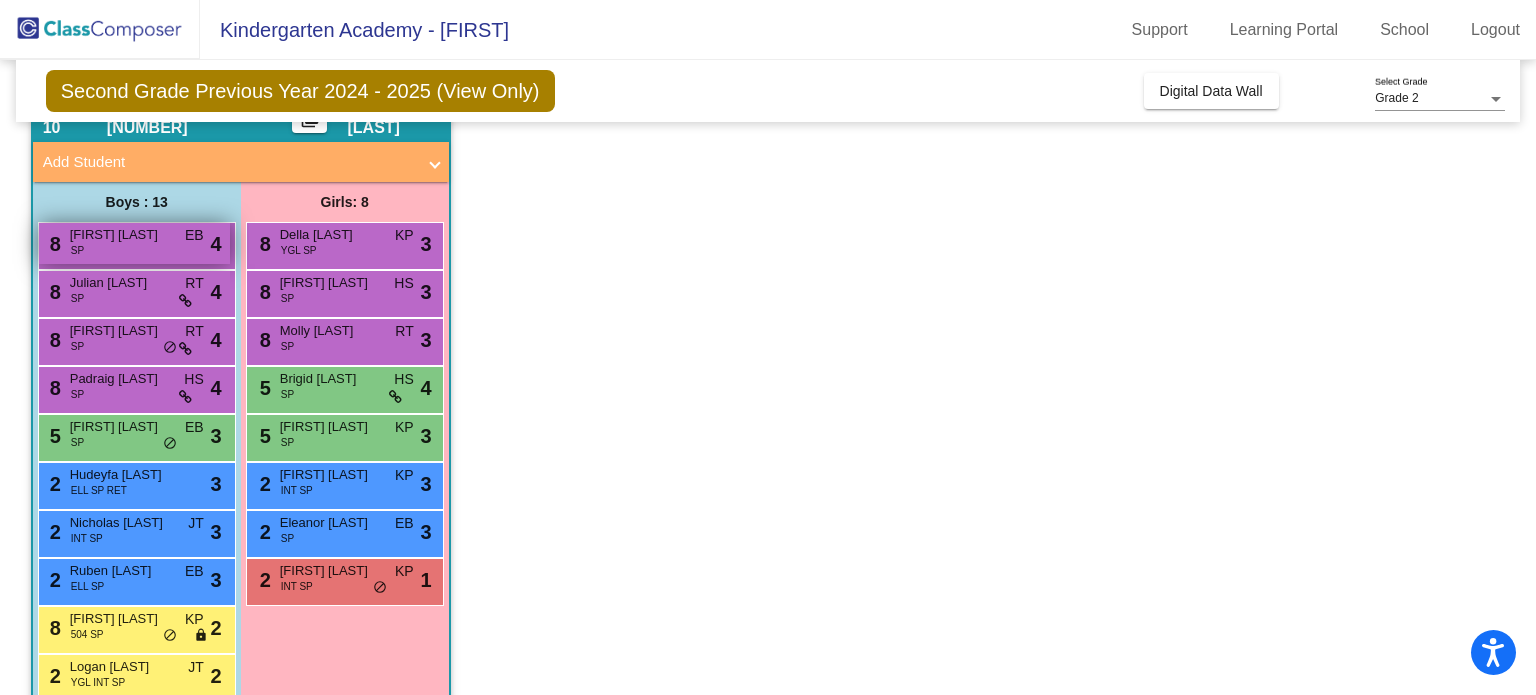 click on "EB" at bounding box center [194, 235] 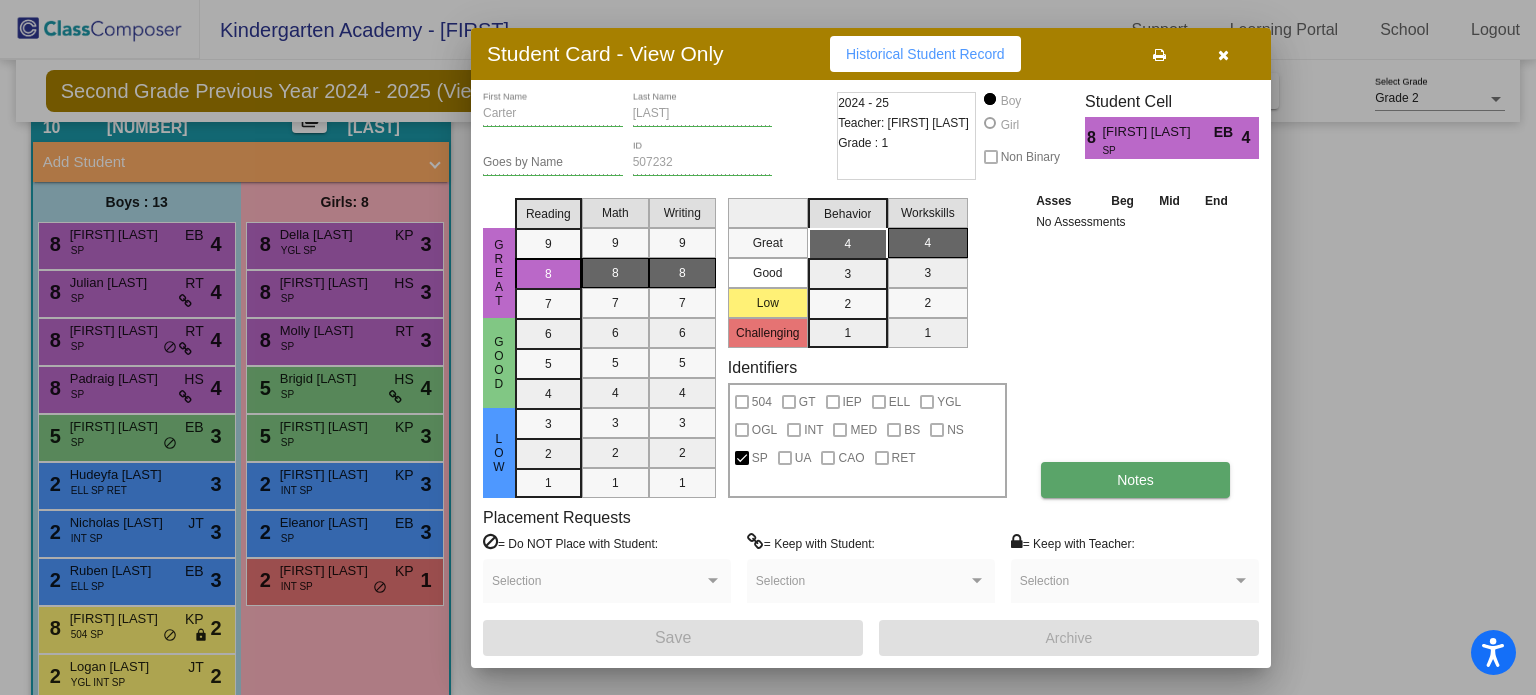 click on "Notes" at bounding box center [1135, 480] 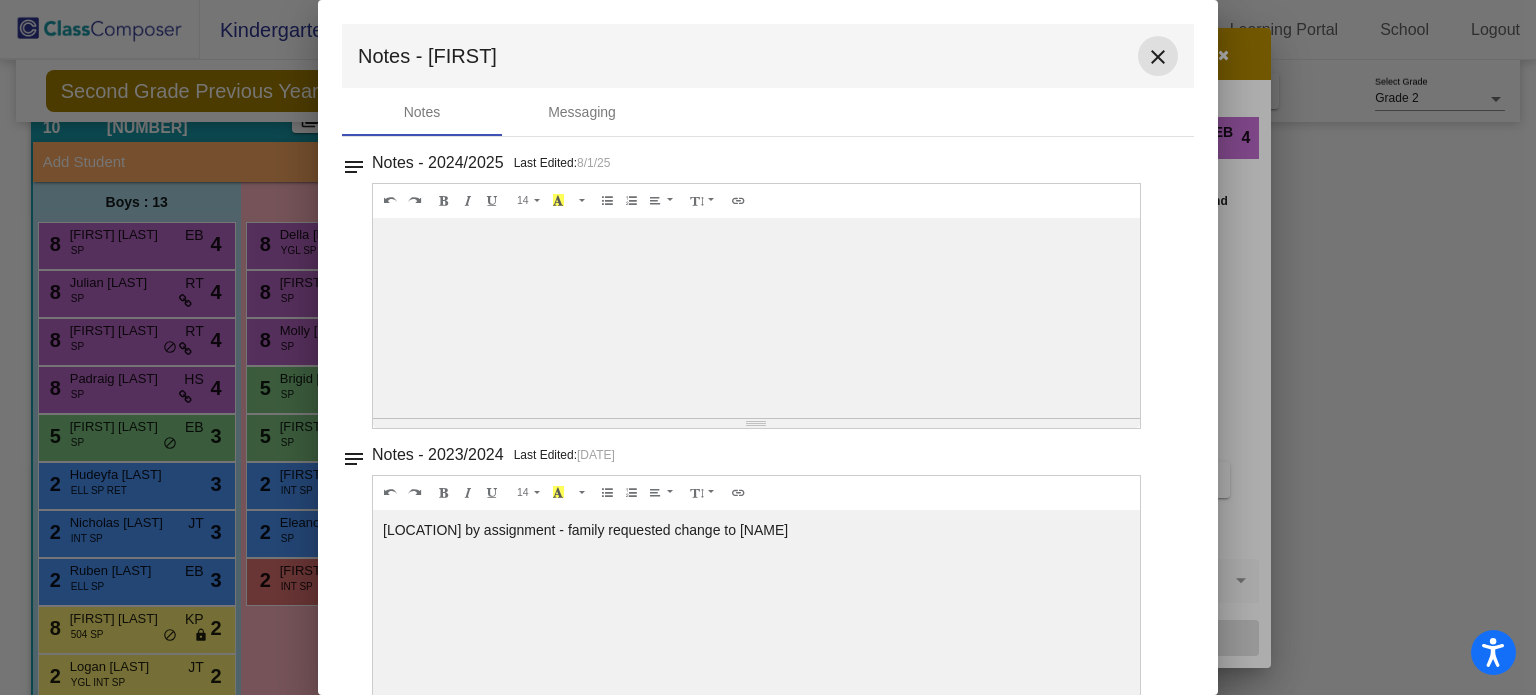 click on "close" at bounding box center [1158, 57] 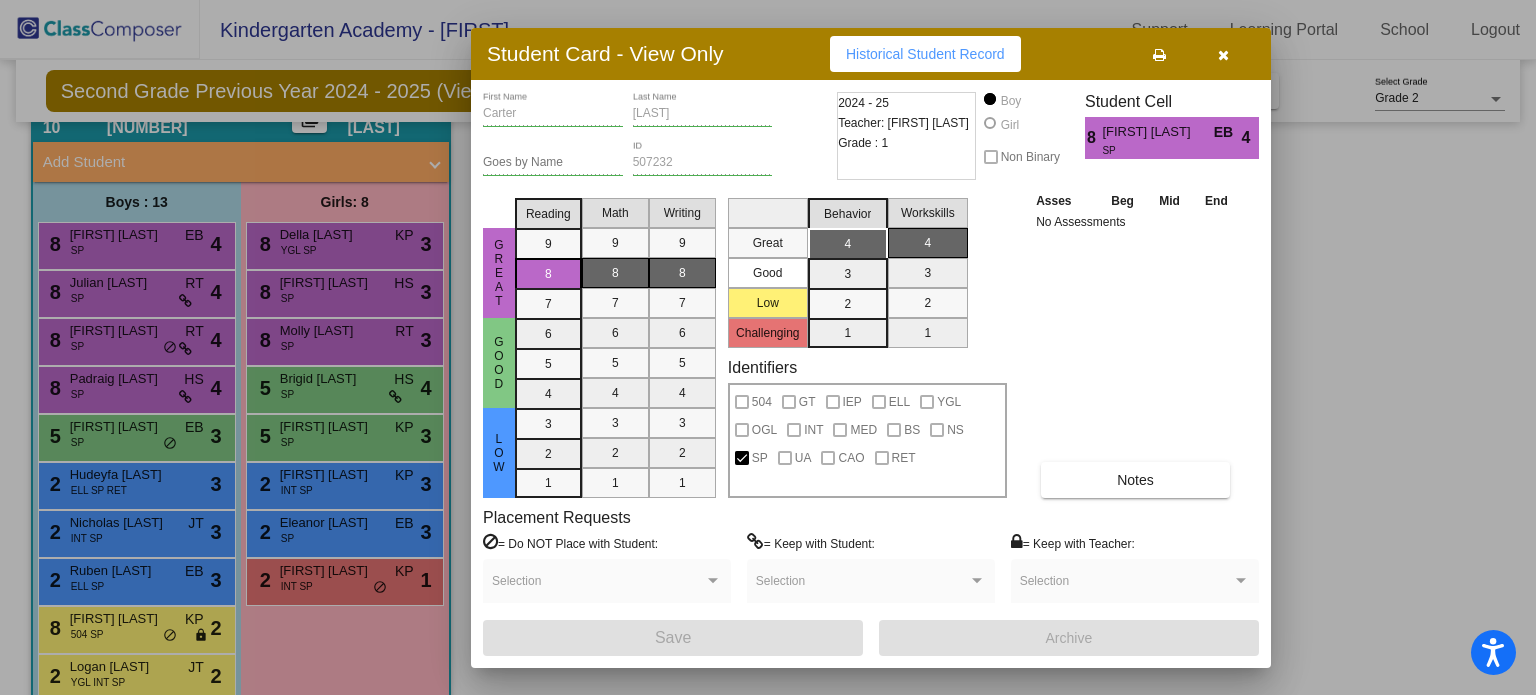 click at bounding box center [1223, 54] 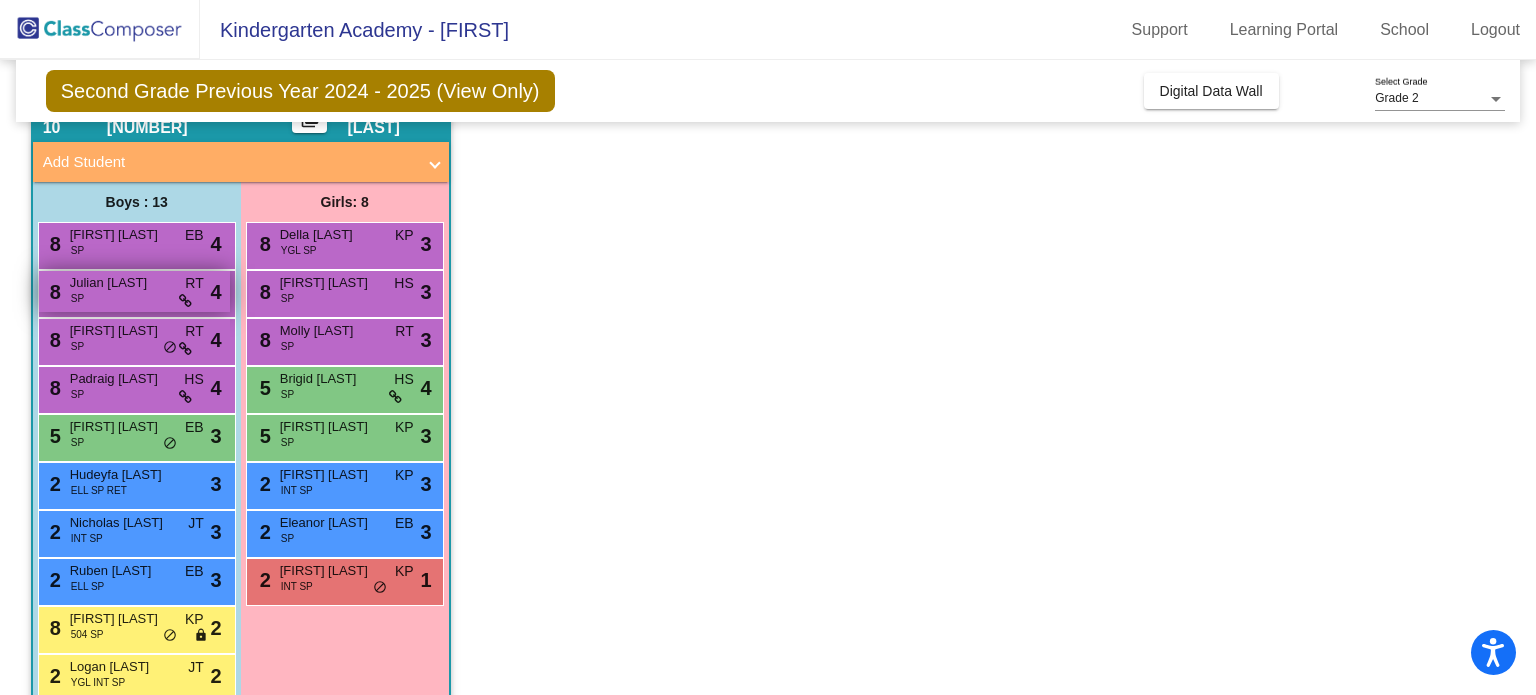 click on "RT" at bounding box center (194, 283) 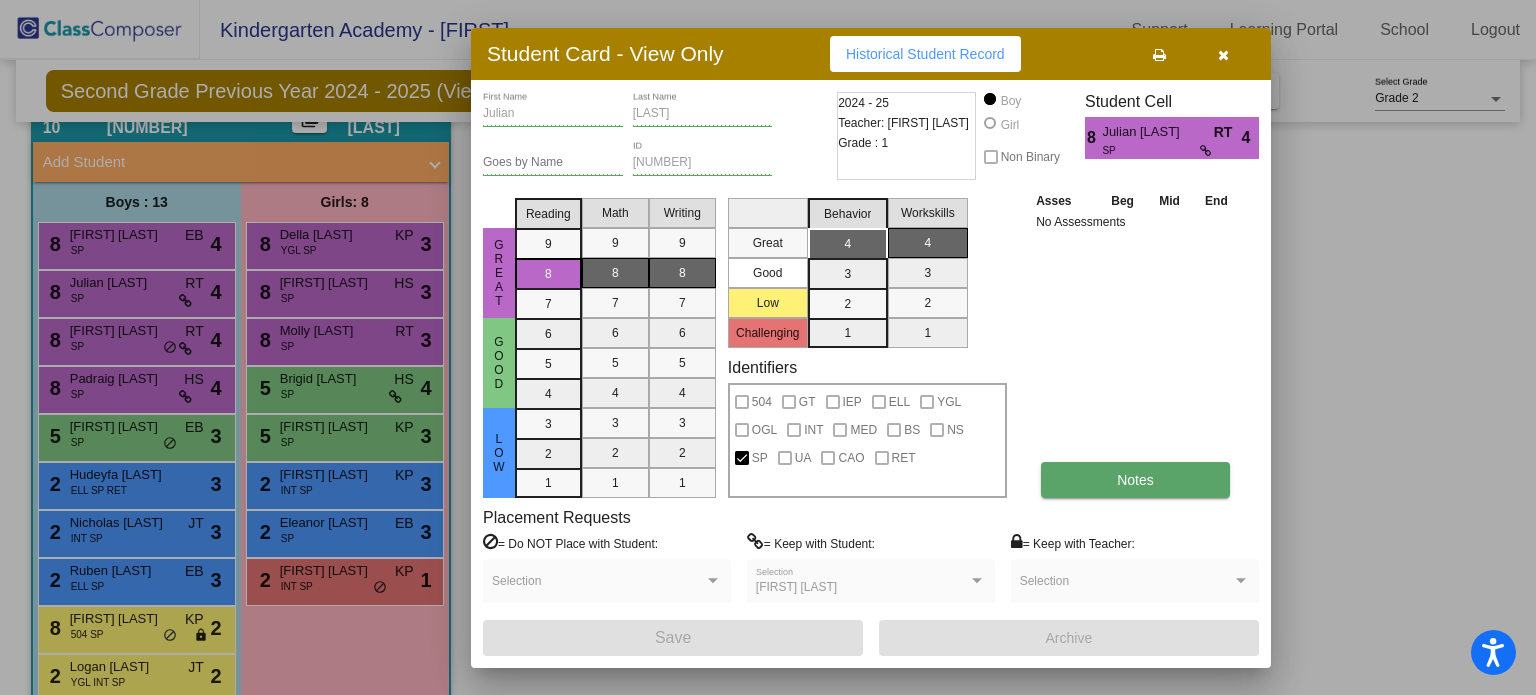 click on "Notes" at bounding box center (1135, 480) 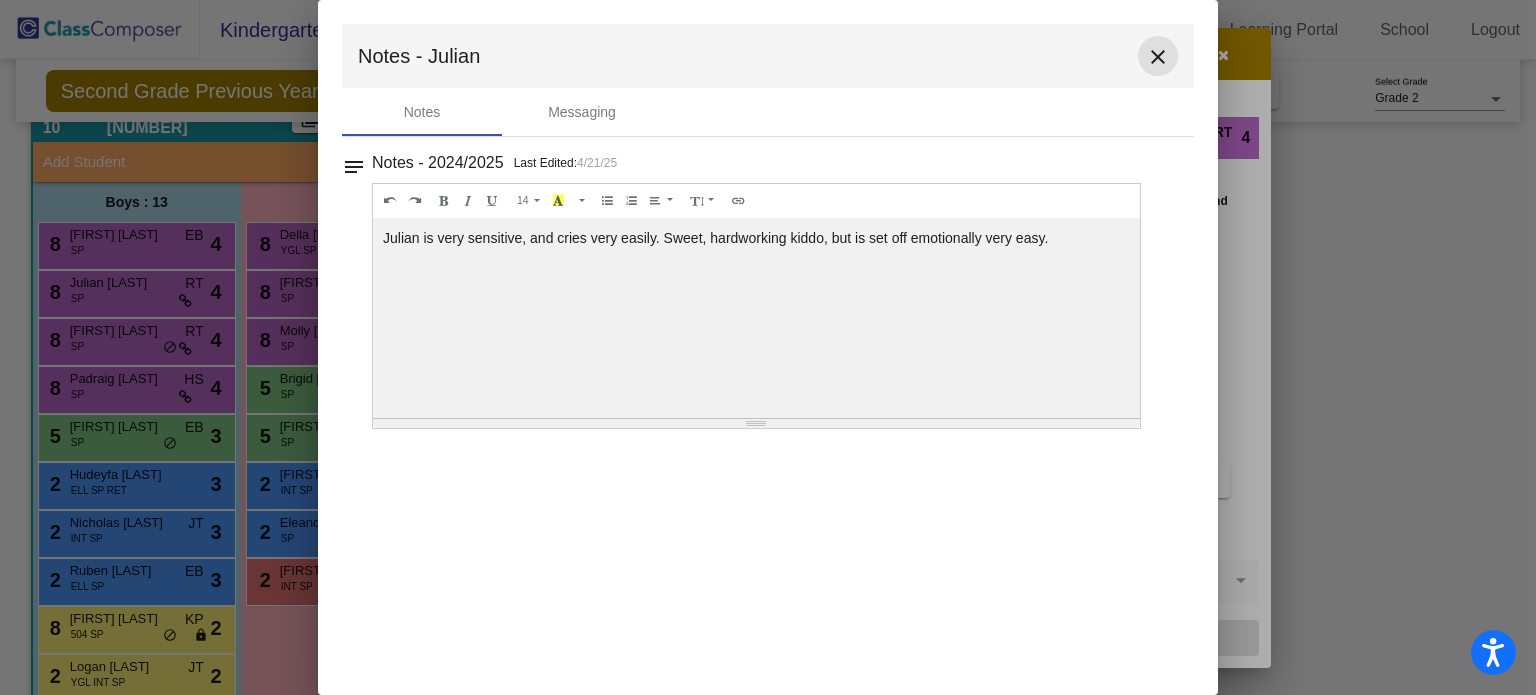 click on "close" at bounding box center (1158, 57) 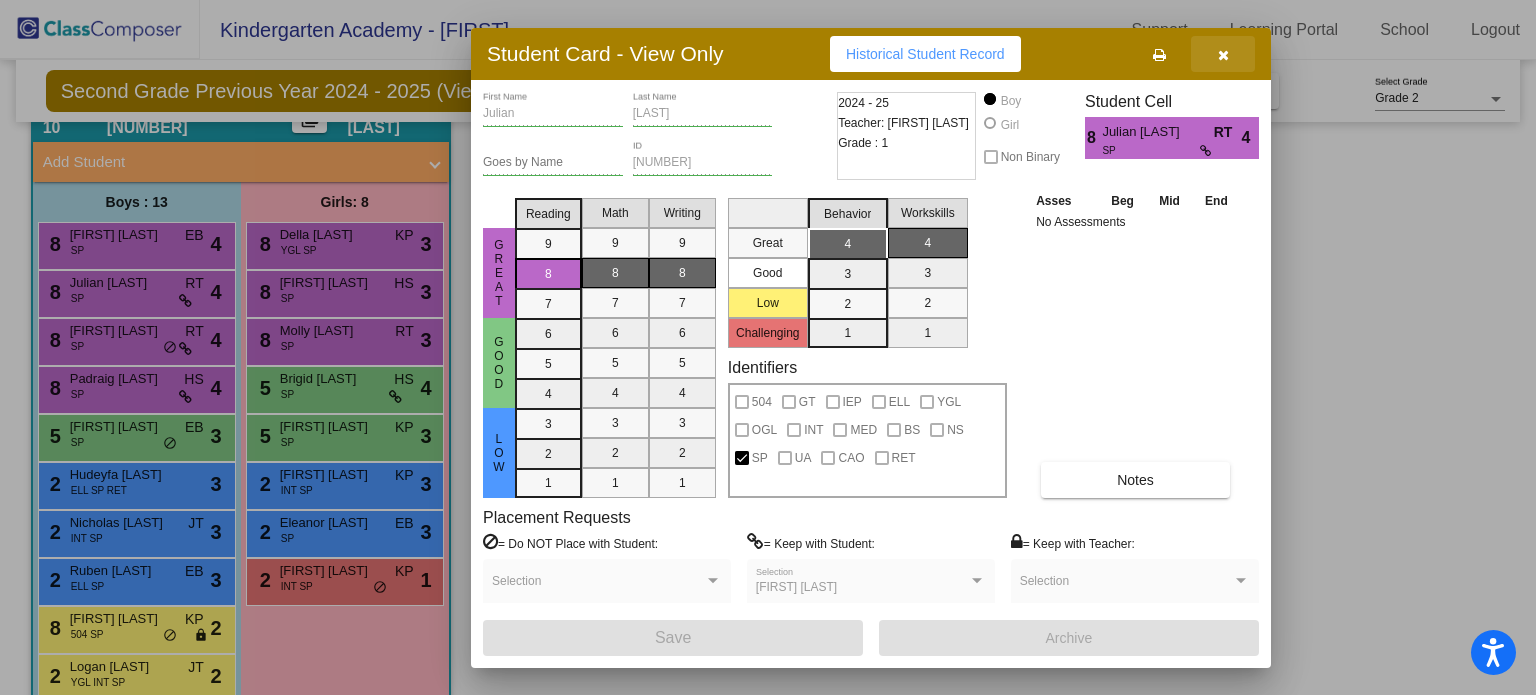 click at bounding box center (1223, 54) 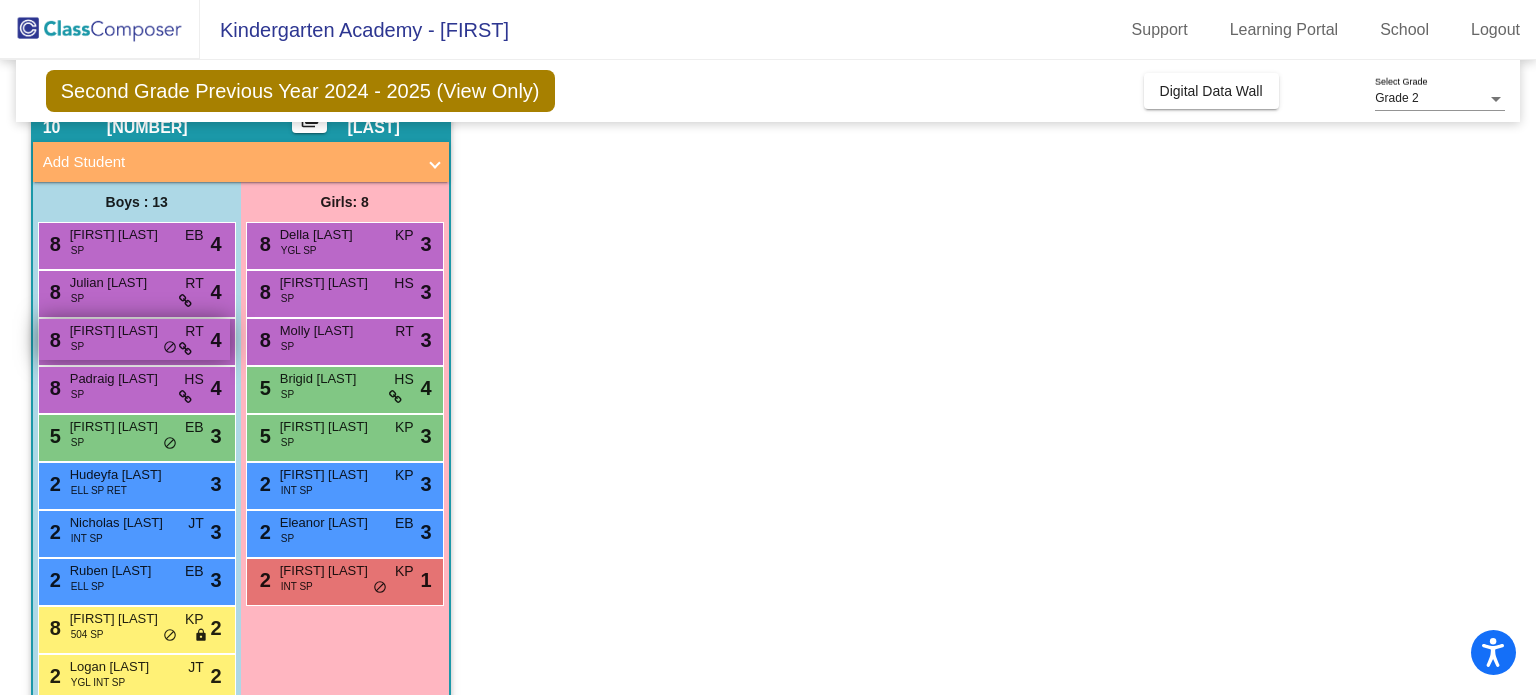 click on "[NUMBER] [FIRST] [LAST] SP RT lock do_not_disturb_alt [NUMBER]" at bounding box center (134, 339) 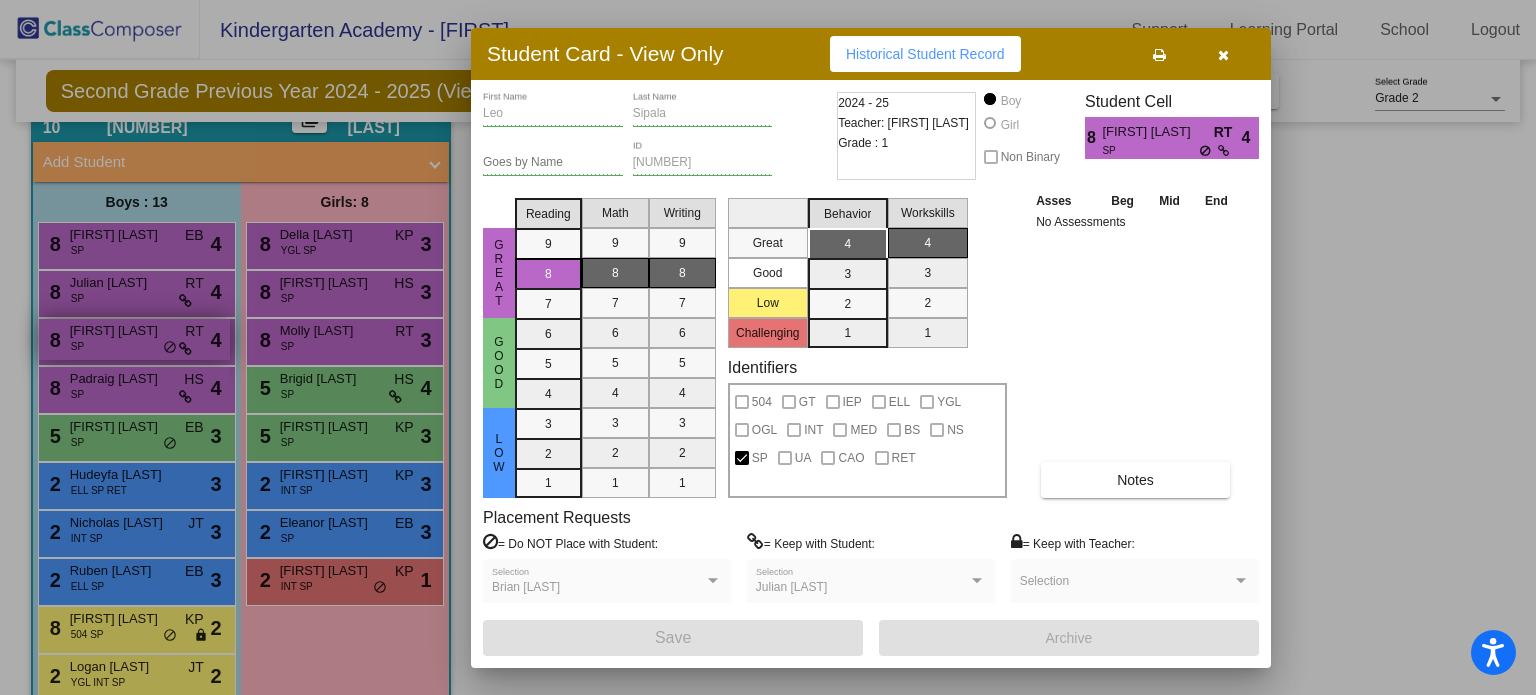 click at bounding box center [768, 347] 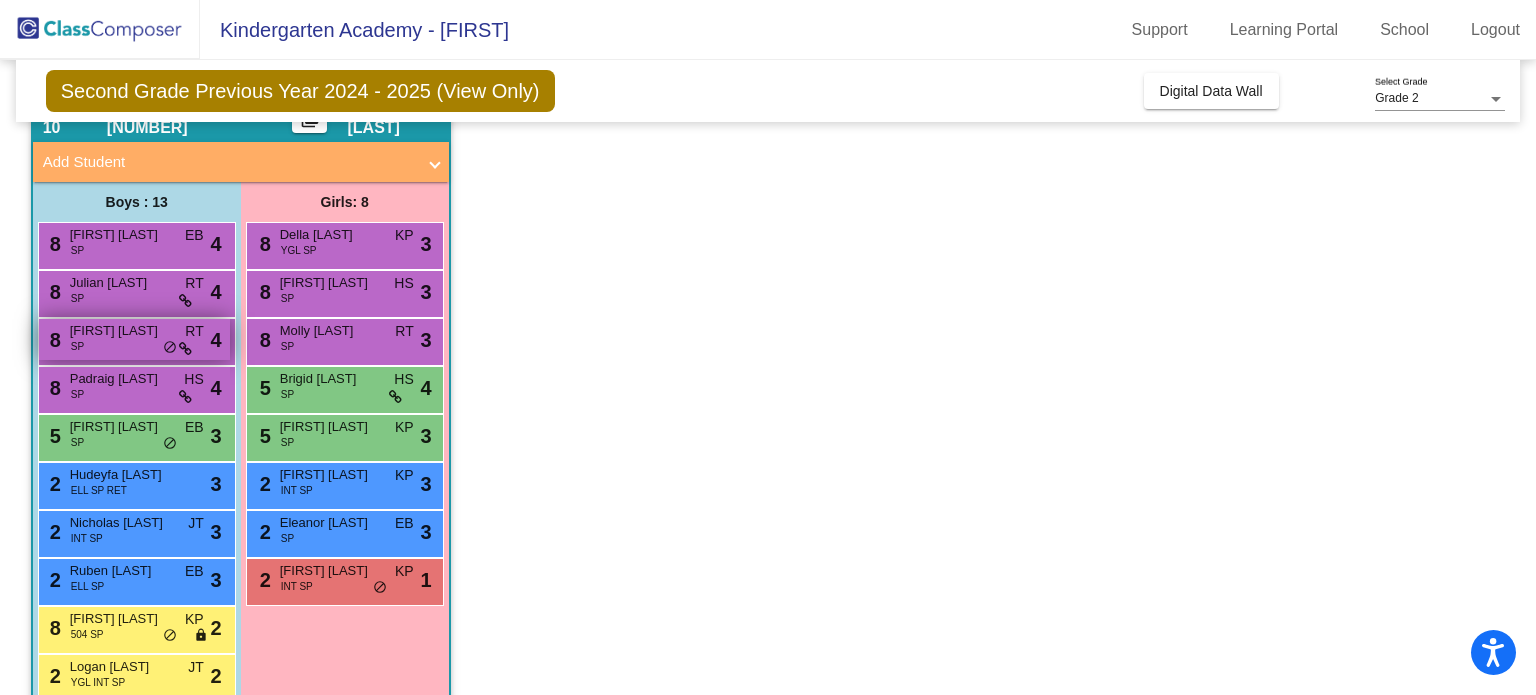 click on "[NUMBER] [FIRST] [LAST] SP RT lock do_not_disturb_alt [NUMBER]" at bounding box center (134, 339) 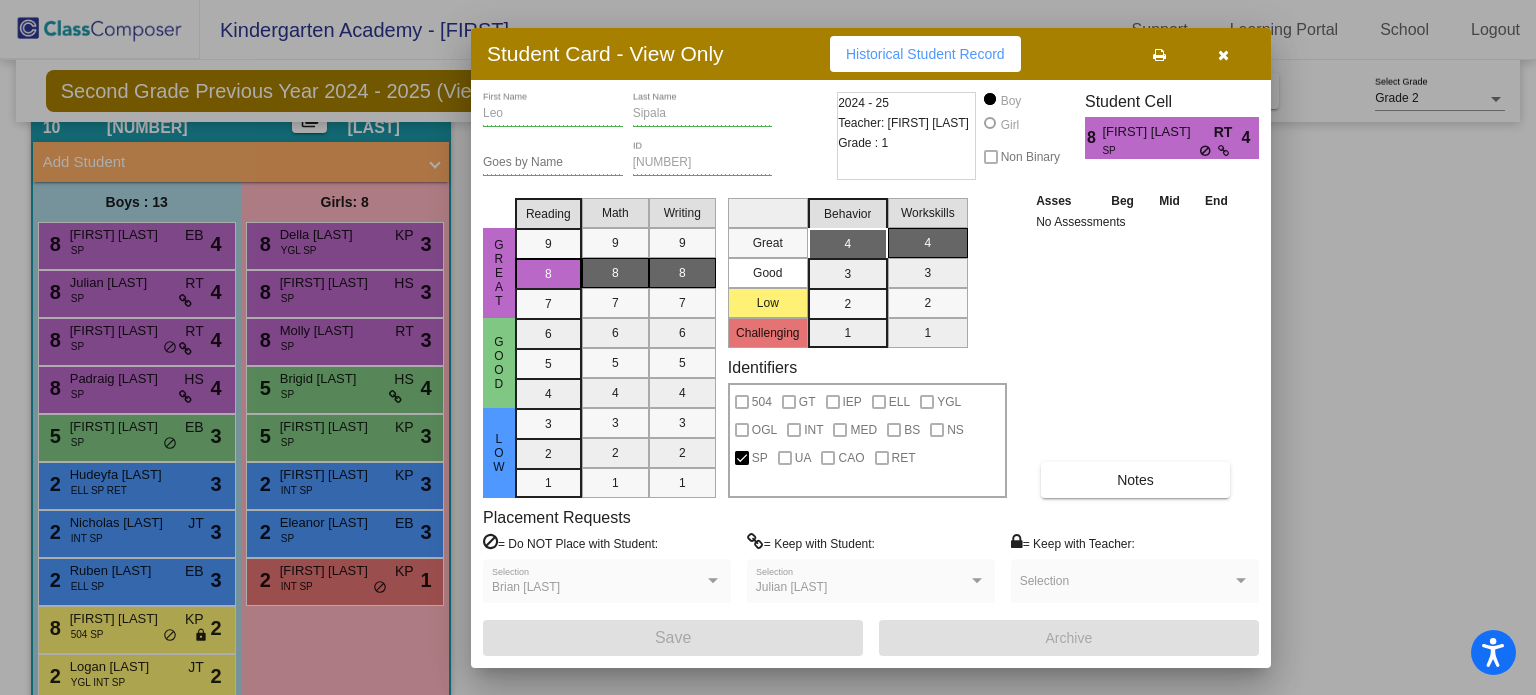 click at bounding box center (1223, 55) 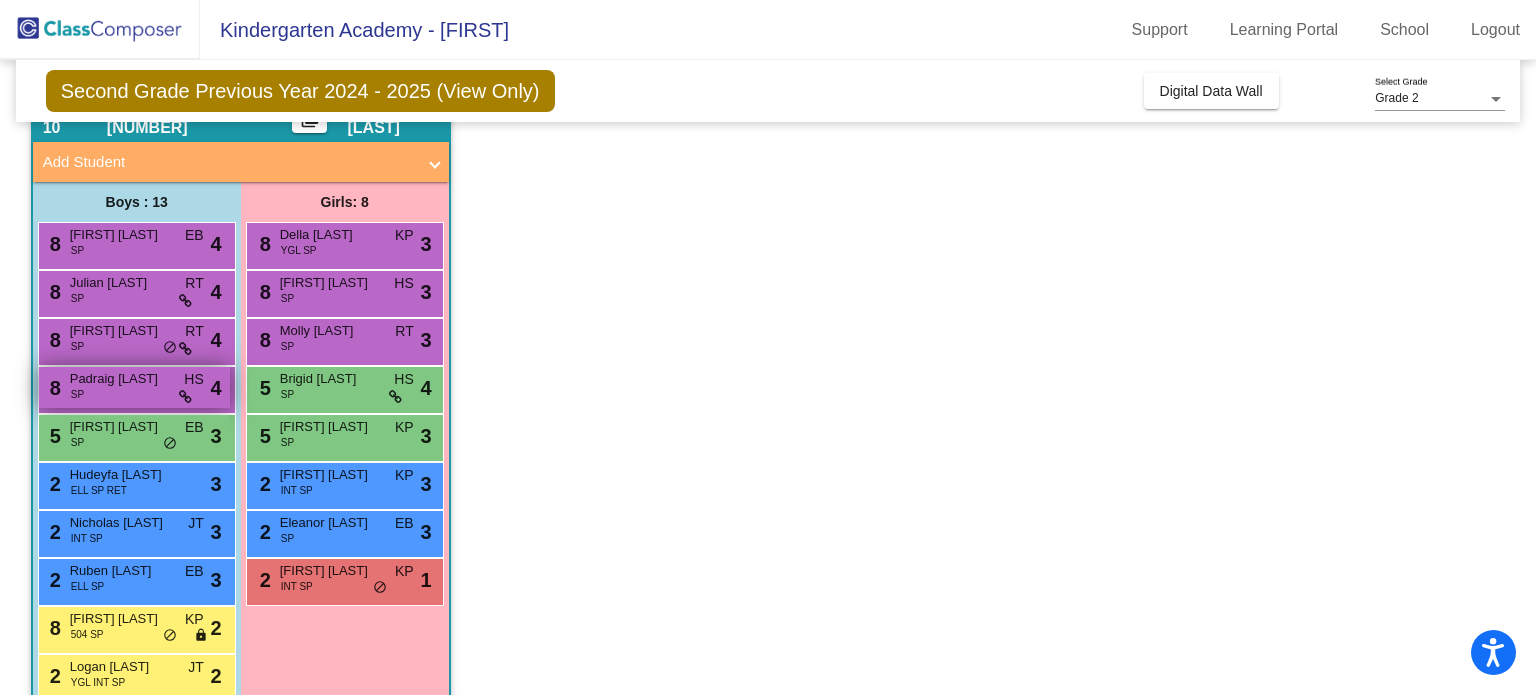 click on "[NUMBER] [FIRST] [LAST] SP HS lock do_not_disturb_alt [NUMBER]" at bounding box center [134, 387] 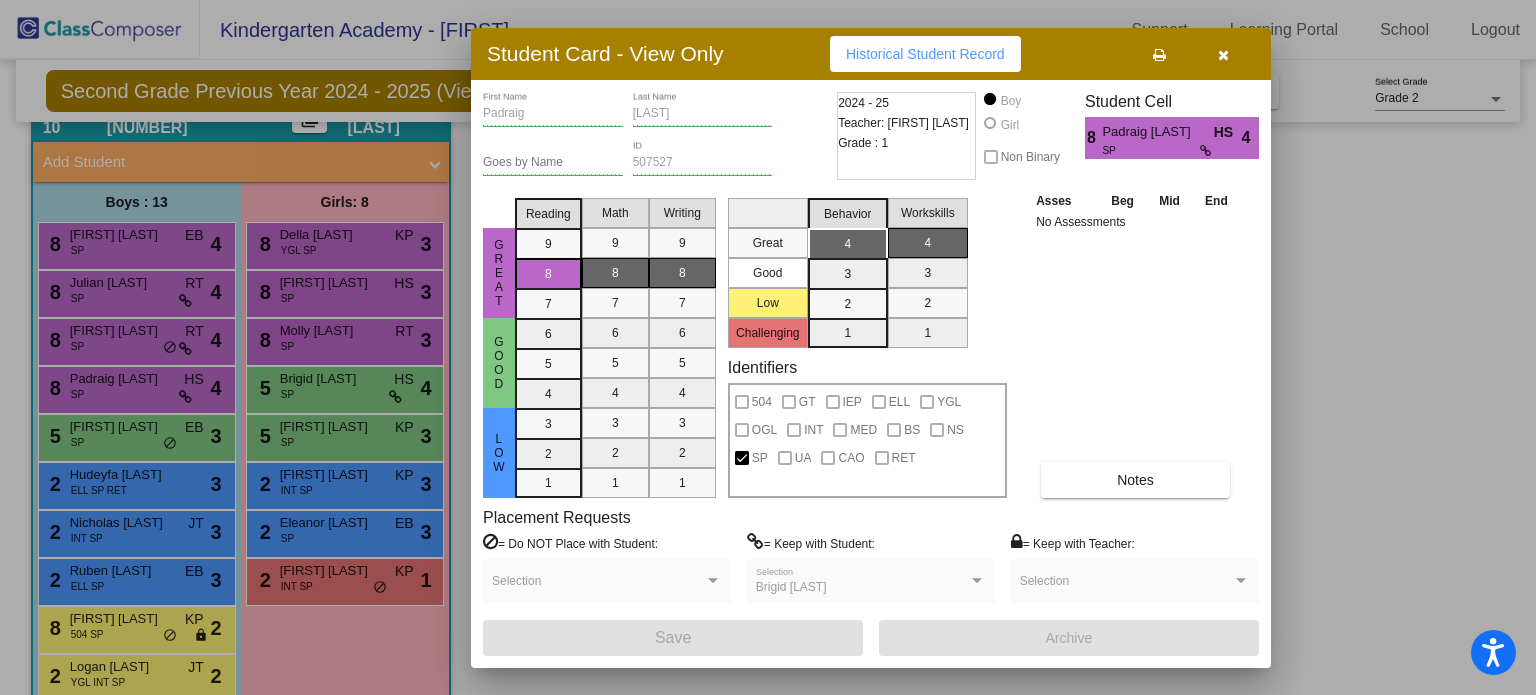 click on "Student Card - View Only   Historical Student Record" at bounding box center (871, 54) 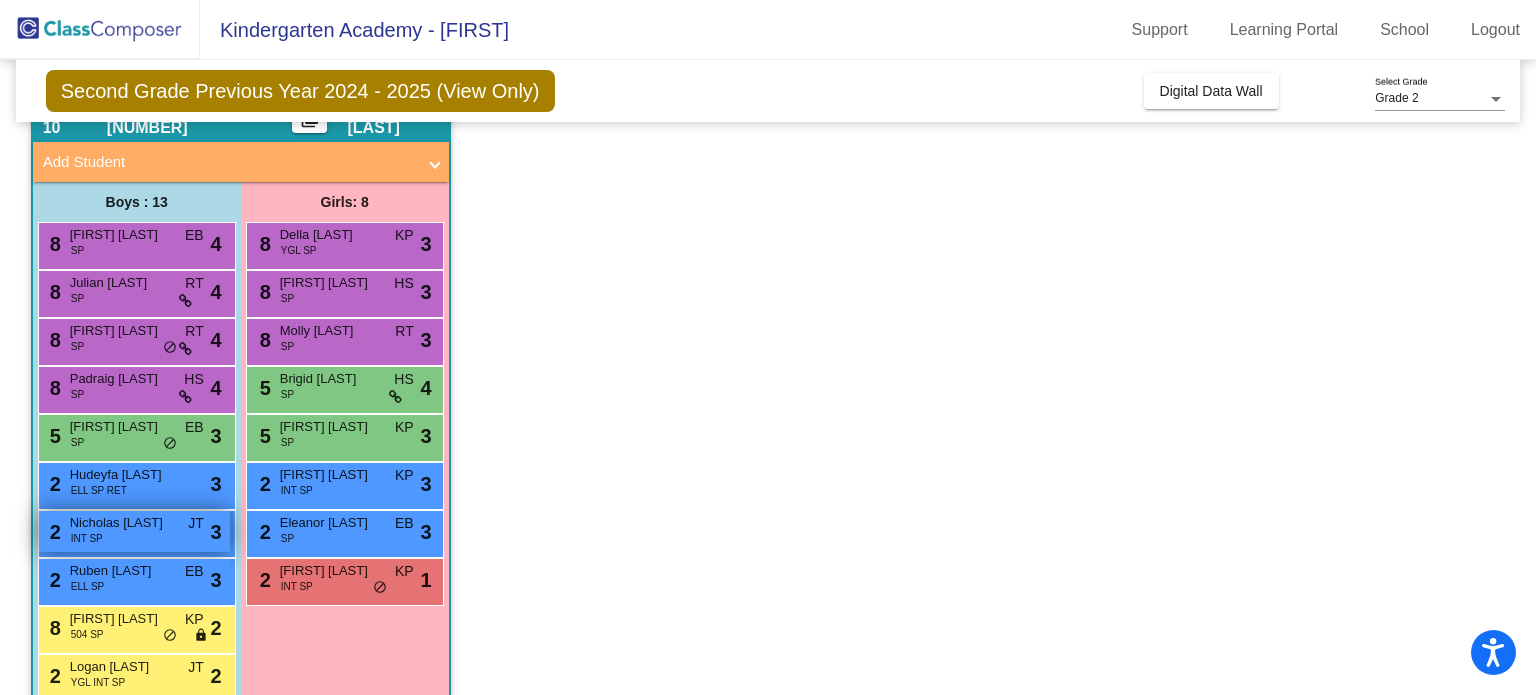 click on "JT" at bounding box center (196, 523) 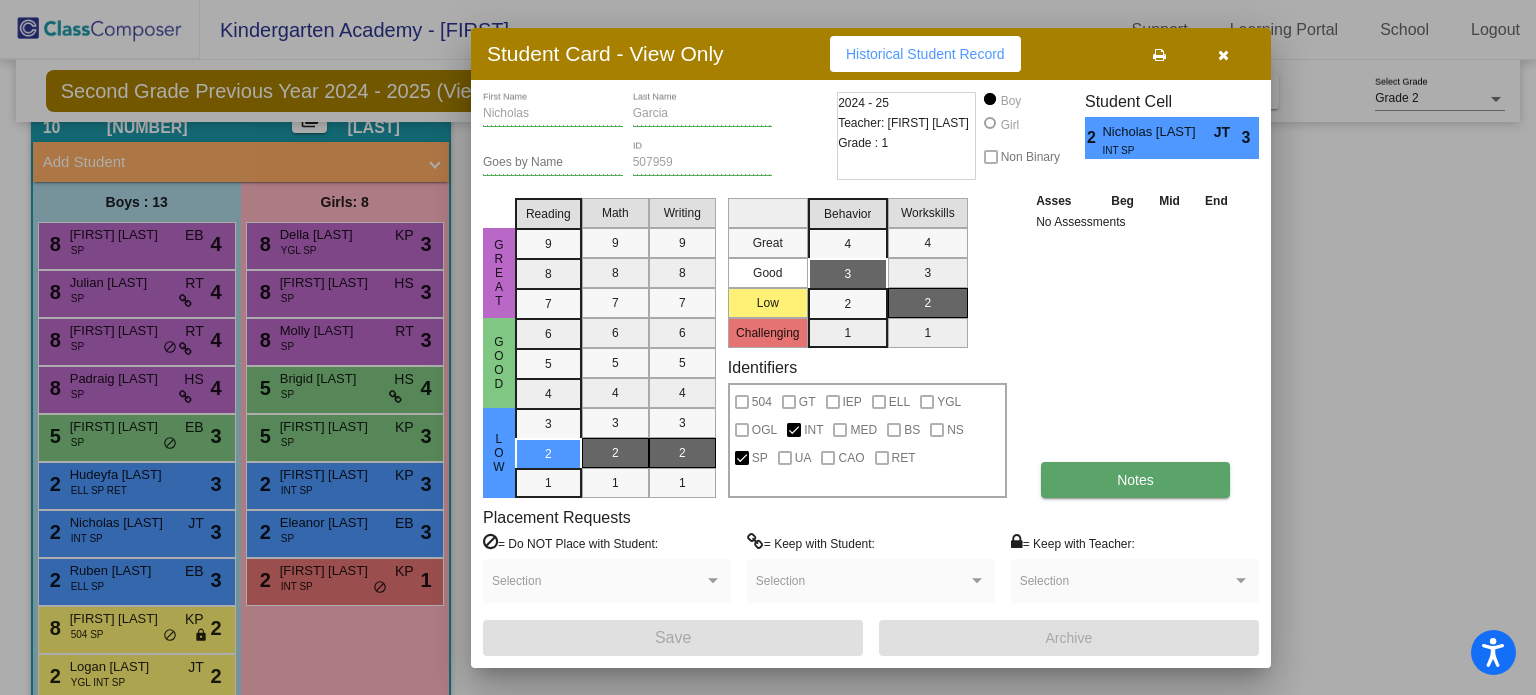click on "Notes" at bounding box center [1135, 480] 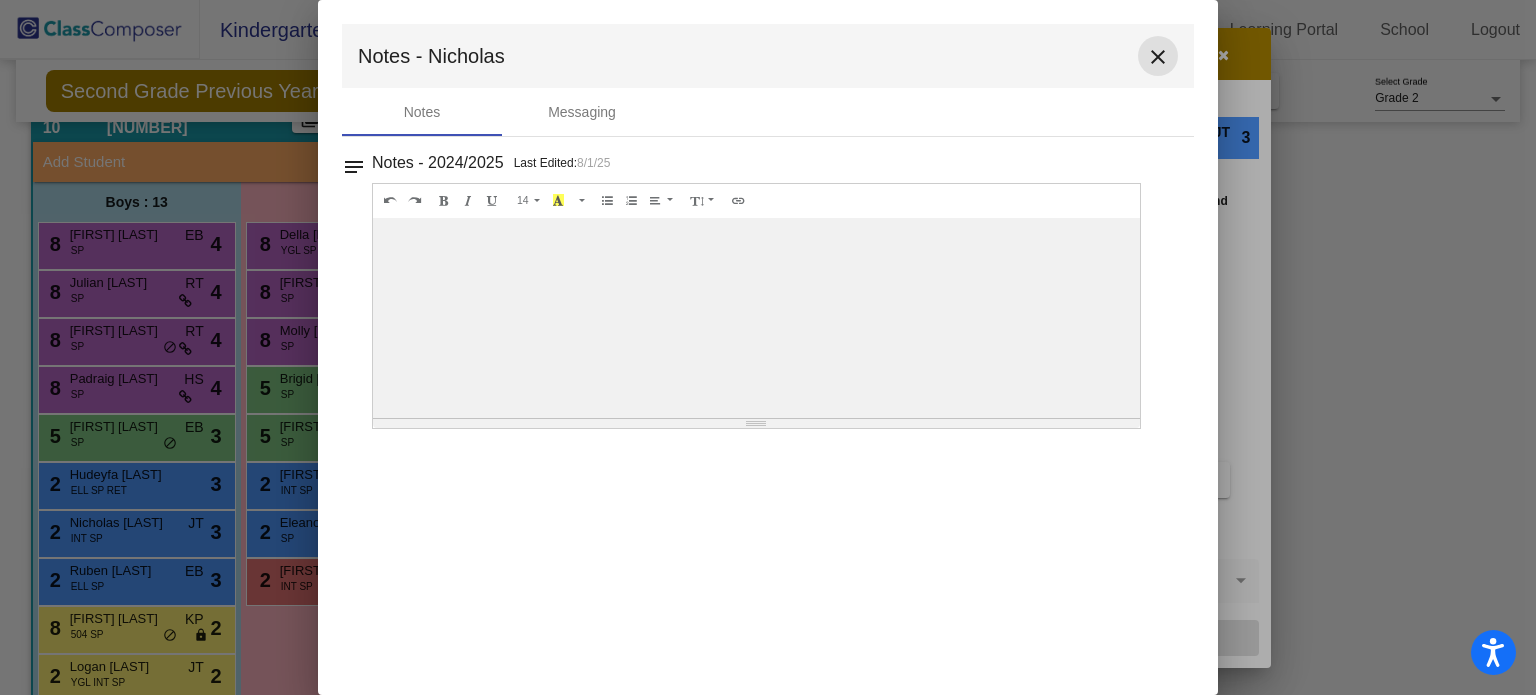 click on "close" at bounding box center (1158, 57) 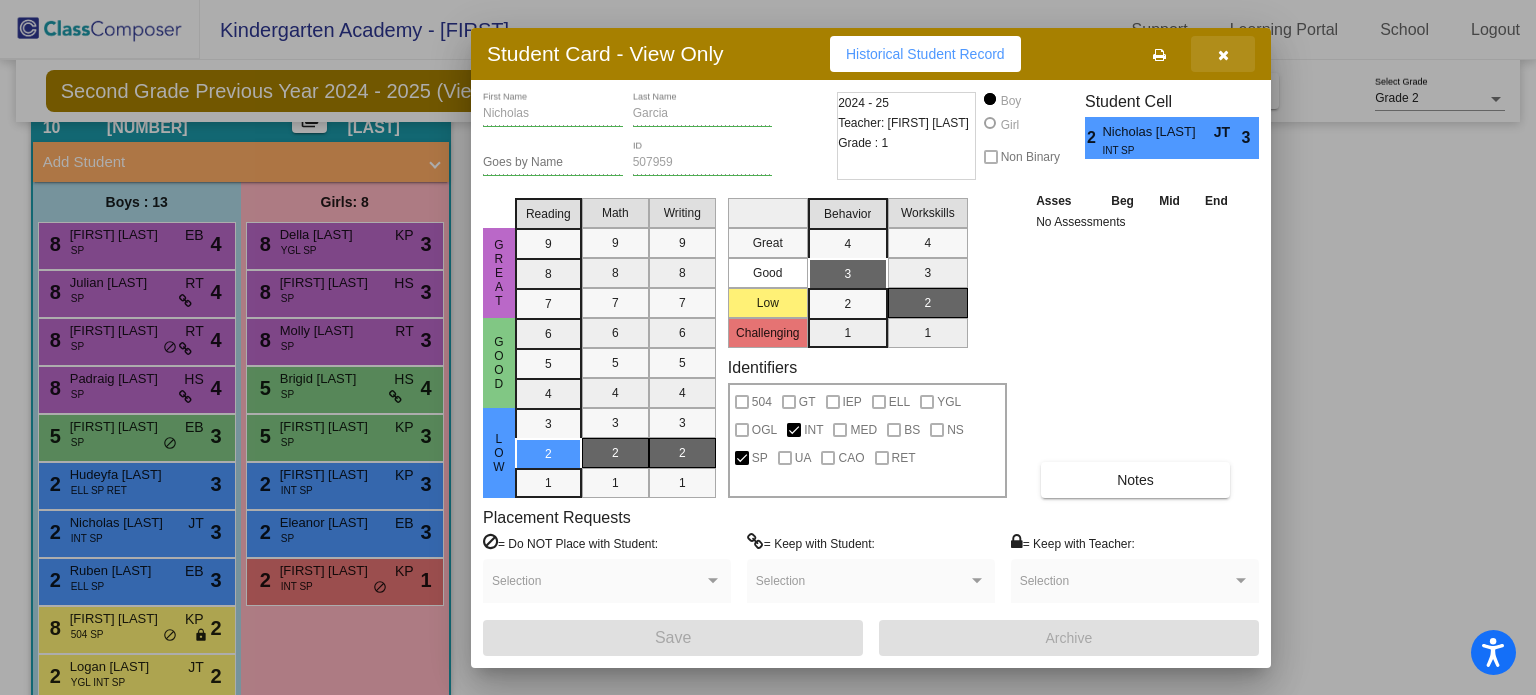 click at bounding box center [1223, 54] 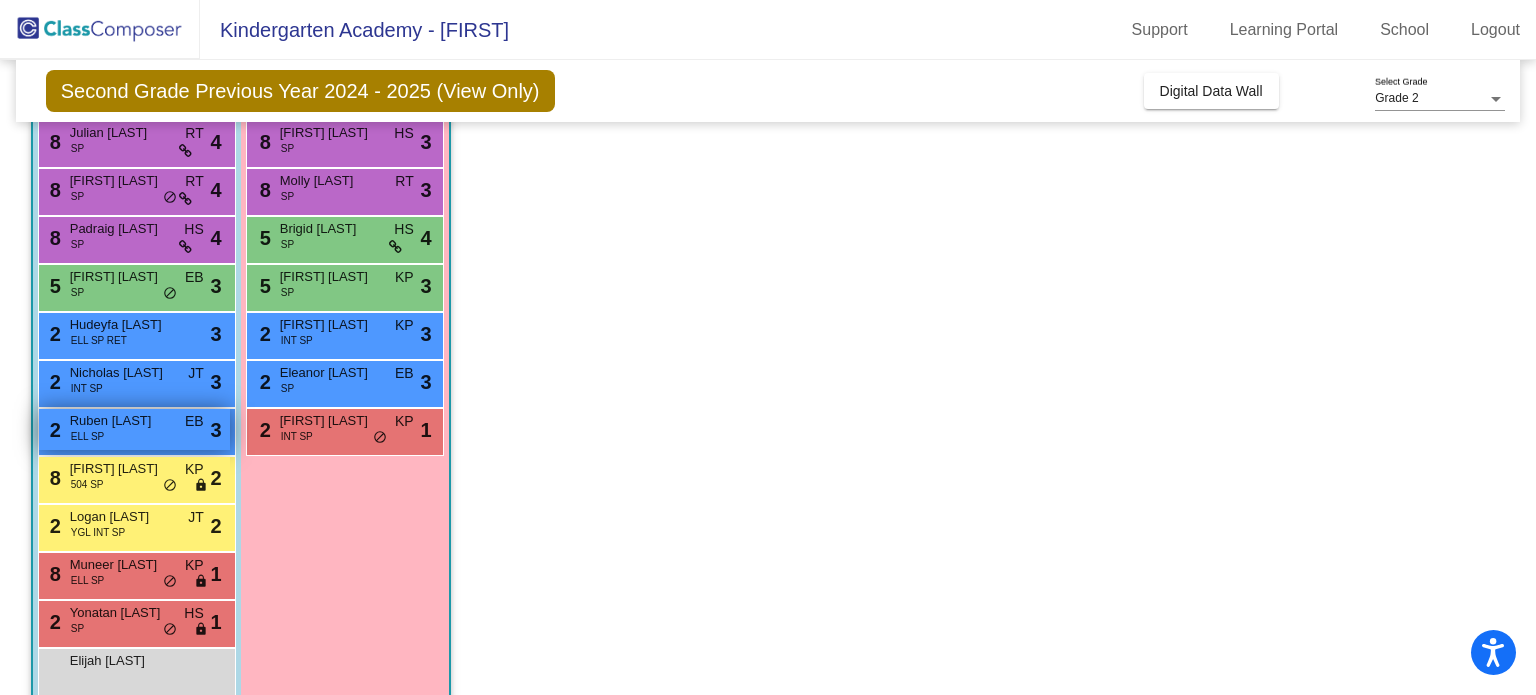 scroll, scrollTop: 256, scrollLeft: 0, axis: vertical 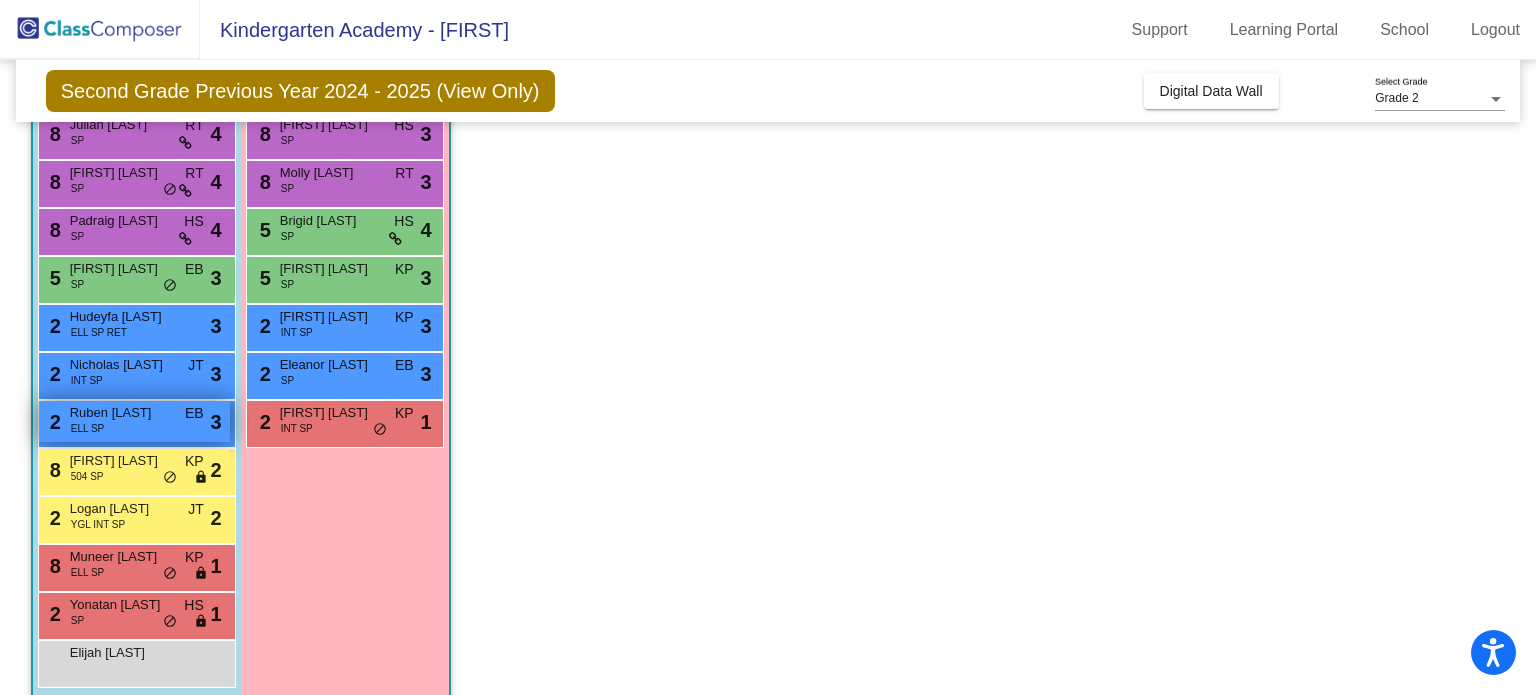 click on "EB" at bounding box center [194, 413] 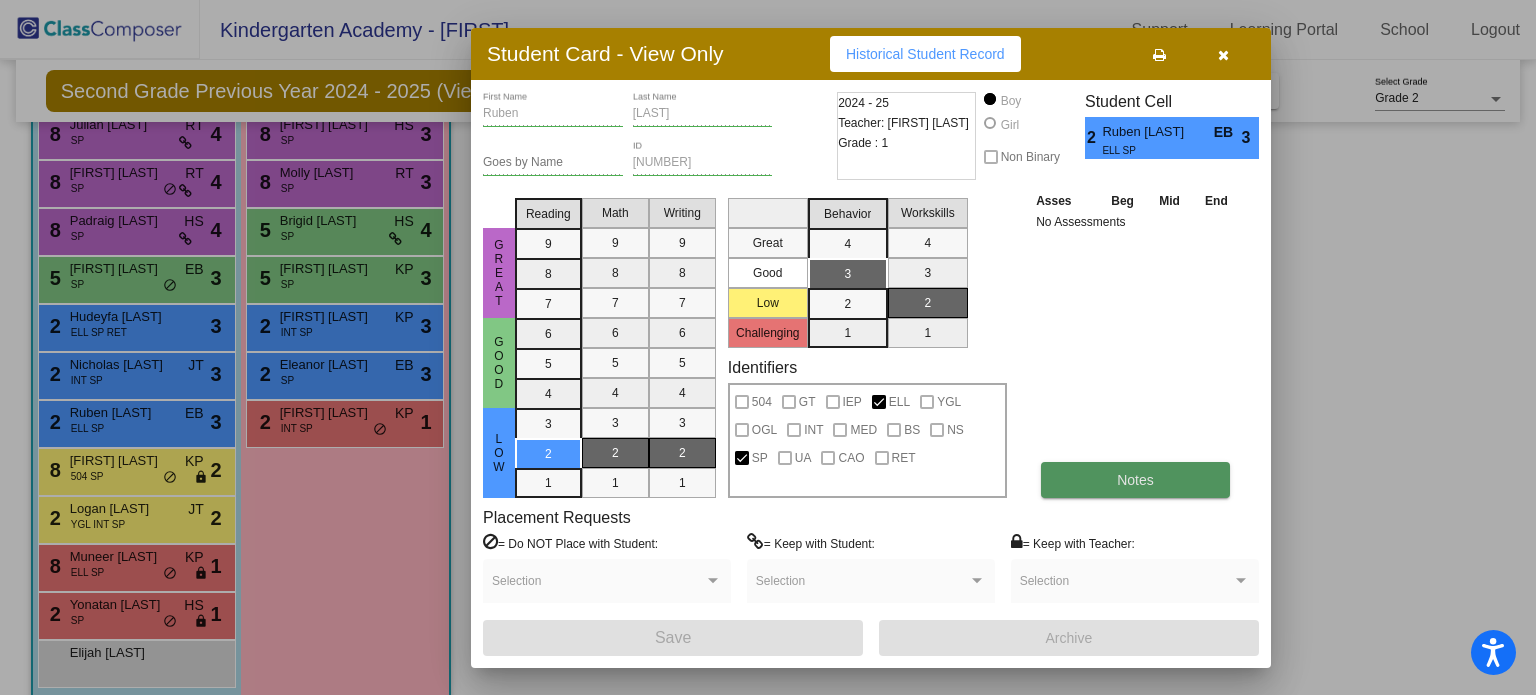 click on "Notes" at bounding box center (1135, 480) 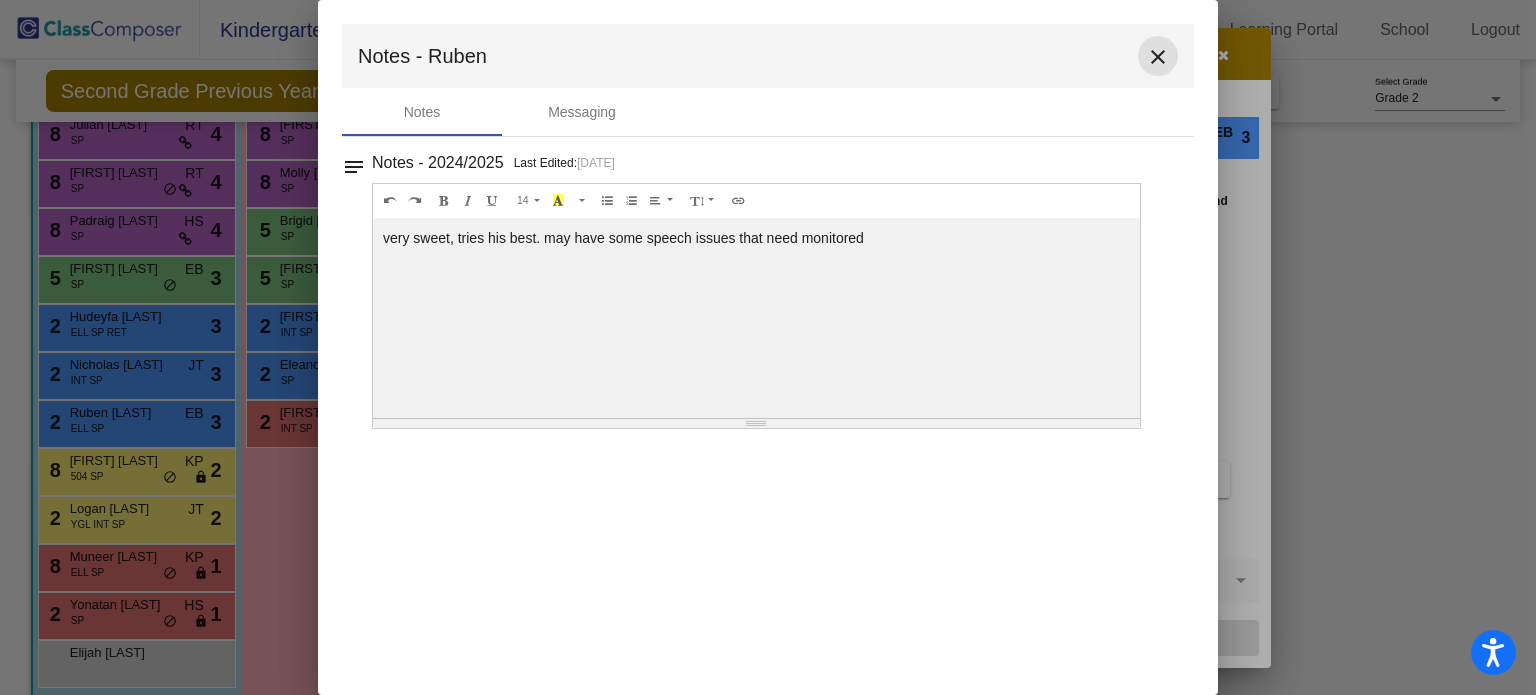 click on "close" at bounding box center [1158, 57] 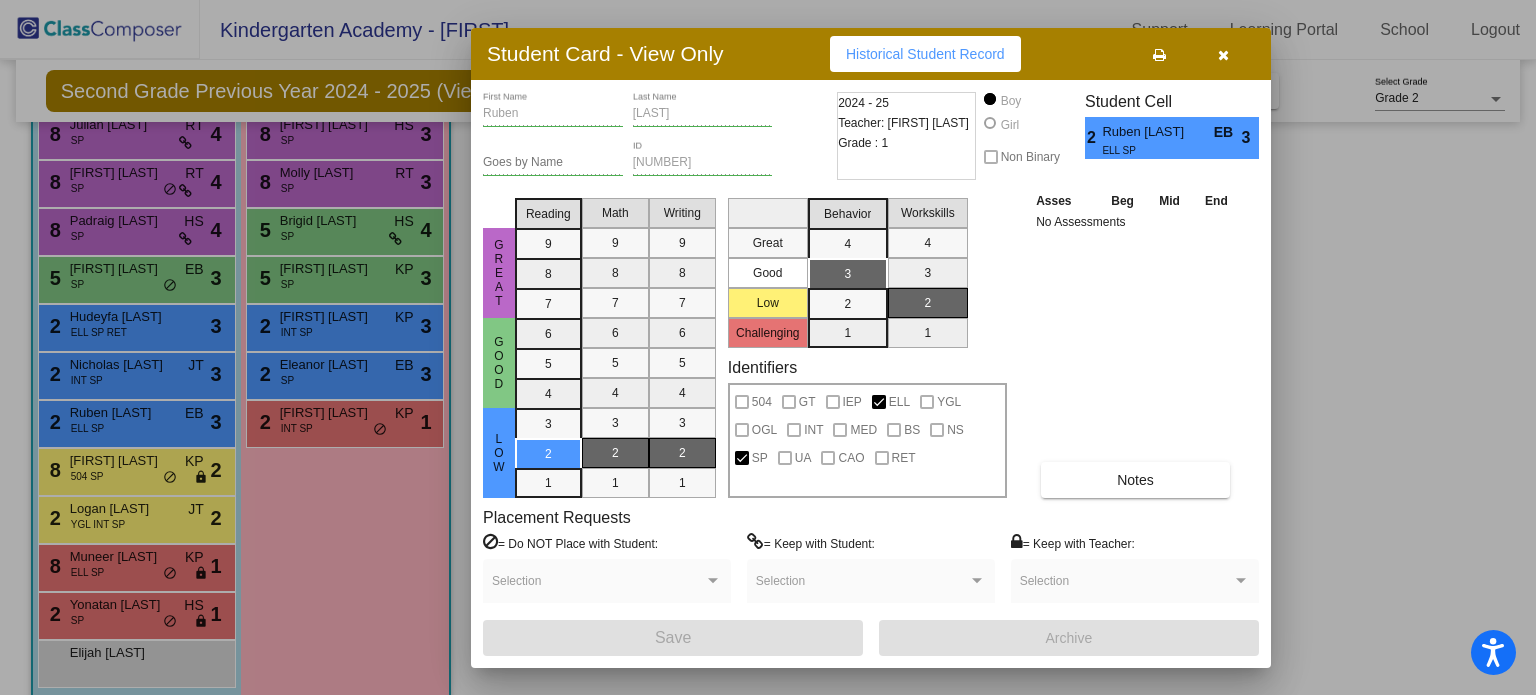 click at bounding box center [1223, 54] 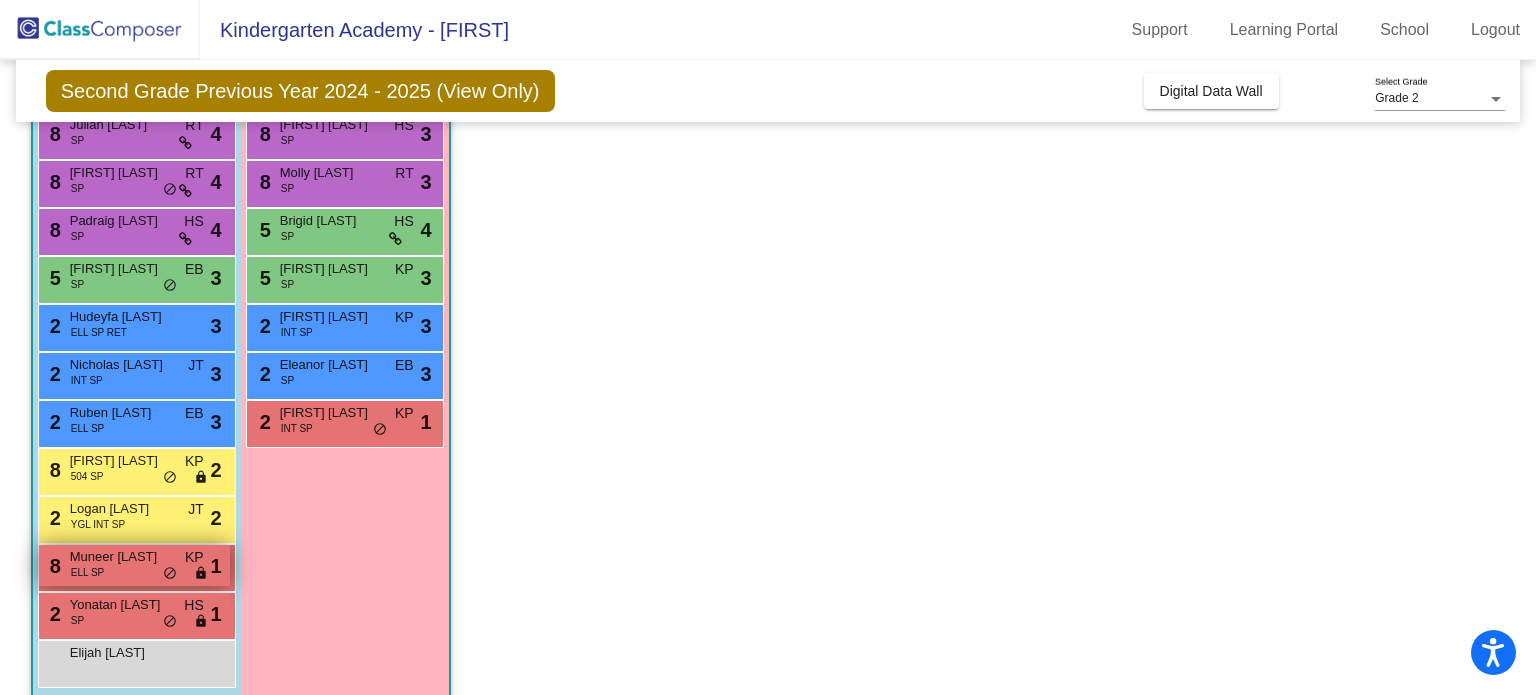 click on "[NUMBER] [FIRST] [LAST] ELL SP KP lock do_not_disturb_alt 1" at bounding box center (134, 565) 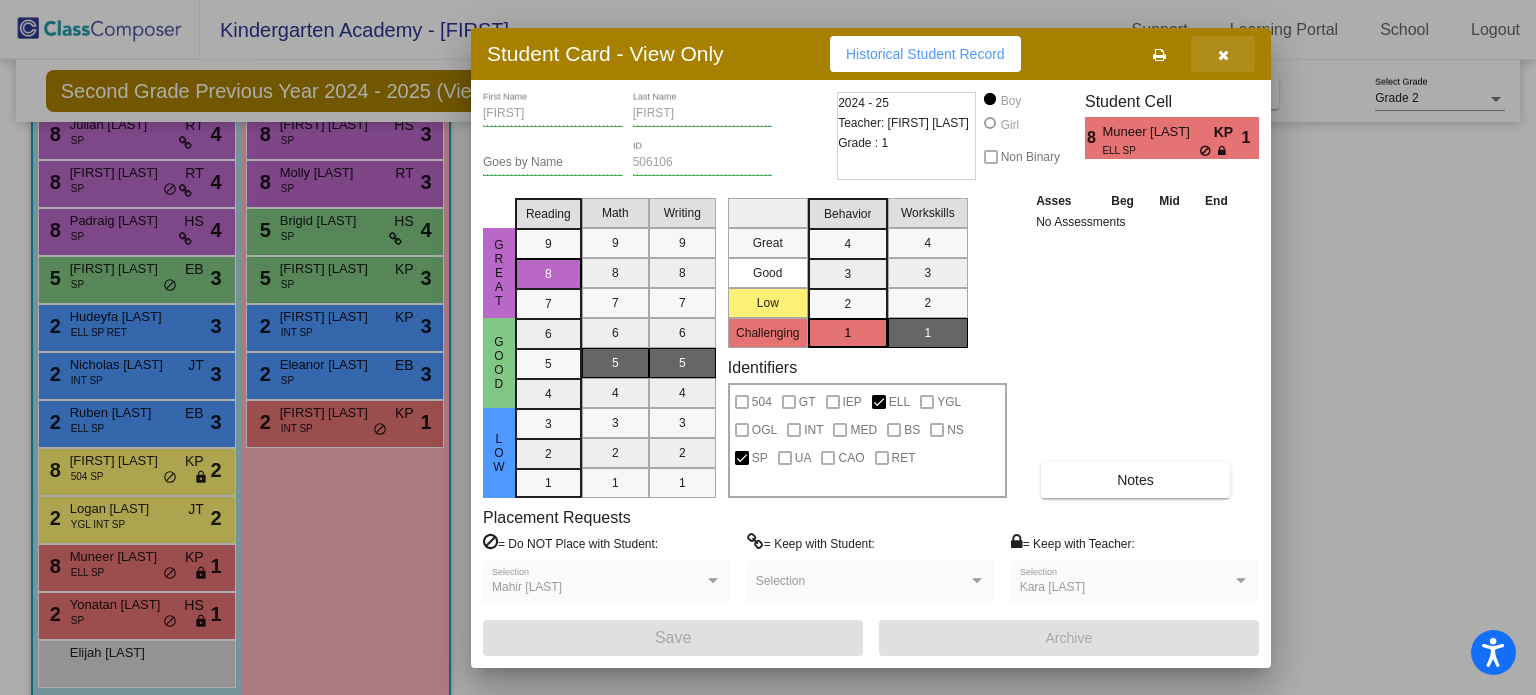 click at bounding box center (1223, 55) 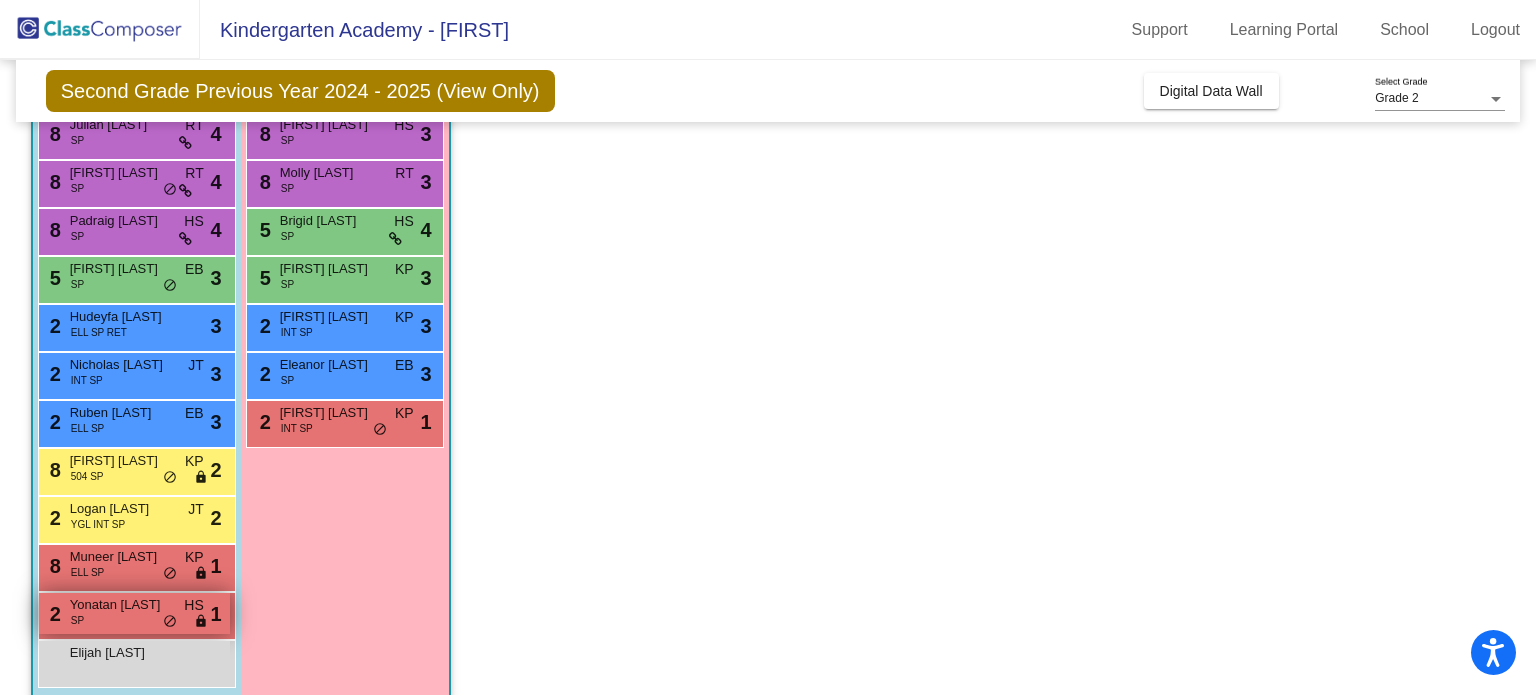 click on "1" at bounding box center (216, 614) 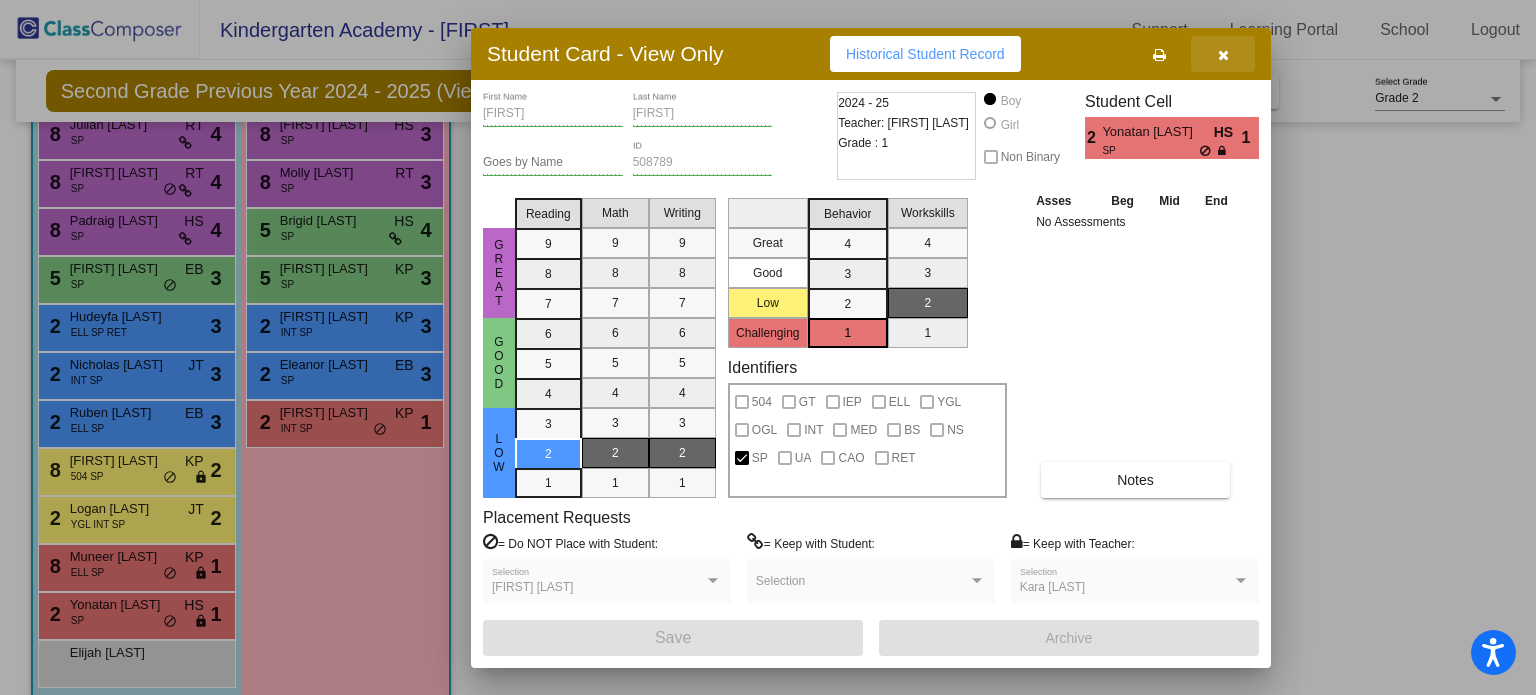 click at bounding box center [1223, 55] 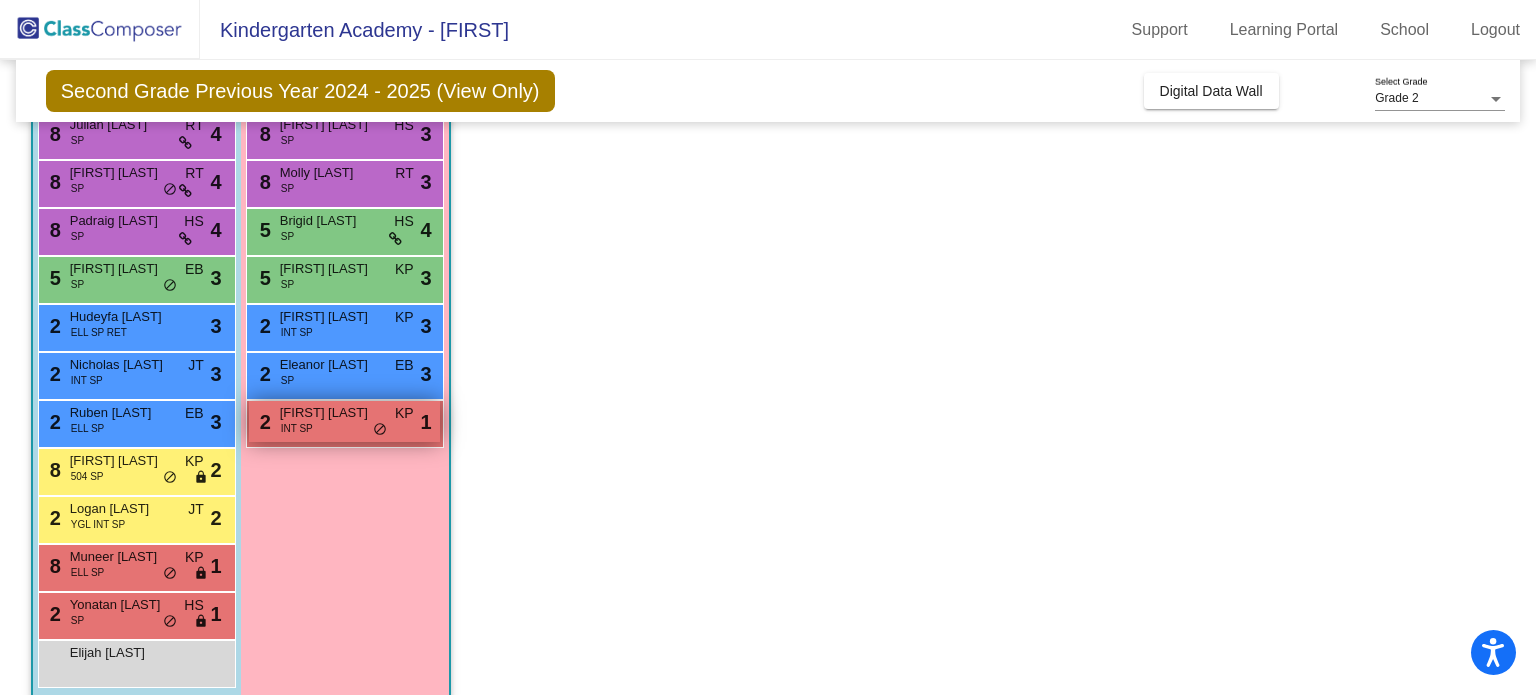 click on "[NUMBER] [FIRST] [LAST] INT SP KP lock do_not_disturb_alt [NUMBER]" at bounding box center (344, 421) 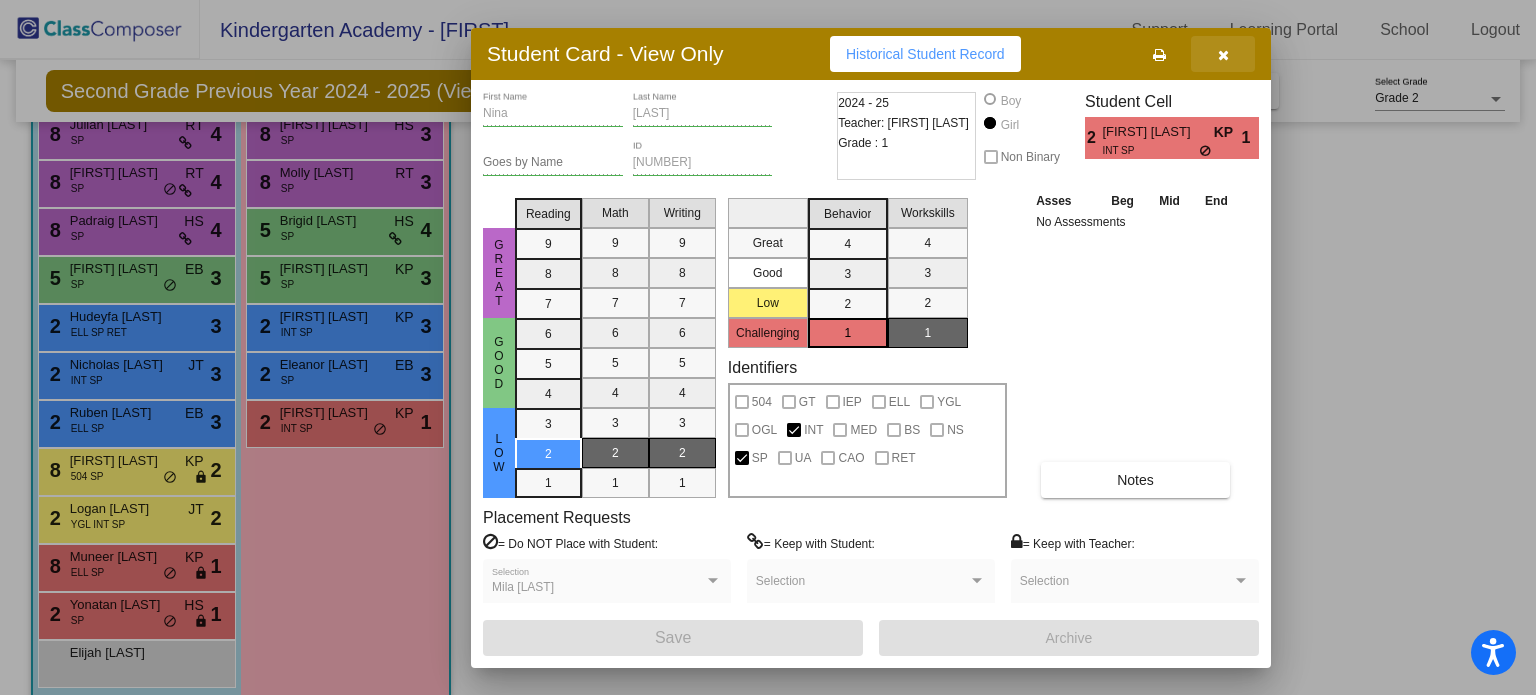 click at bounding box center (1223, 55) 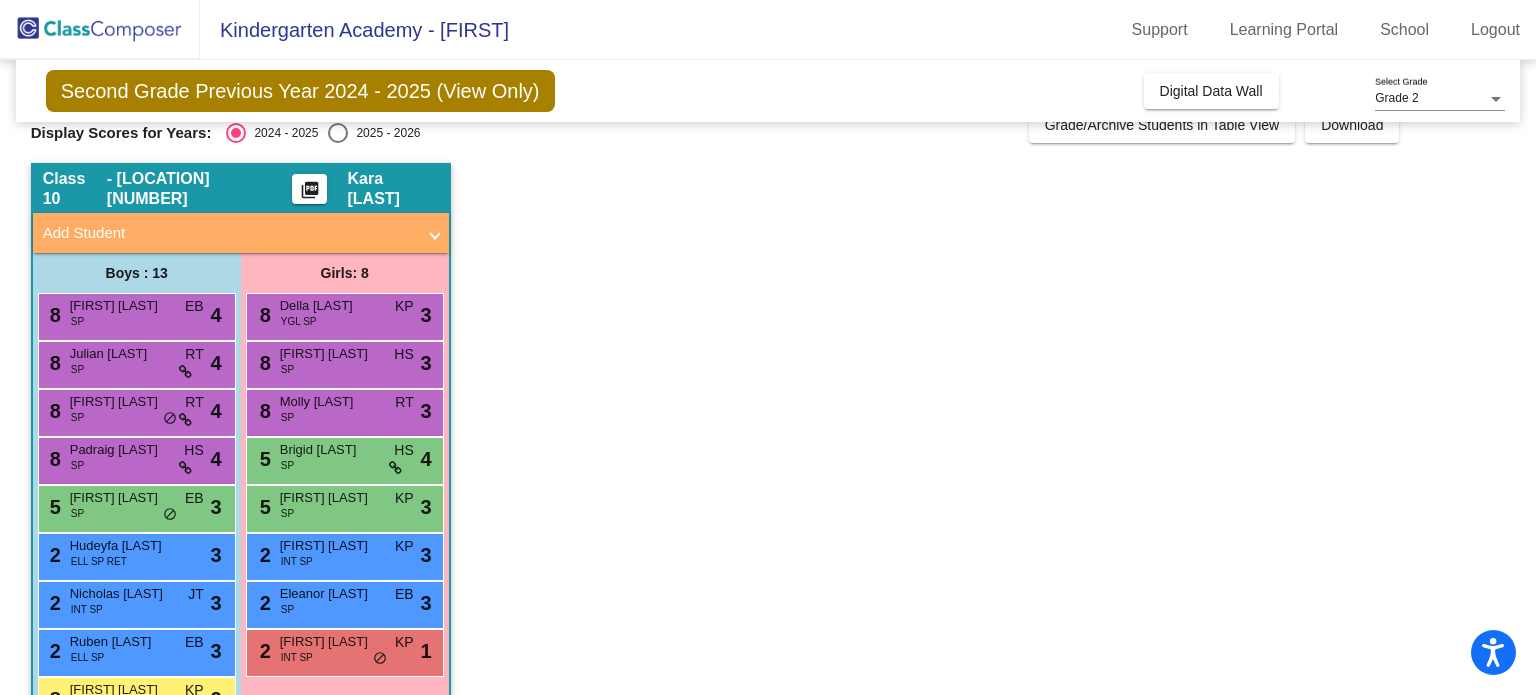 scroll, scrollTop: 0, scrollLeft: 0, axis: both 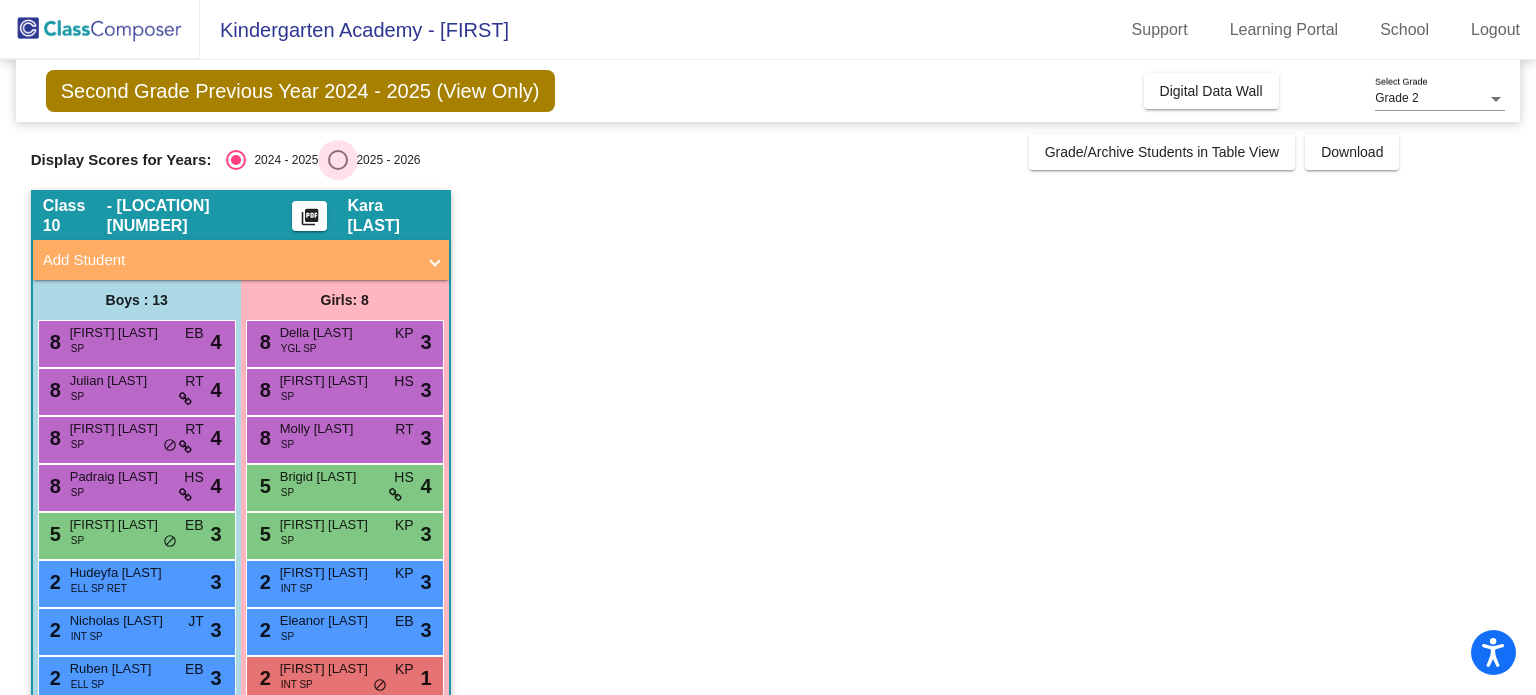 click at bounding box center [338, 160] 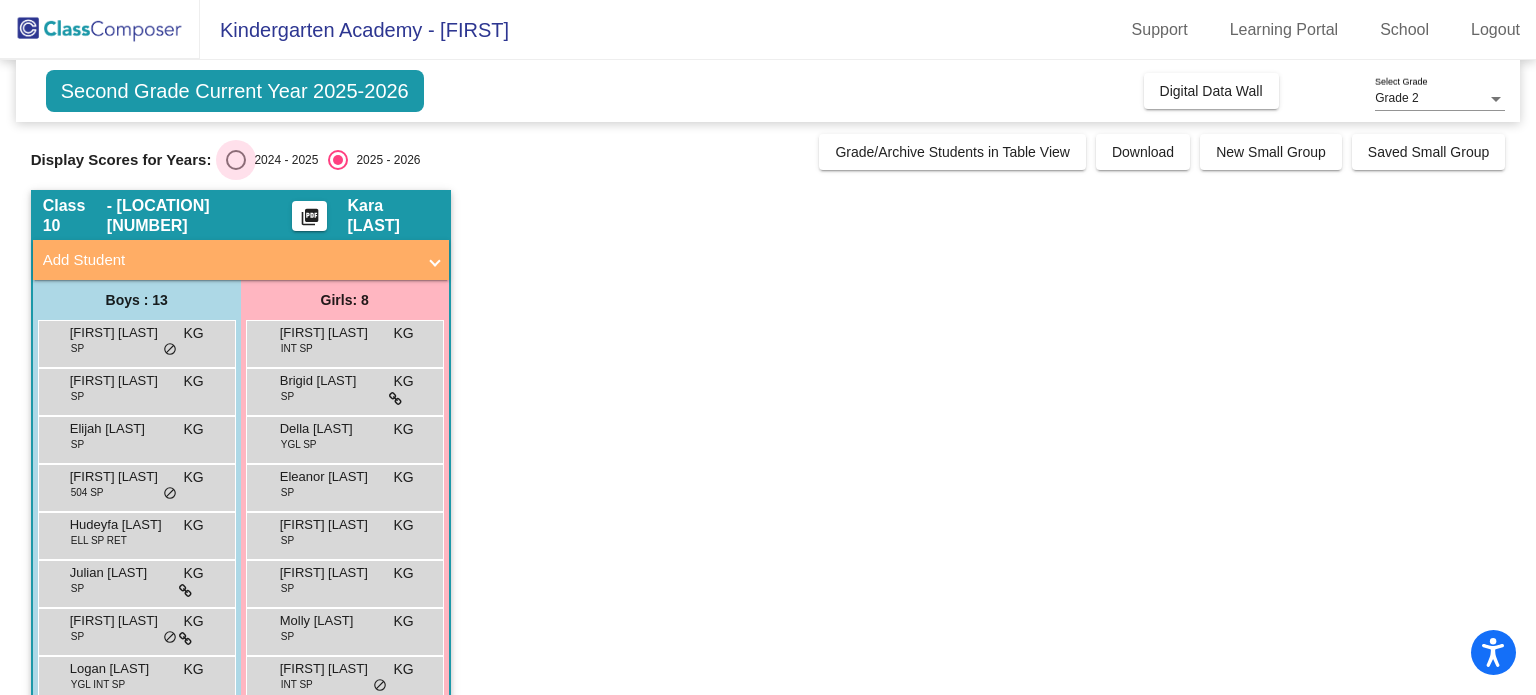 click at bounding box center [236, 160] 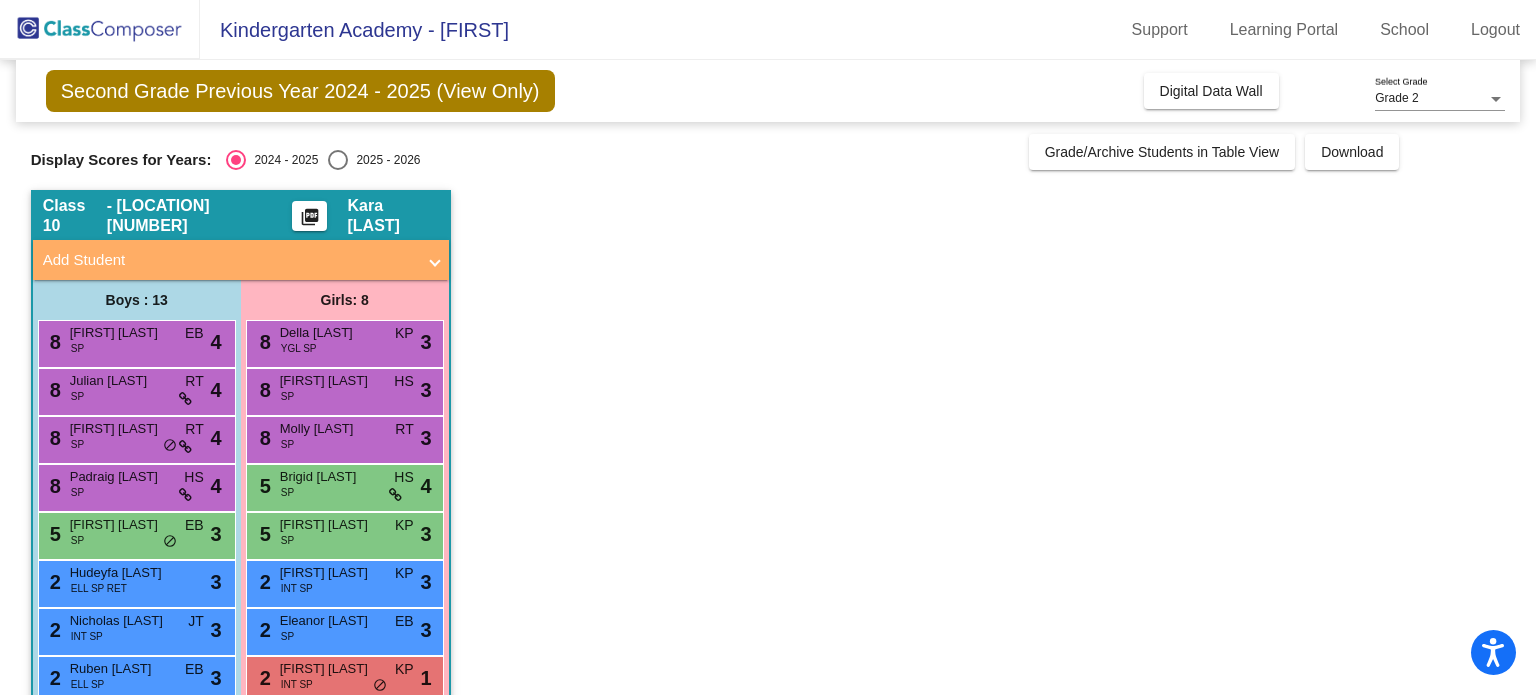 scroll, scrollTop: 2, scrollLeft: 0, axis: vertical 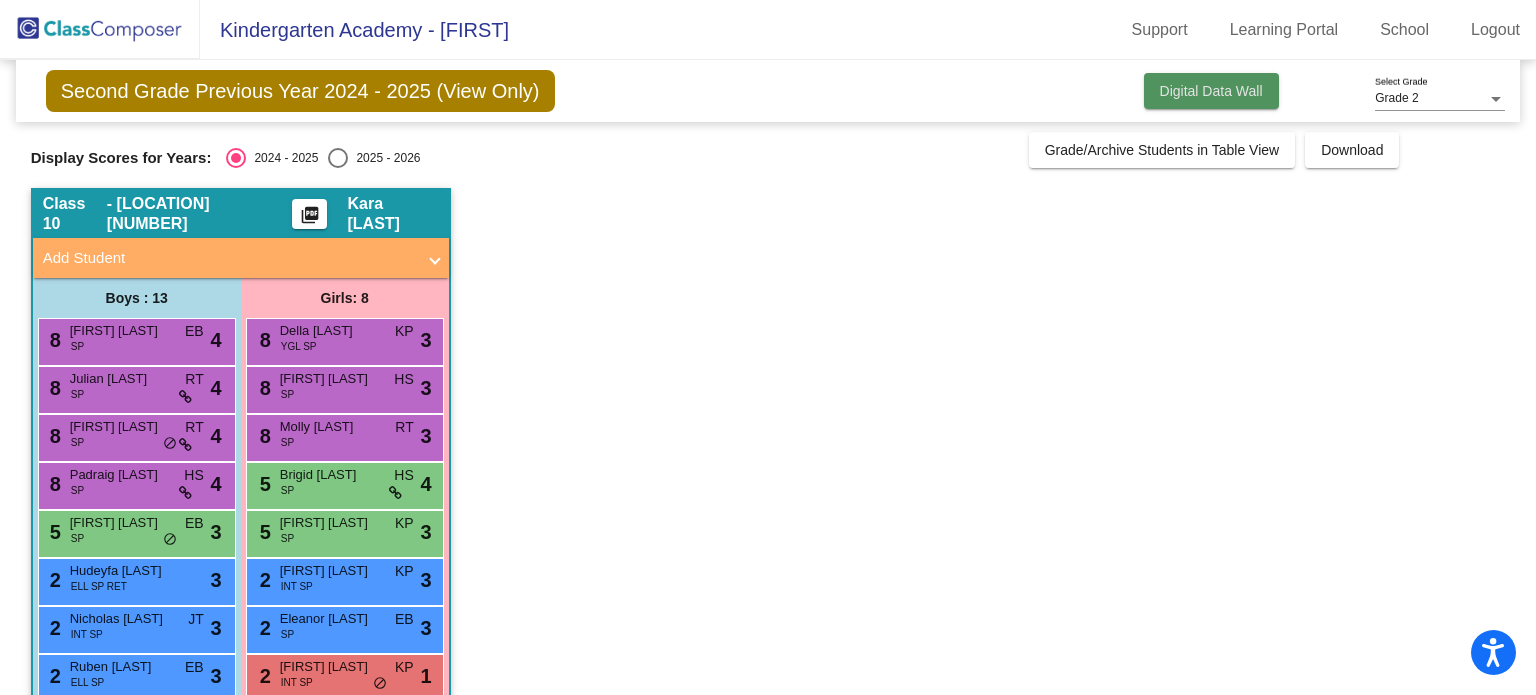 click on "Digital Data Wall" 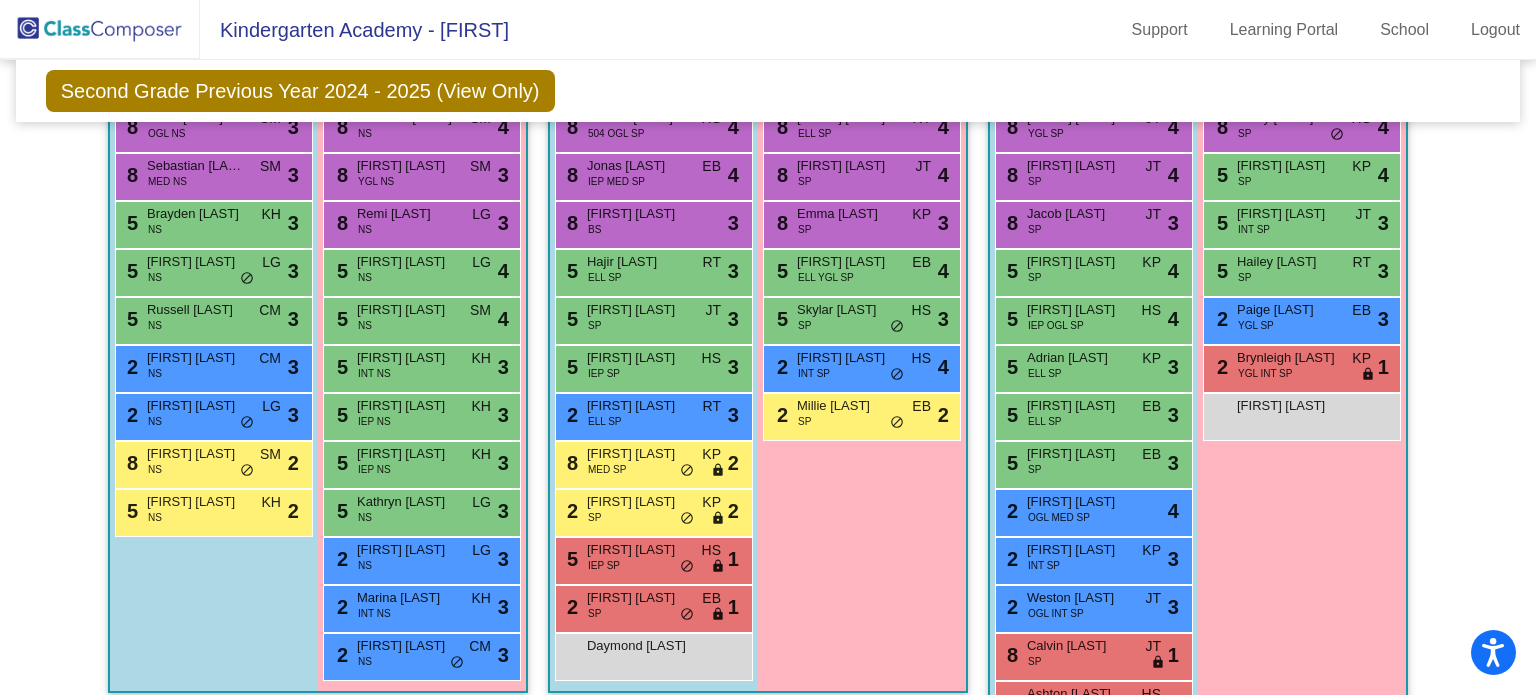 scroll, scrollTop: 2520, scrollLeft: 0, axis: vertical 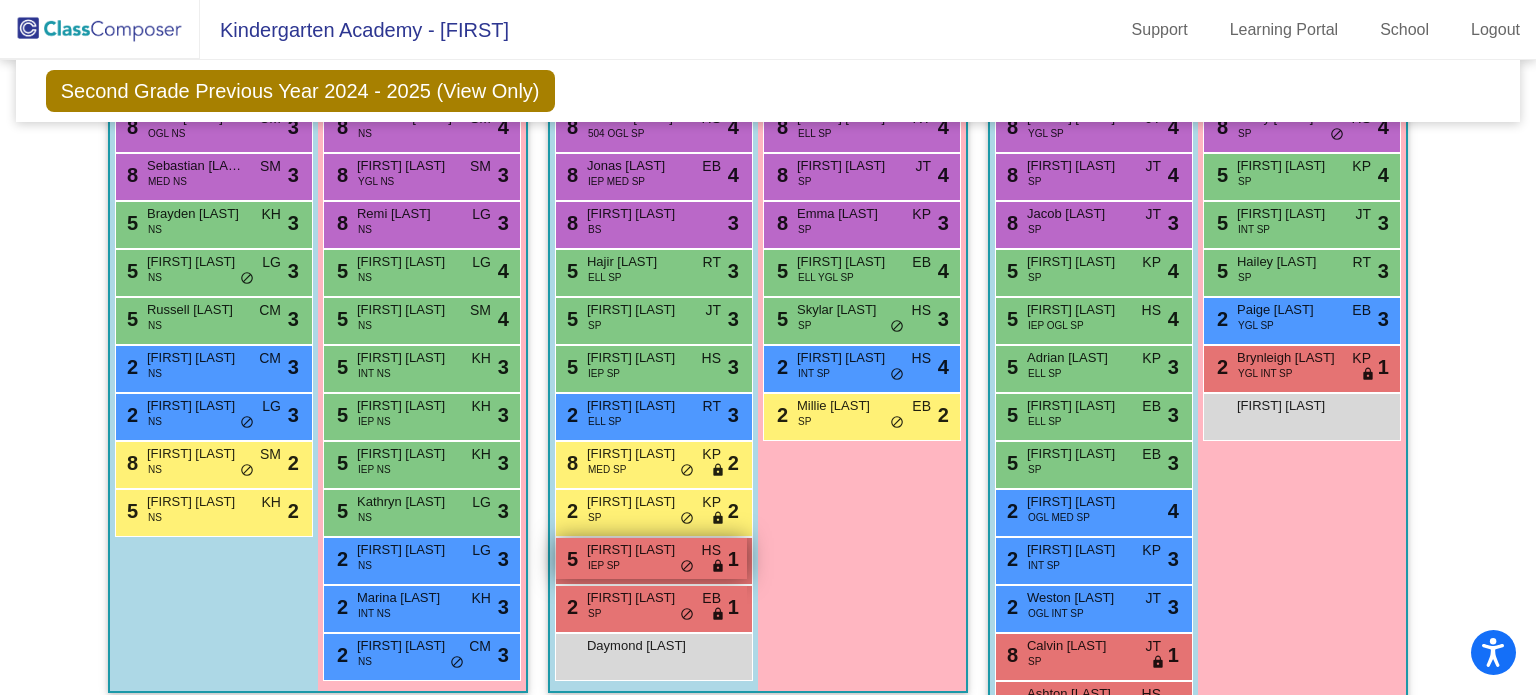 click on "[NUMBER] [STREET] [STREET_NAME] SP HS lock do_not_disturb_alt 1" at bounding box center (651, 558) 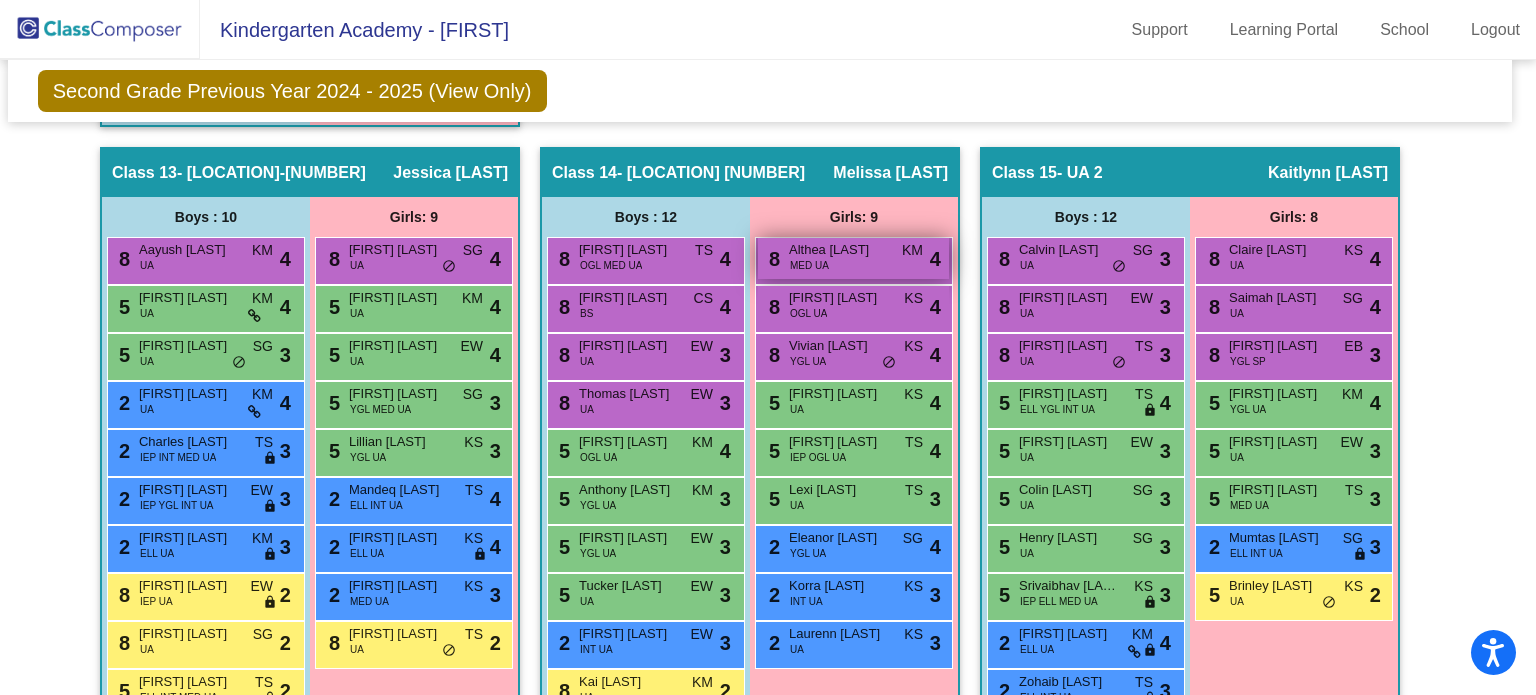scroll, scrollTop: 3921, scrollLeft: 8, axis: both 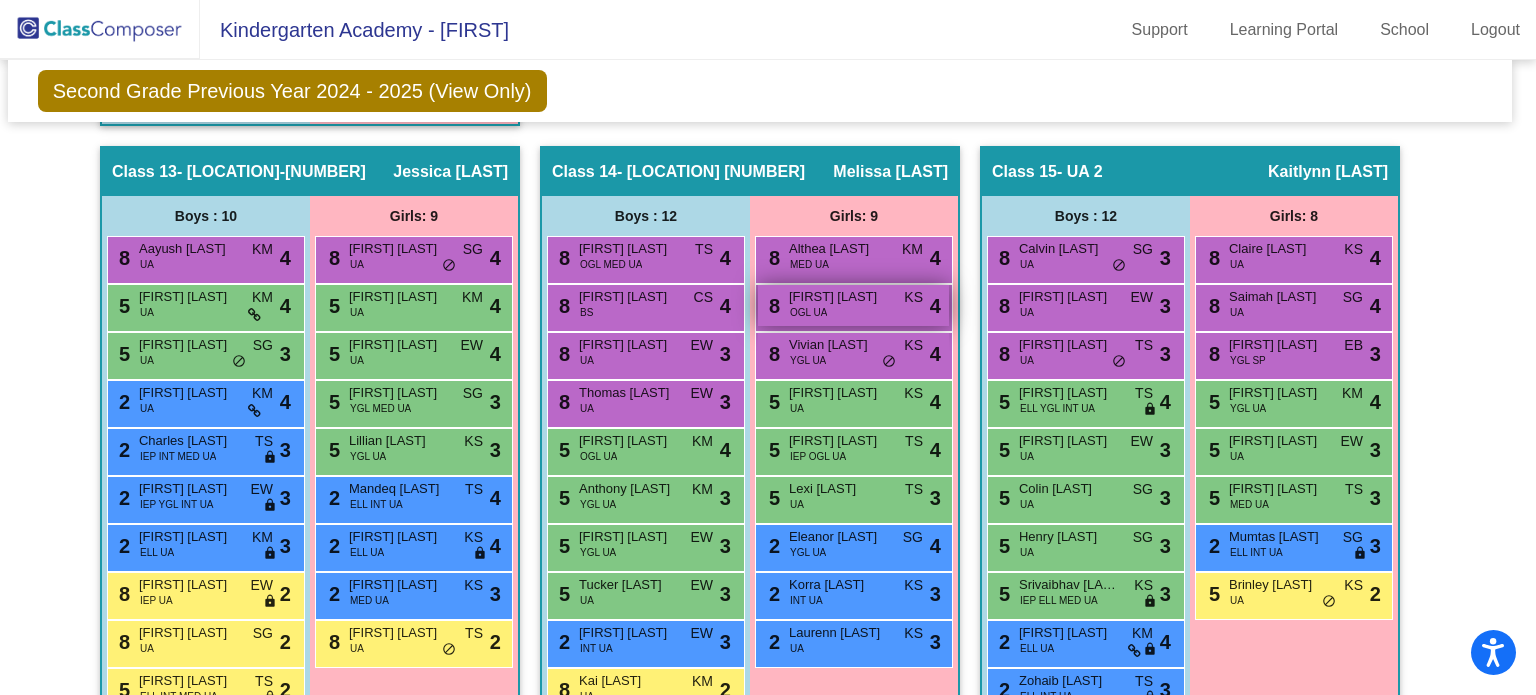 click on "[FIRST] [LAST]" at bounding box center (839, 297) 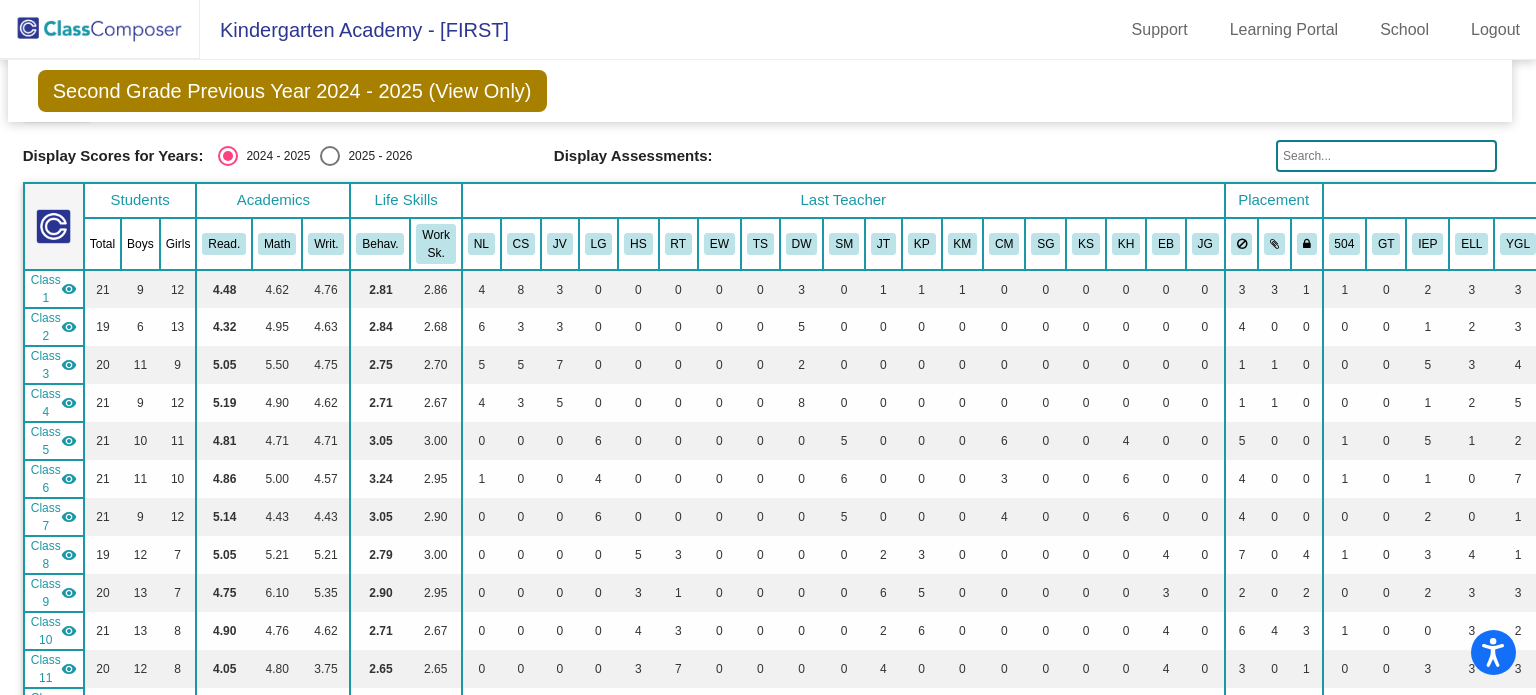 scroll, scrollTop: 0, scrollLeft: 8, axis: horizontal 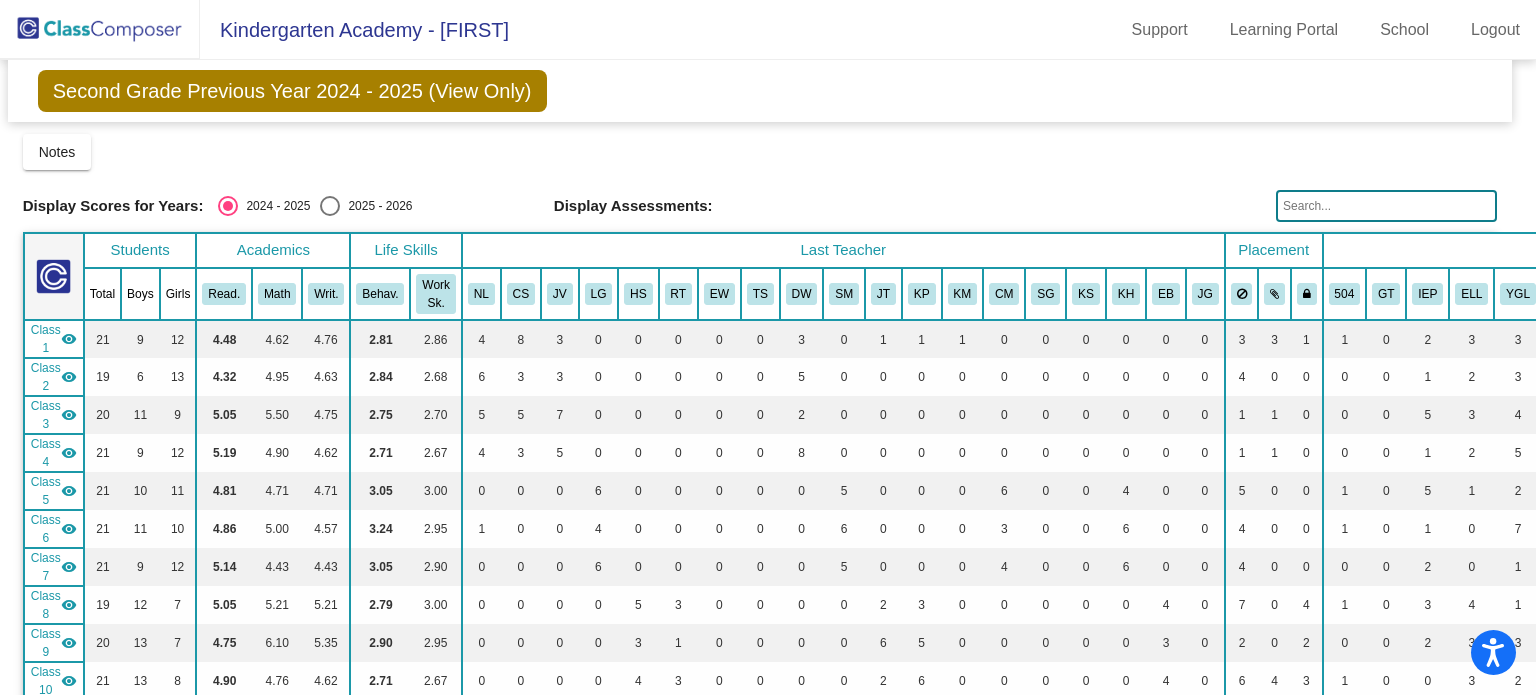 click at bounding box center (330, 206) 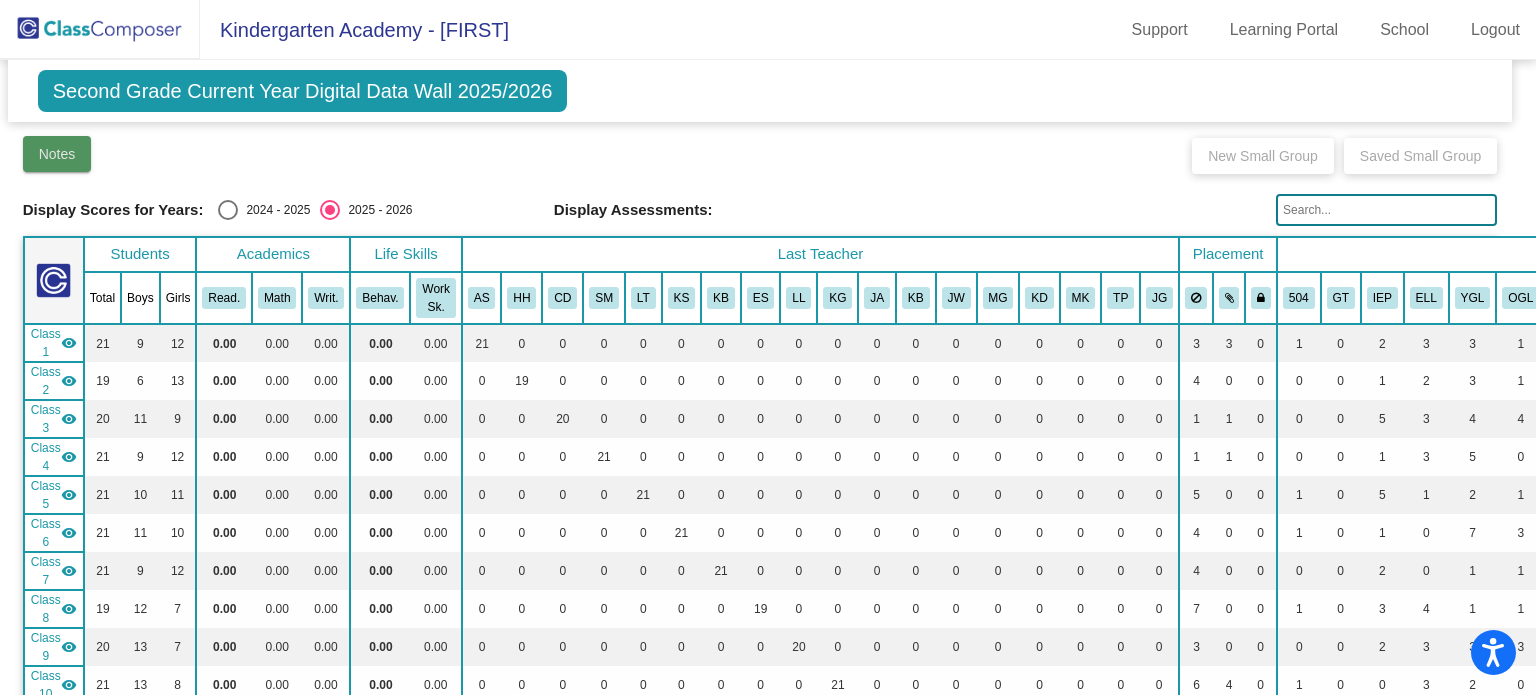 click on "Notes" 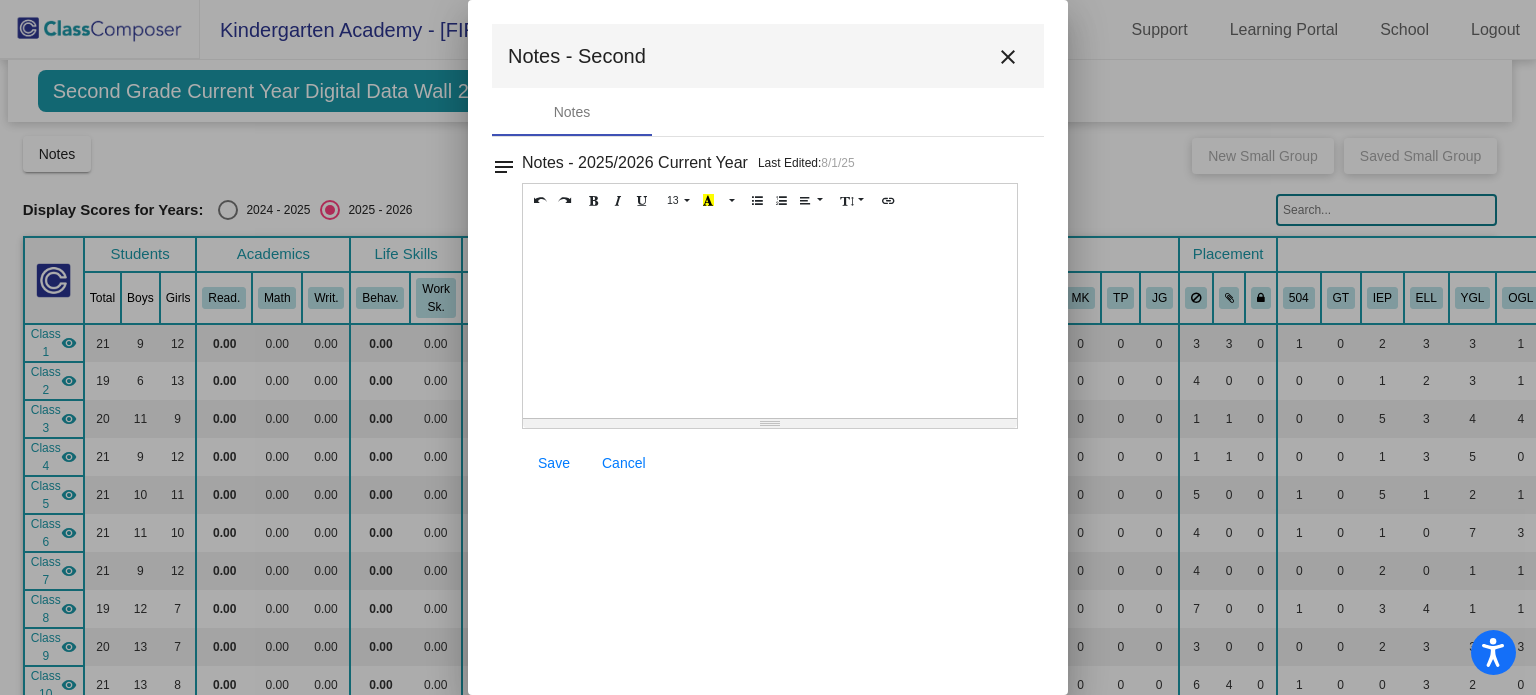 click on "close" at bounding box center [1008, 57] 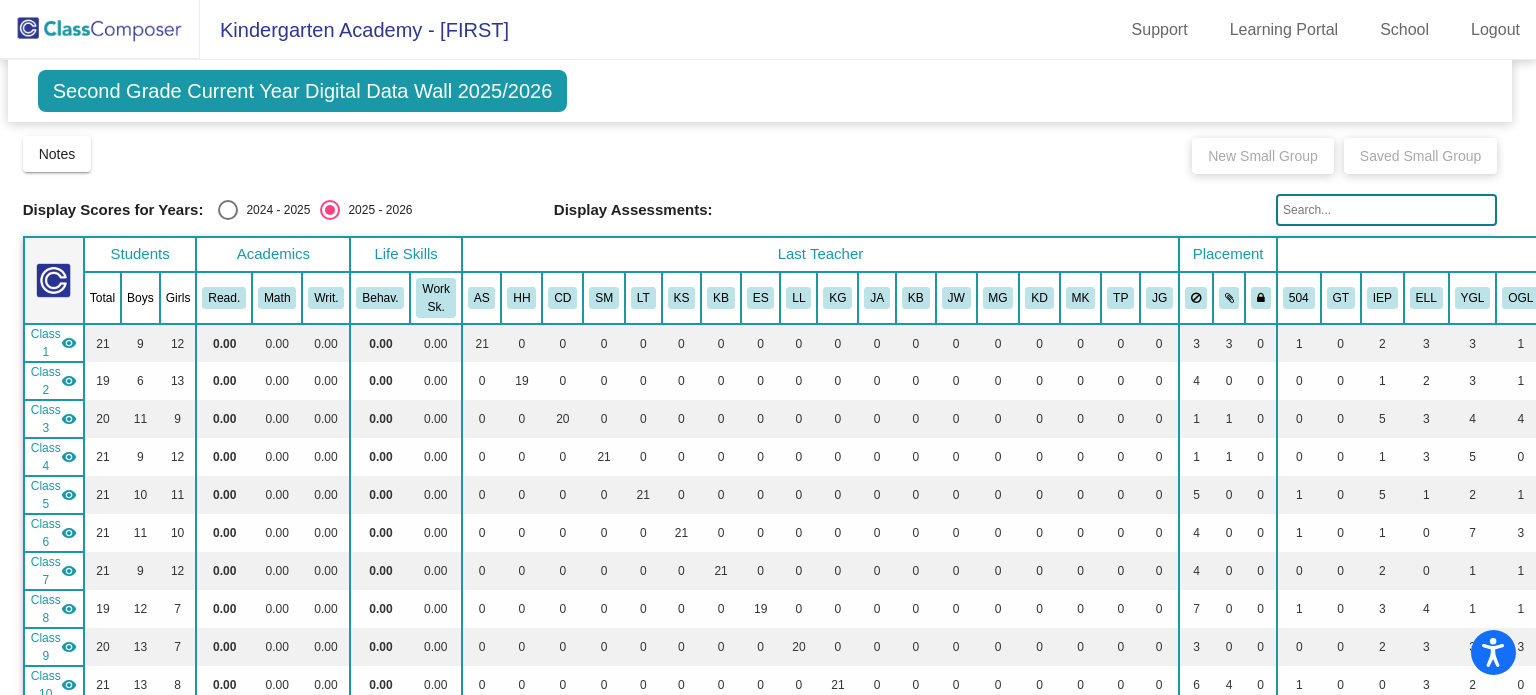 click 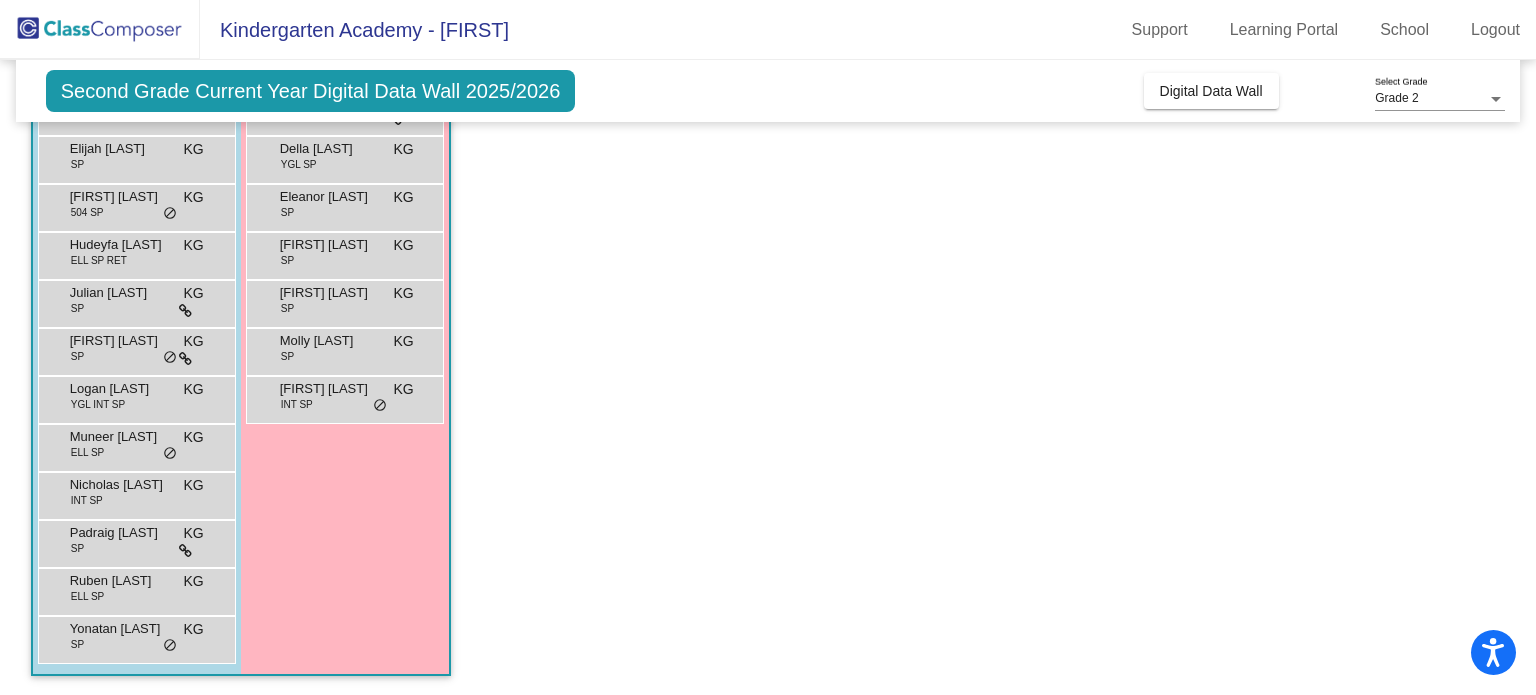 scroll, scrollTop: 0, scrollLeft: 0, axis: both 